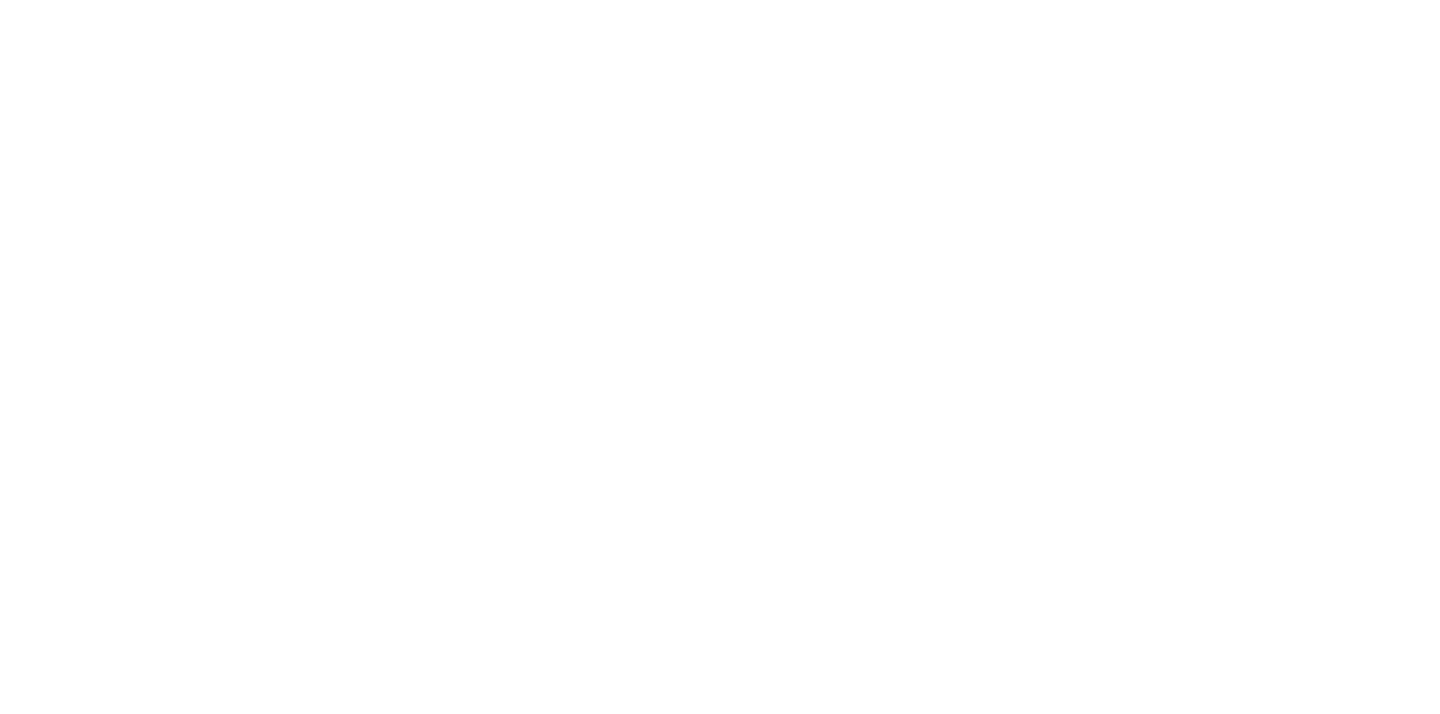 scroll, scrollTop: 0, scrollLeft: 0, axis: both 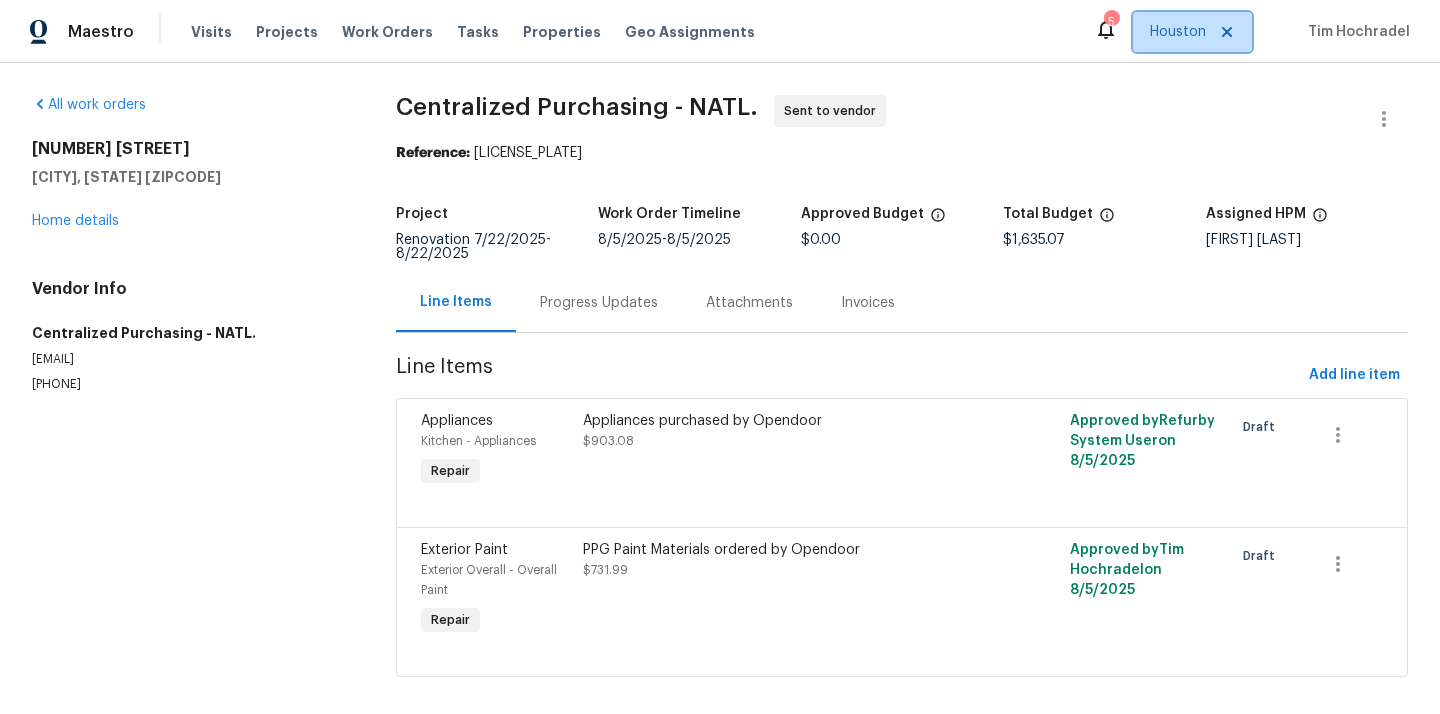 click on "Houston" at bounding box center (1192, 32) 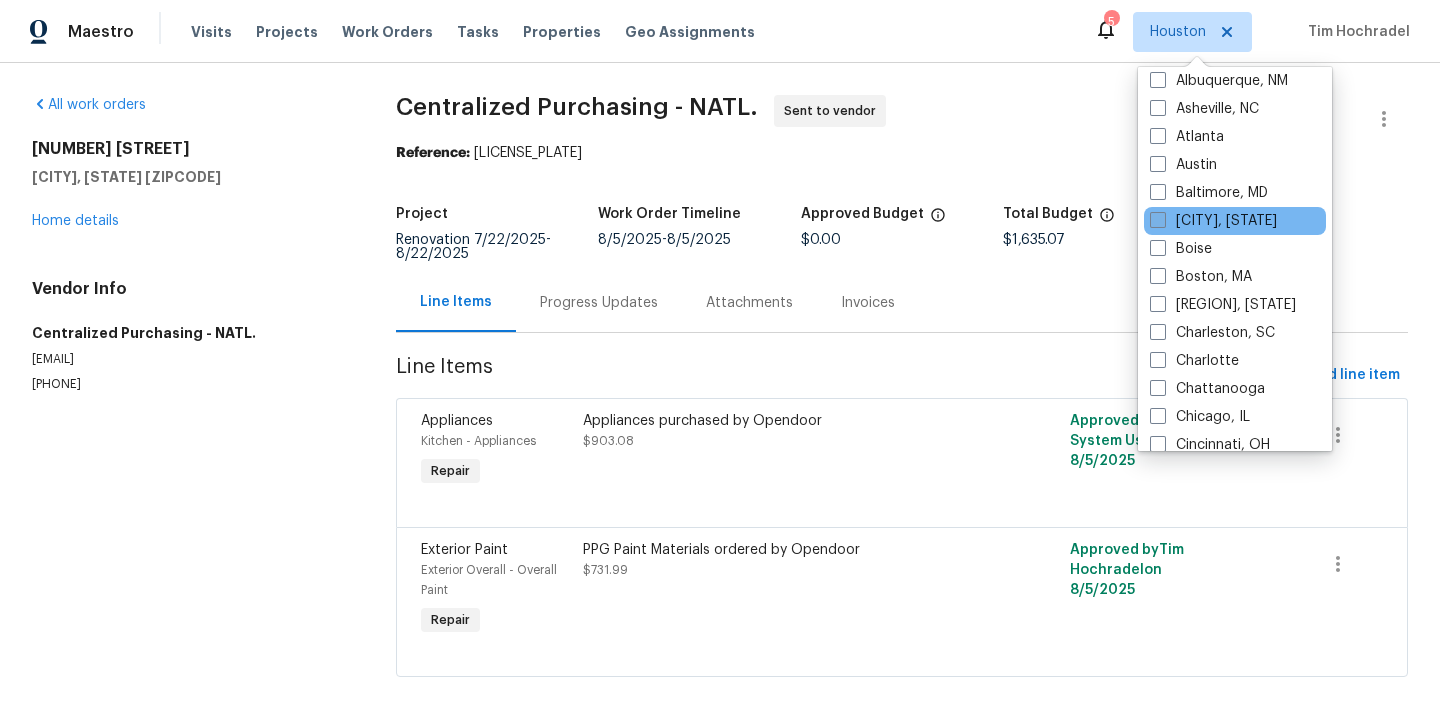 scroll, scrollTop: 46, scrollLeft: 0, axis: vertical 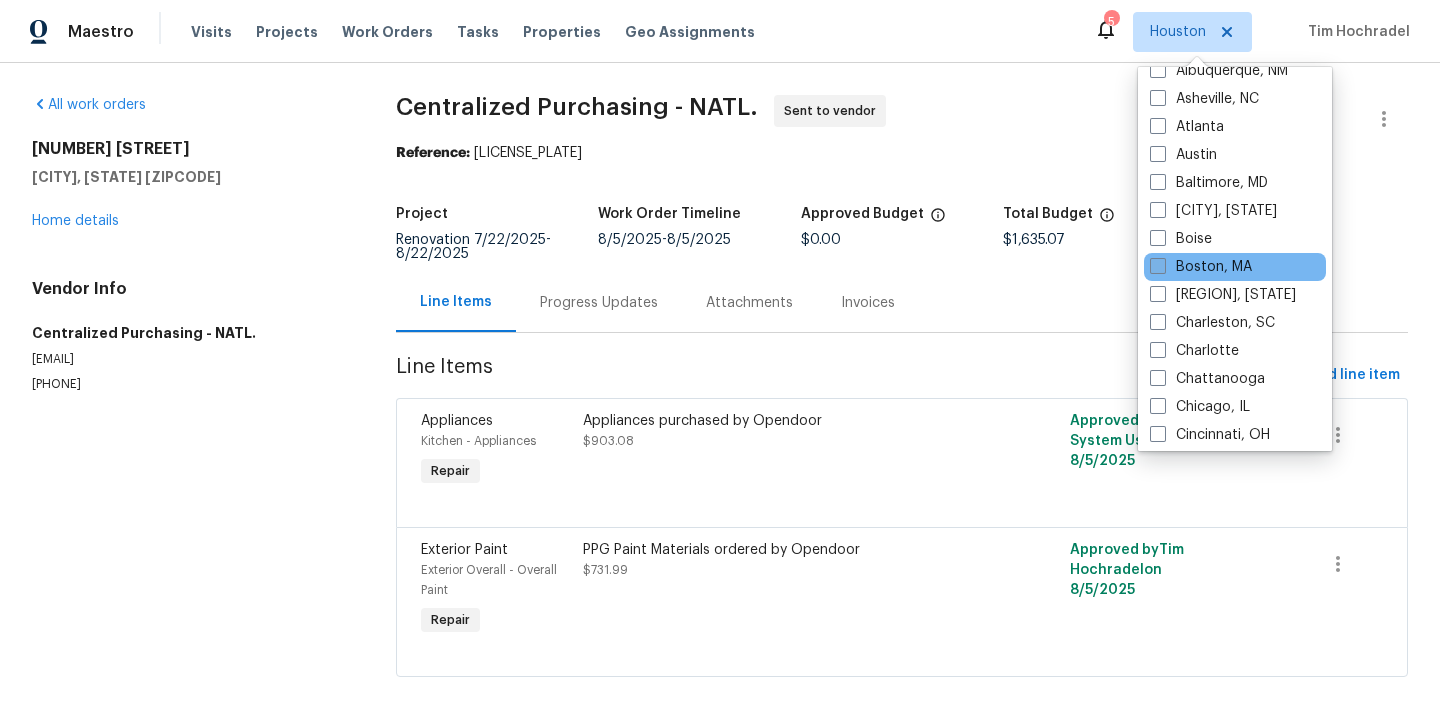 click on "Boston, MA" at bounding box center [1201, 267] 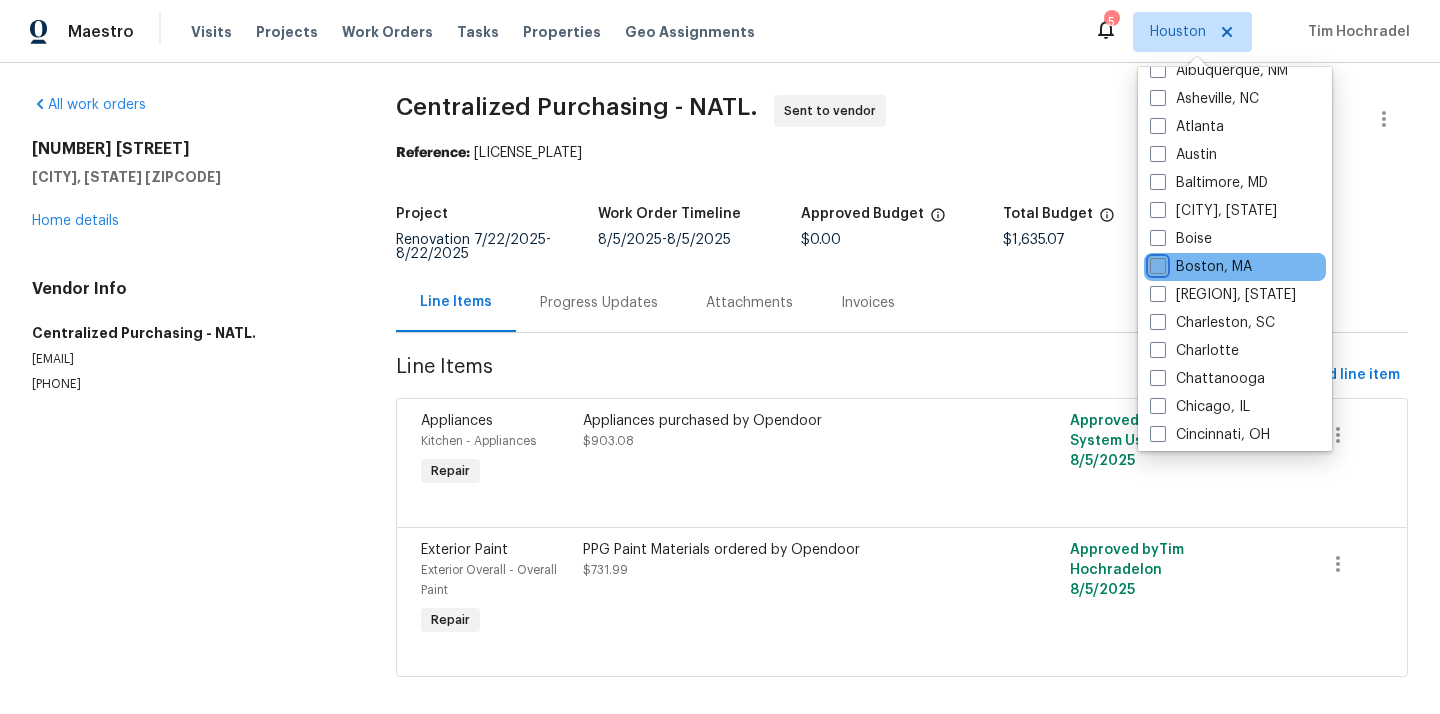 click on "Boston, MA" at bounding box center [1156, 263] 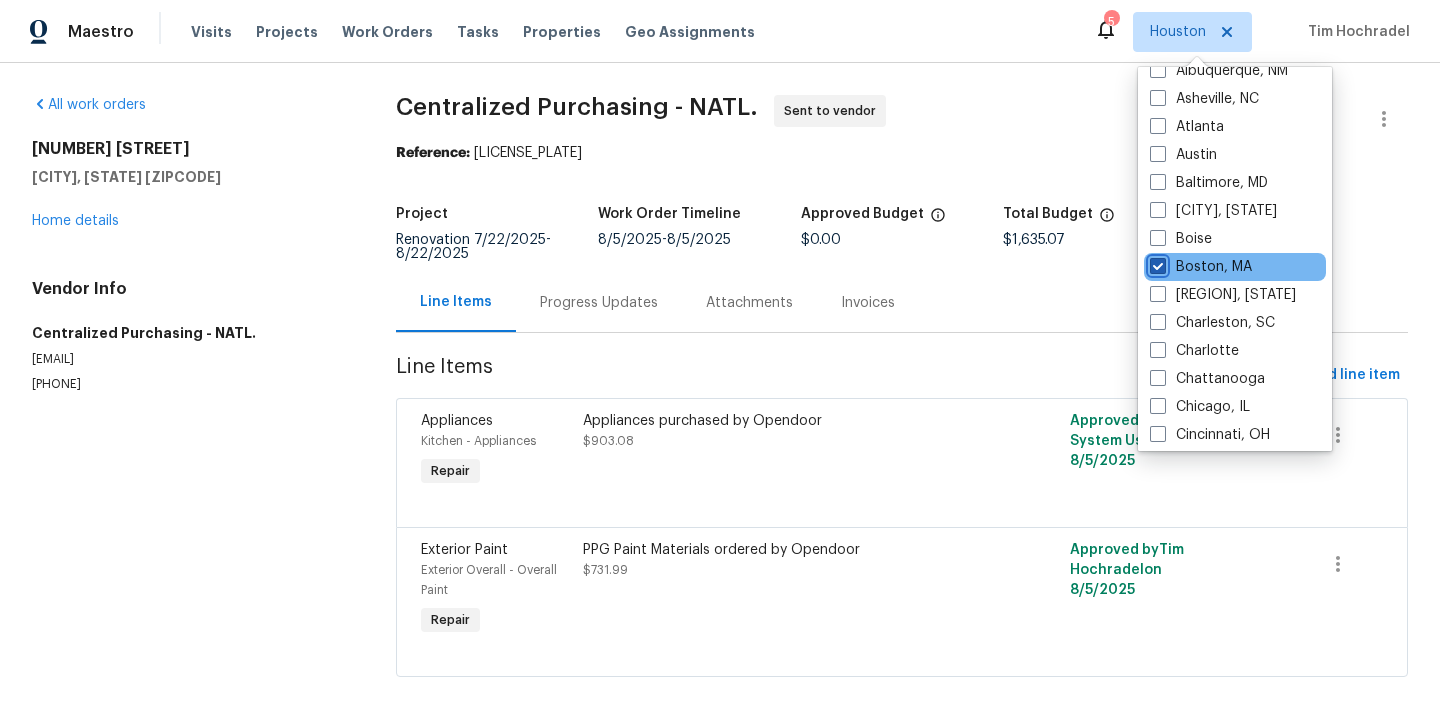 checkbox on "true" 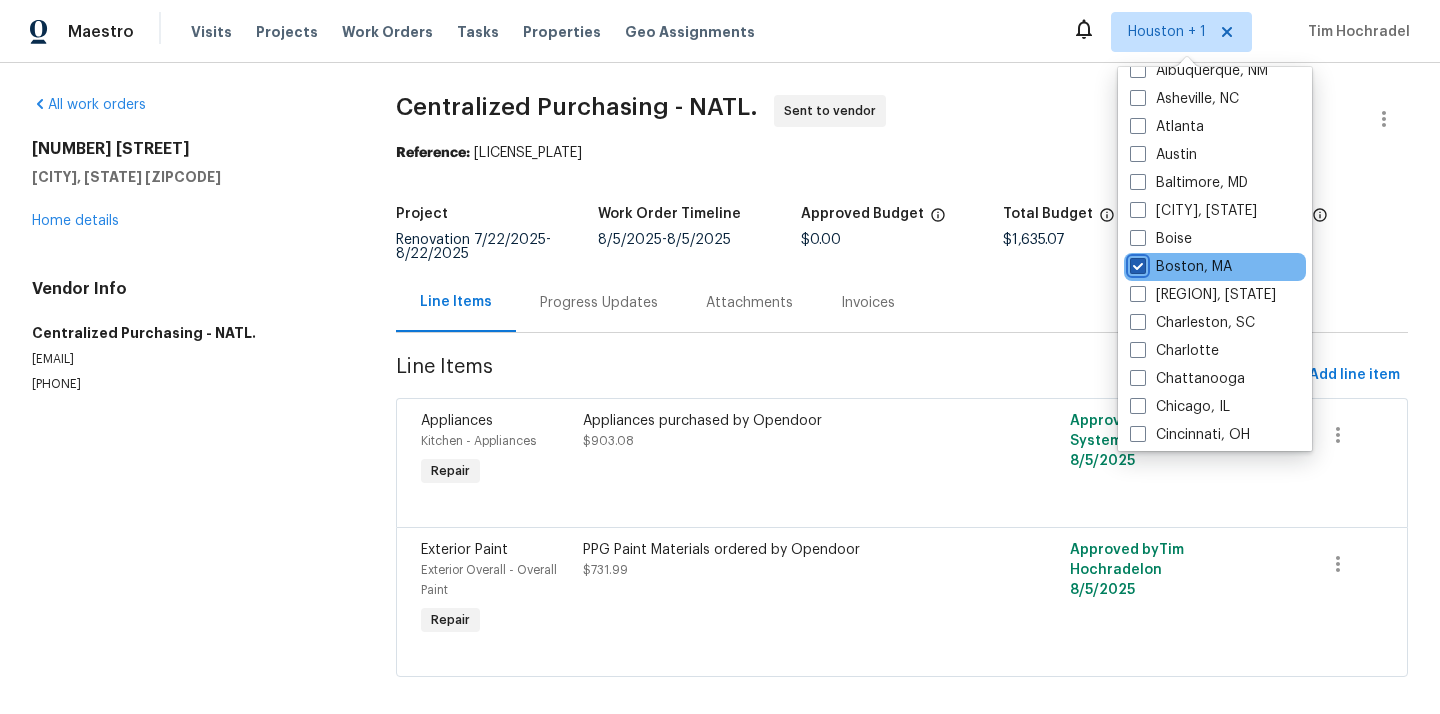 scroll, scrollTop: 0, scrollLeft: 0, axis: both 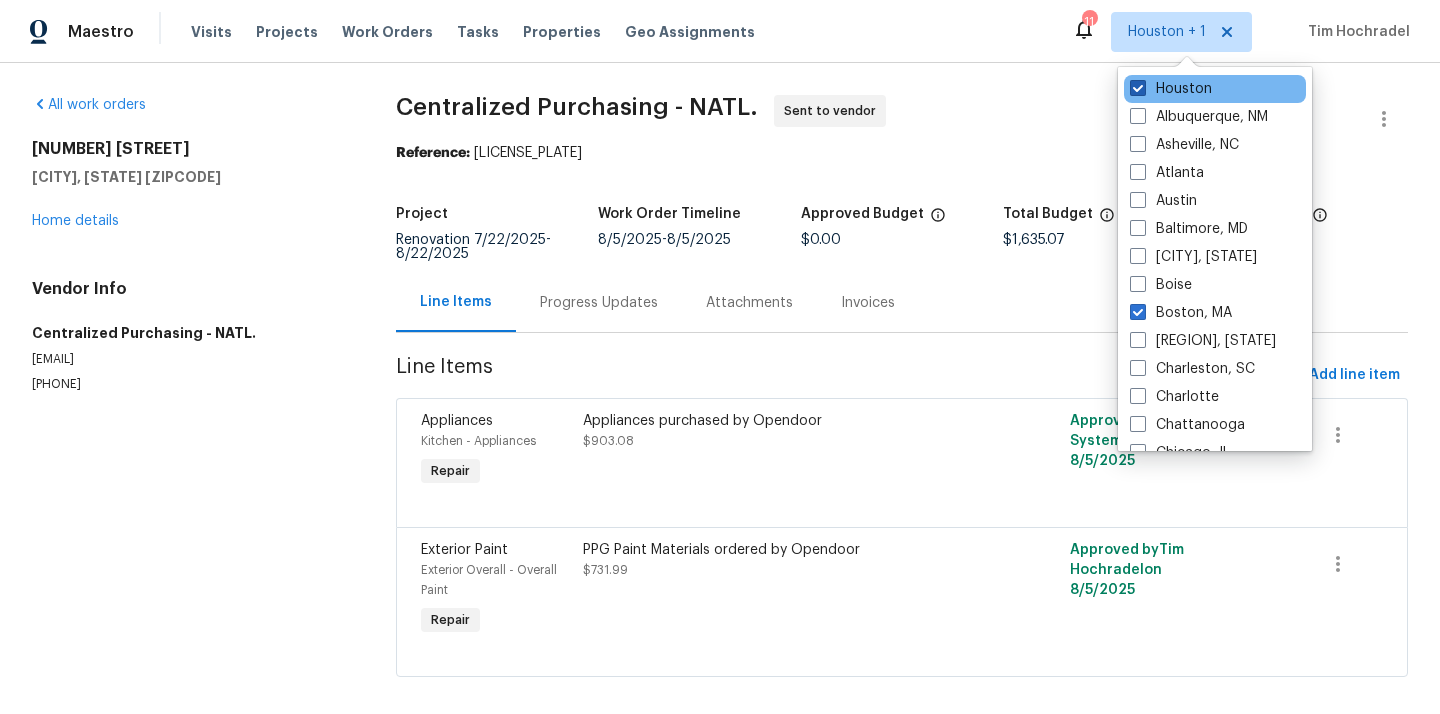 click on "Houston" at bounding box center [1171, 89] 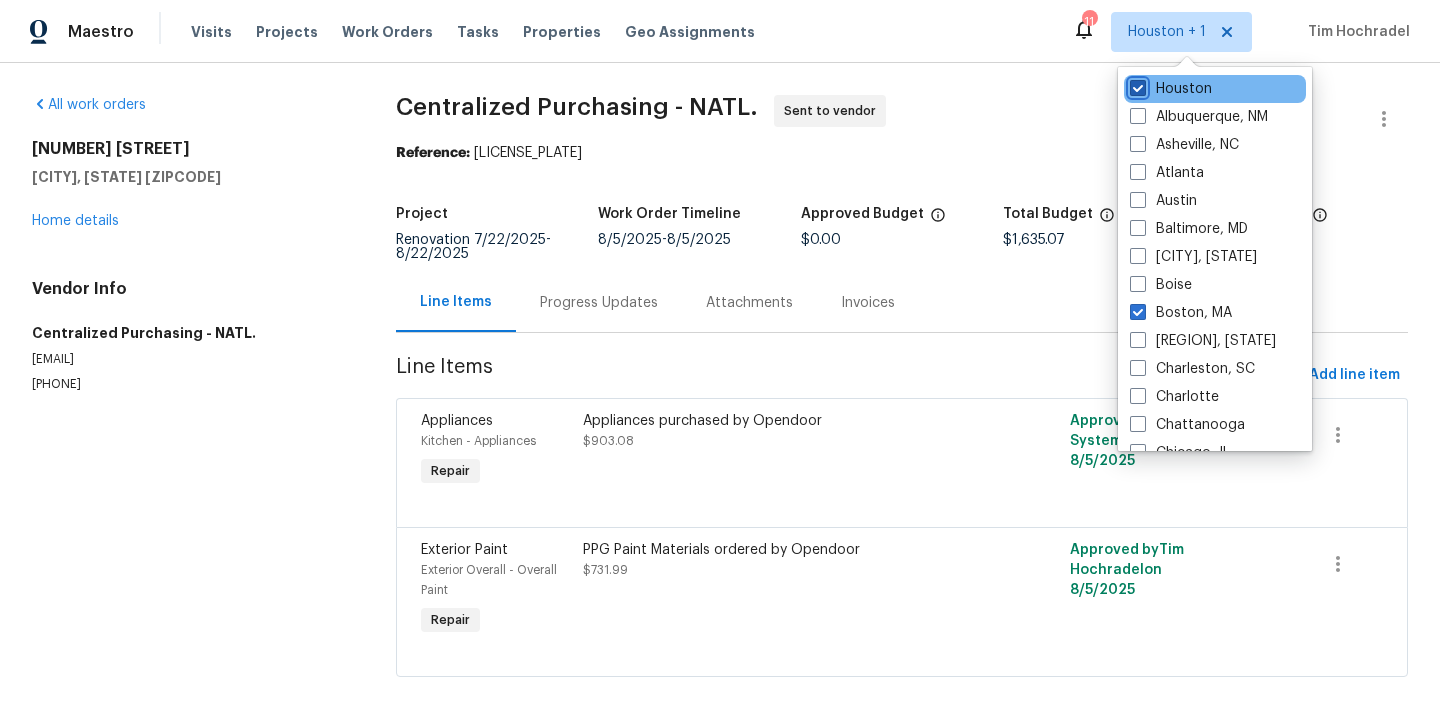 click on "Houston" at bounding box center (1136, 85) 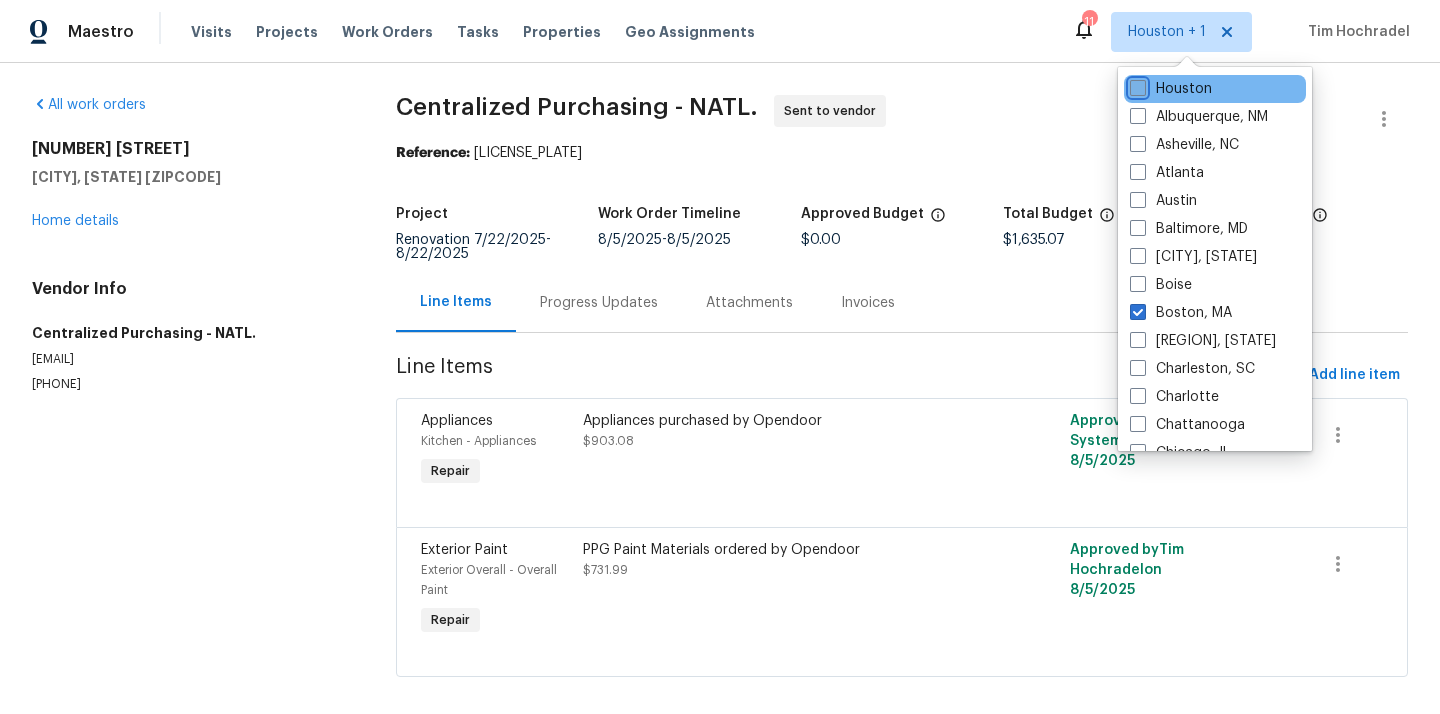 checkbox on "false" 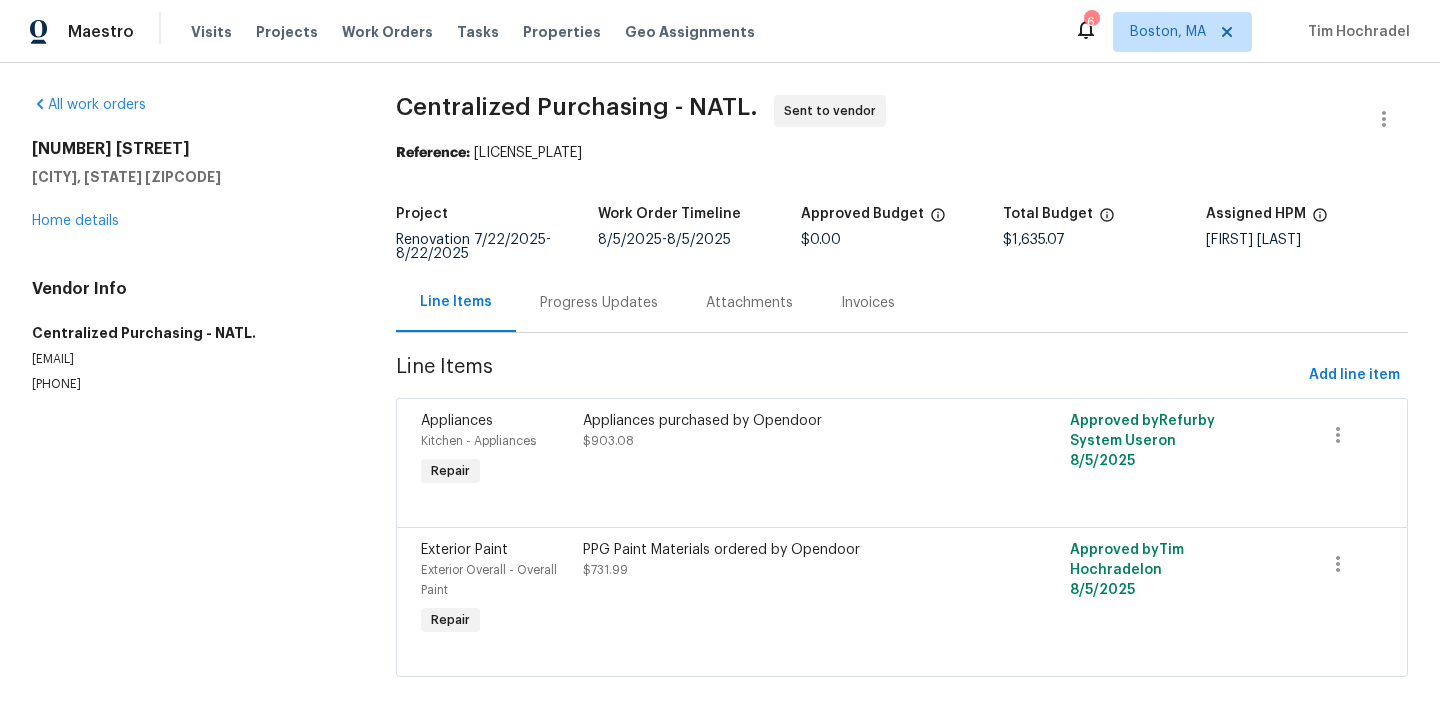 click on "Visits Projects Work Orders Tasks Properties Geo Assignments" at bounding box center (485, 32) 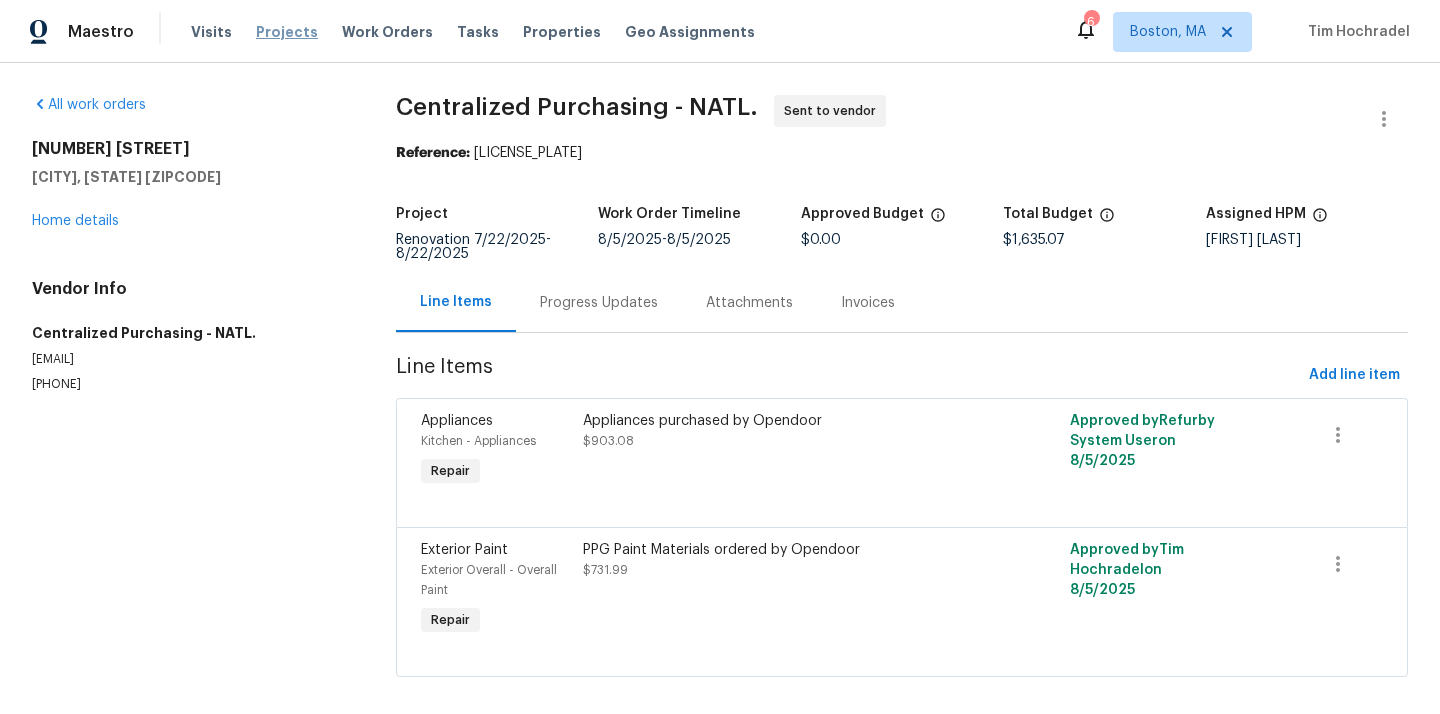 click on "Projects" at bounding box center [287, 32] 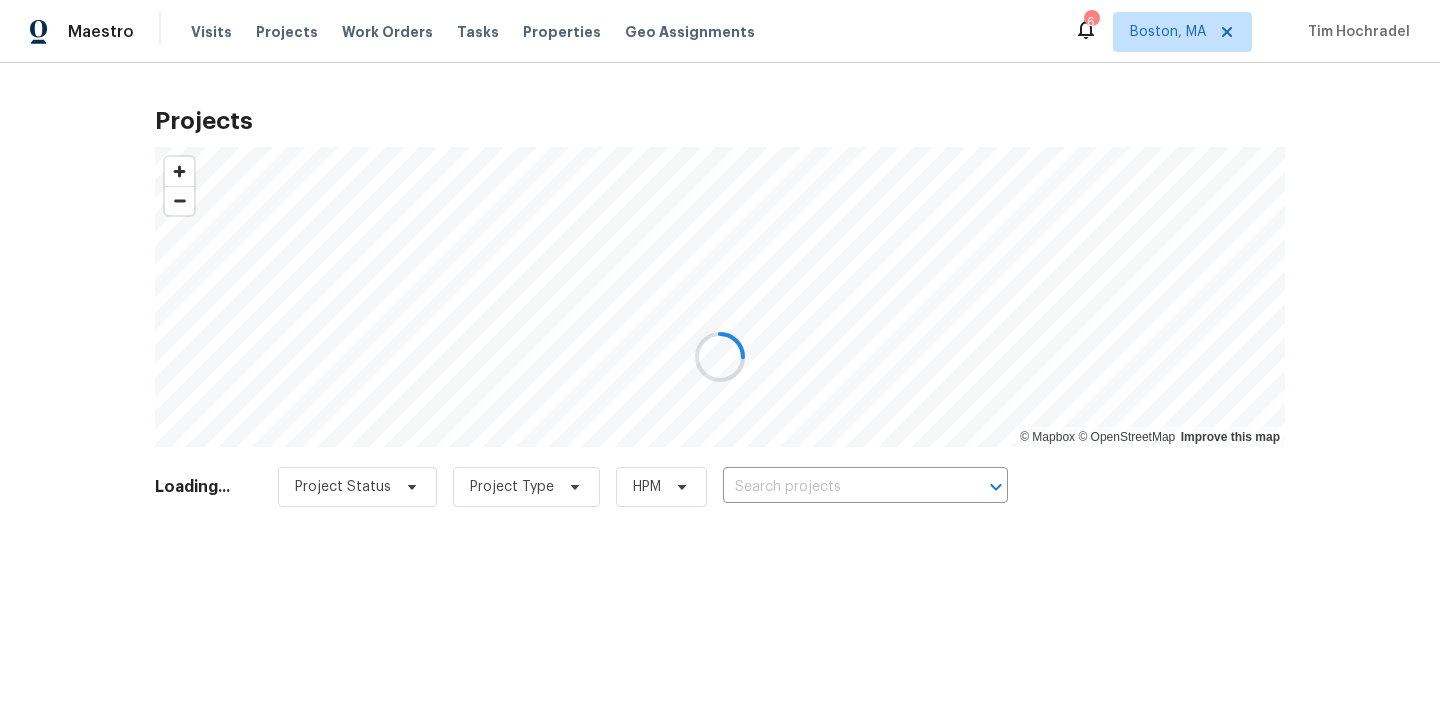 click at bounding box center (720, 357) 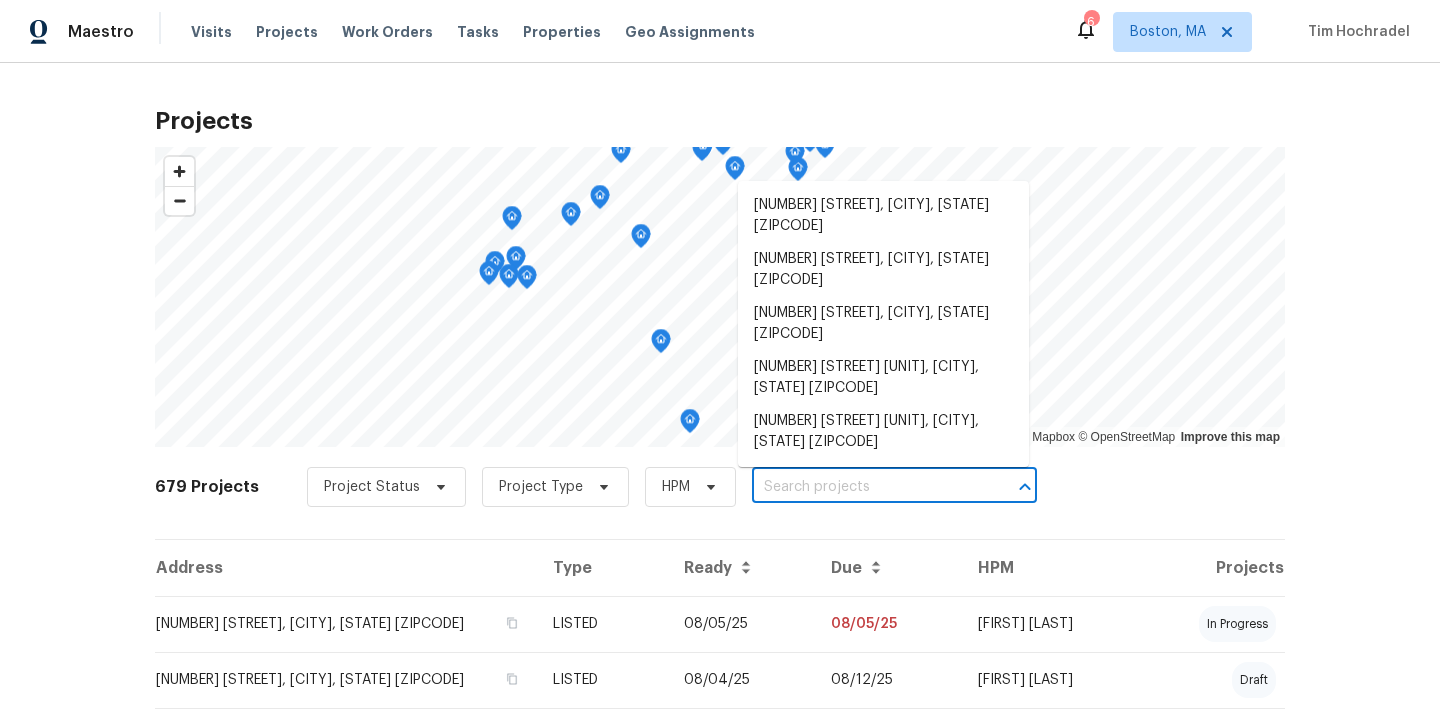 click at bounding box center [866, 487] 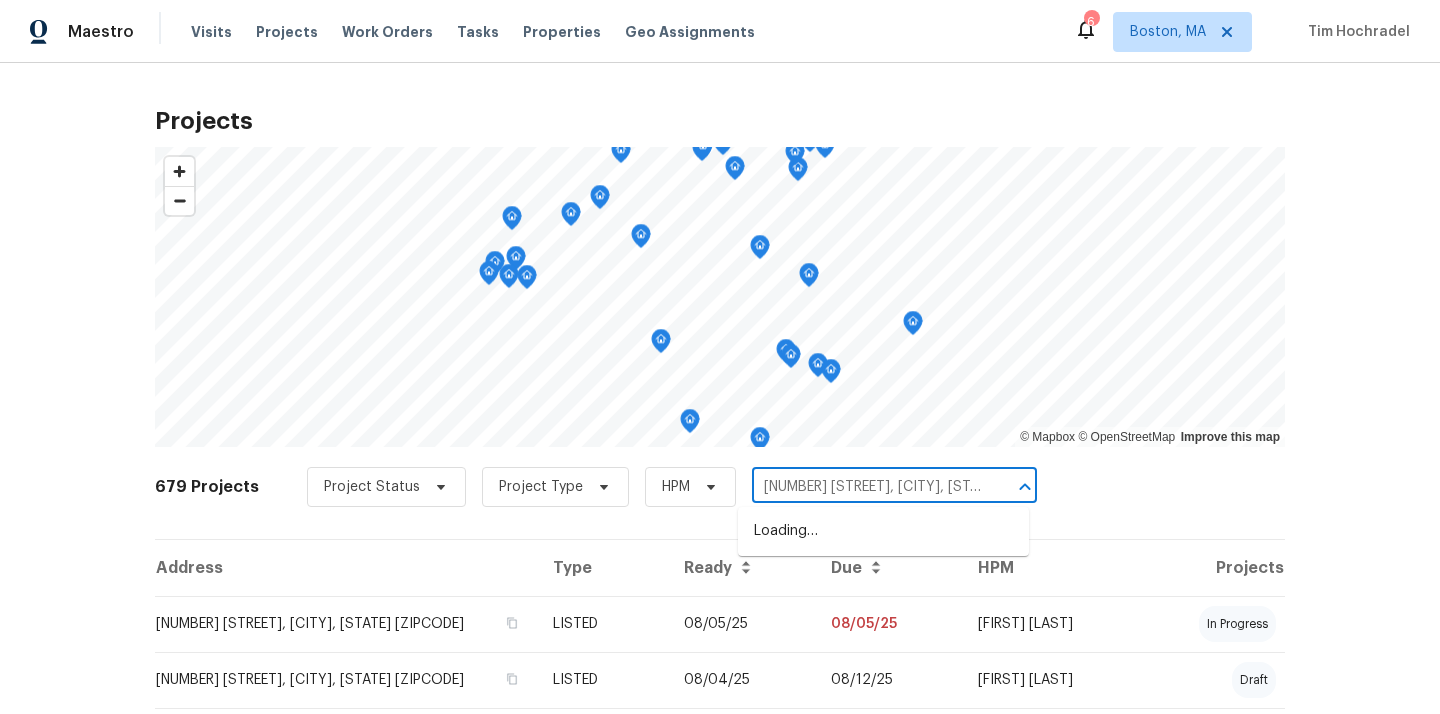 scroll, scrollTop: 0, scrollLeft: 48, axis: horizontal 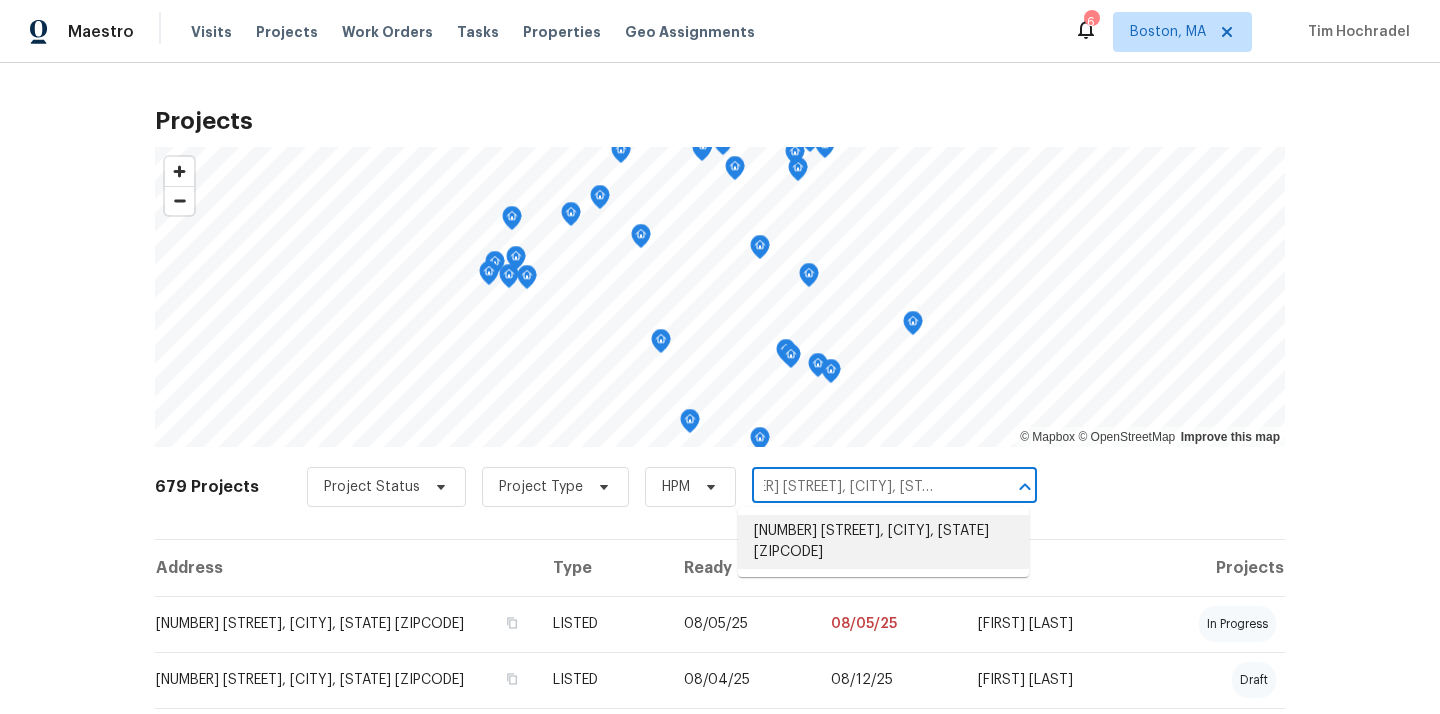 click on "40 Englewood Ave, Worcester, MA 01603" at bounding box center [883, 542] 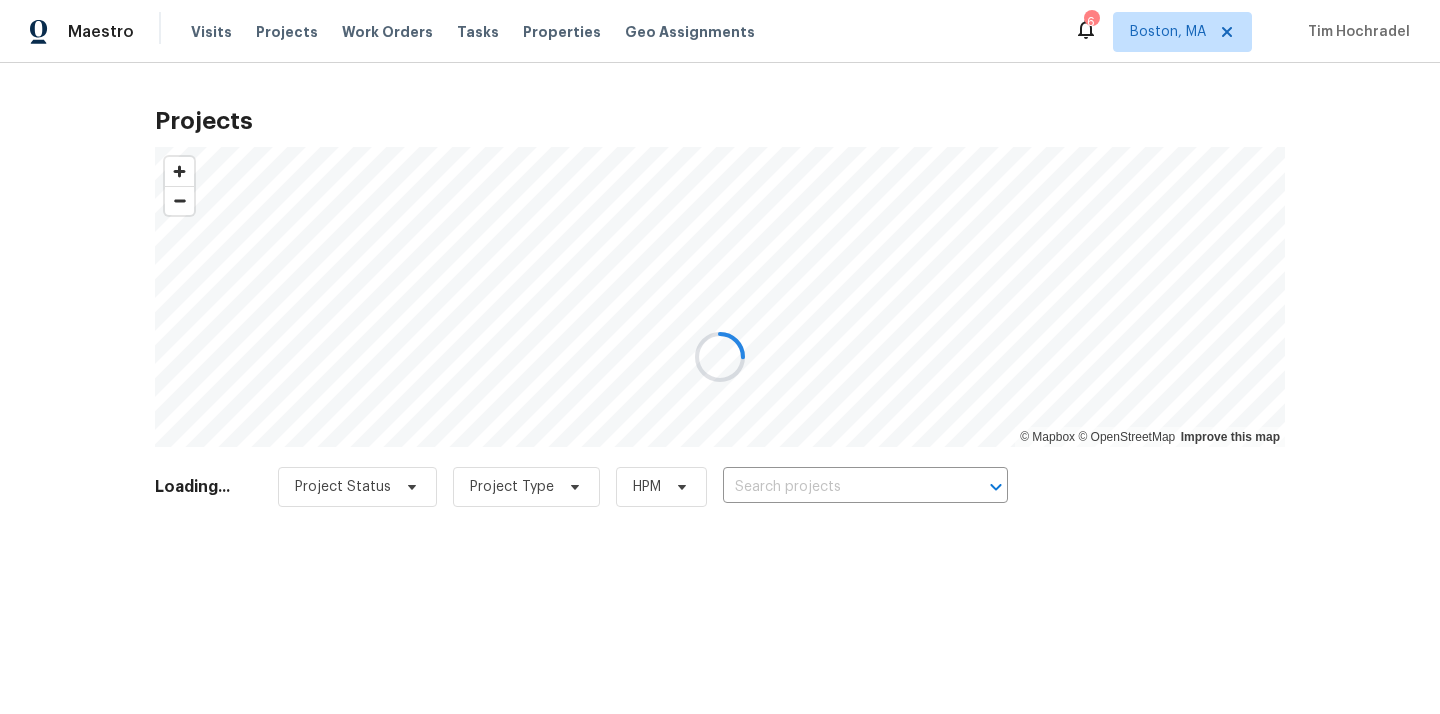type on "40 Englewood Ave, Worcester, MA 01603" 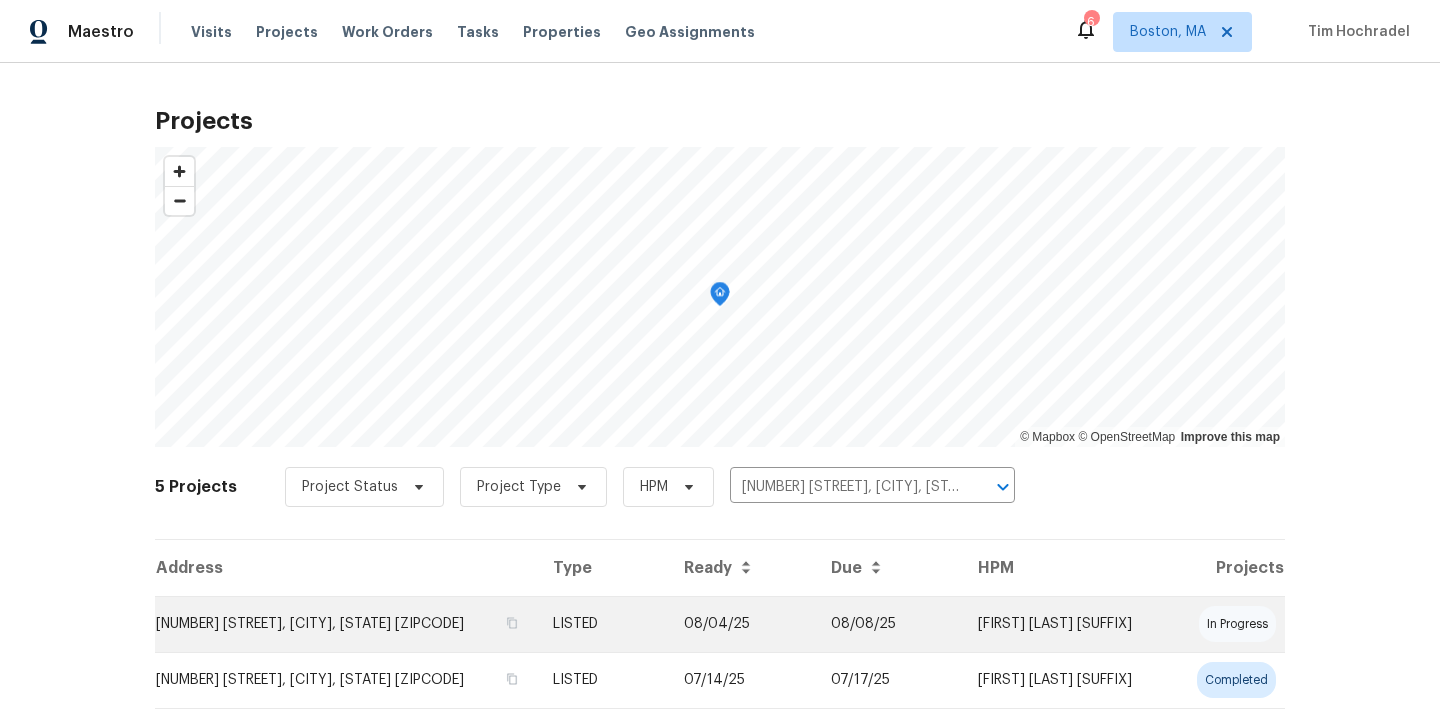 click on "40 Englewood Ave, Worcester, MA 01603" at bounding box center [346, 624] 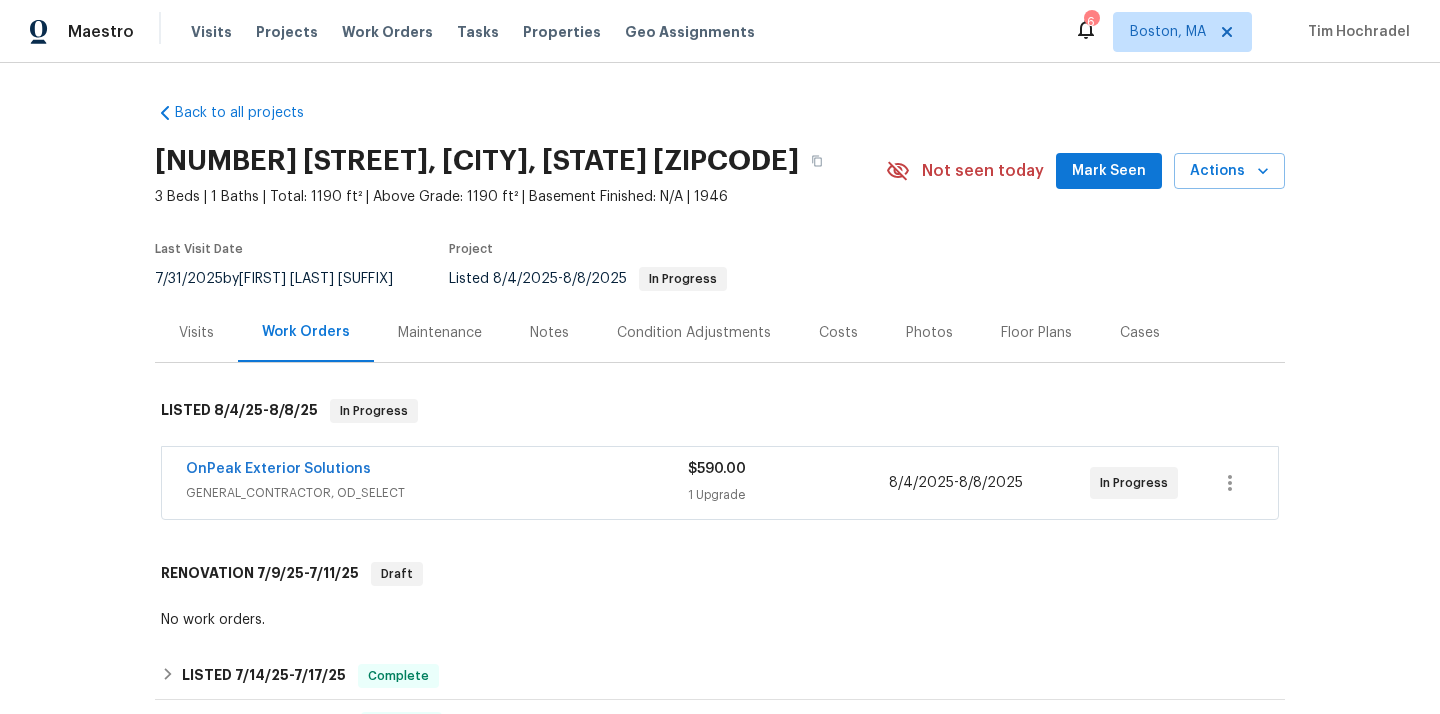 click on "40 Englewood Ave, Worcester, MA 01603" at bounding box center (477, 161) 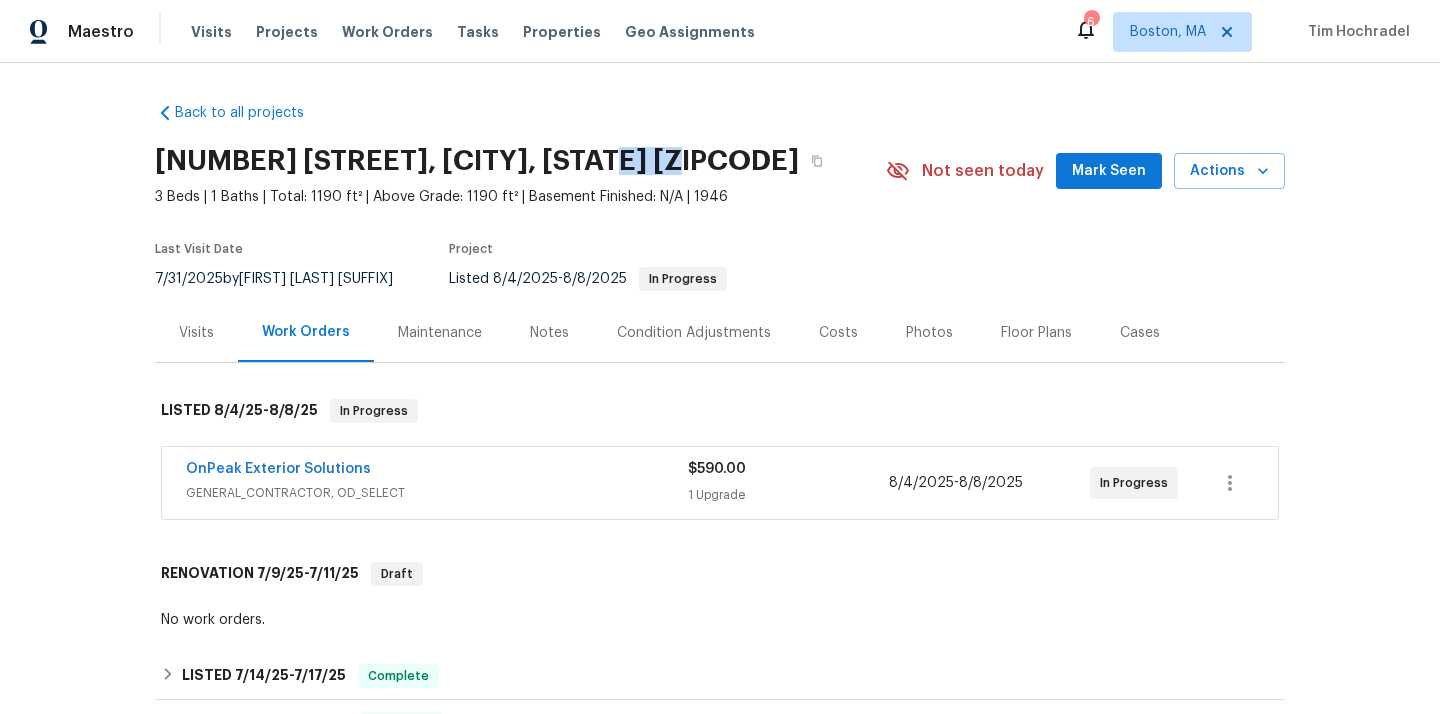 click on "40 Englewood Ave, Worcester, MA 01603" at bounding box center [477, 161] 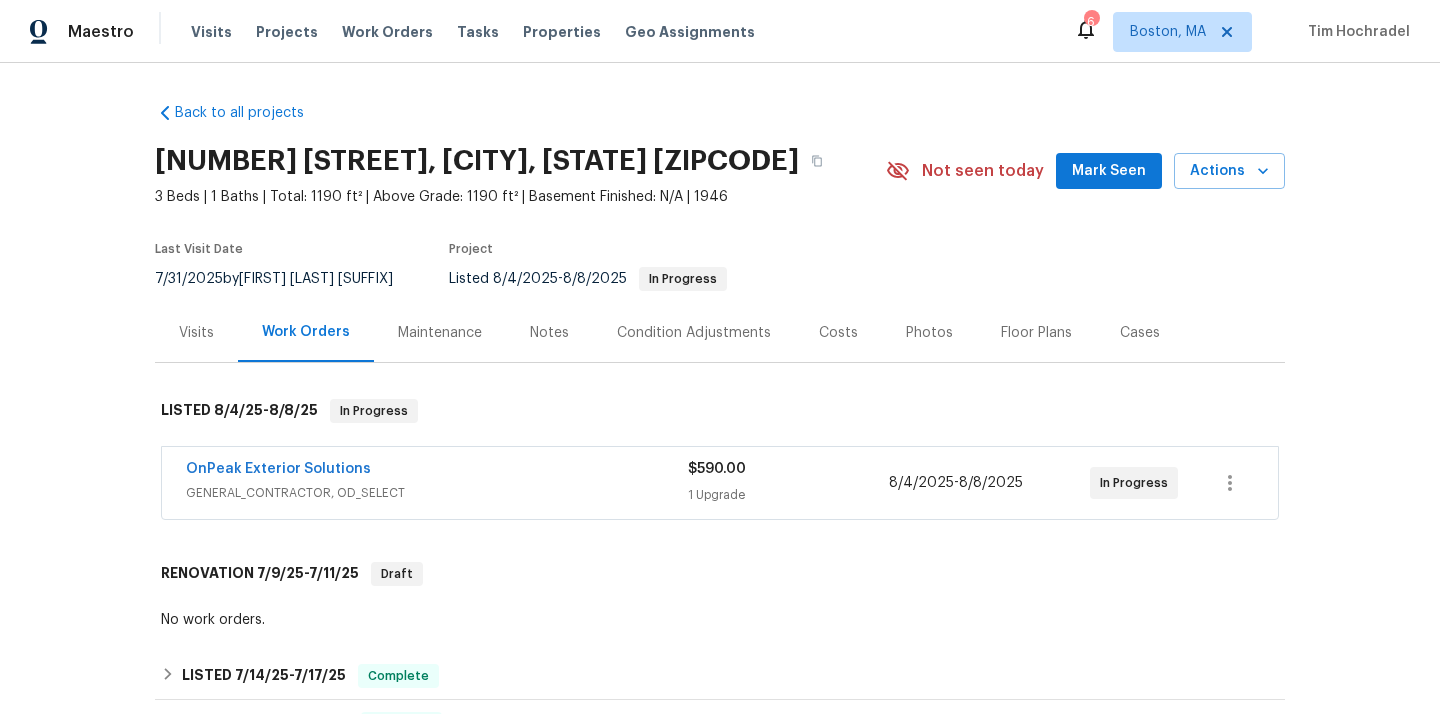click on "Visits" at bounding box center (196, 332) 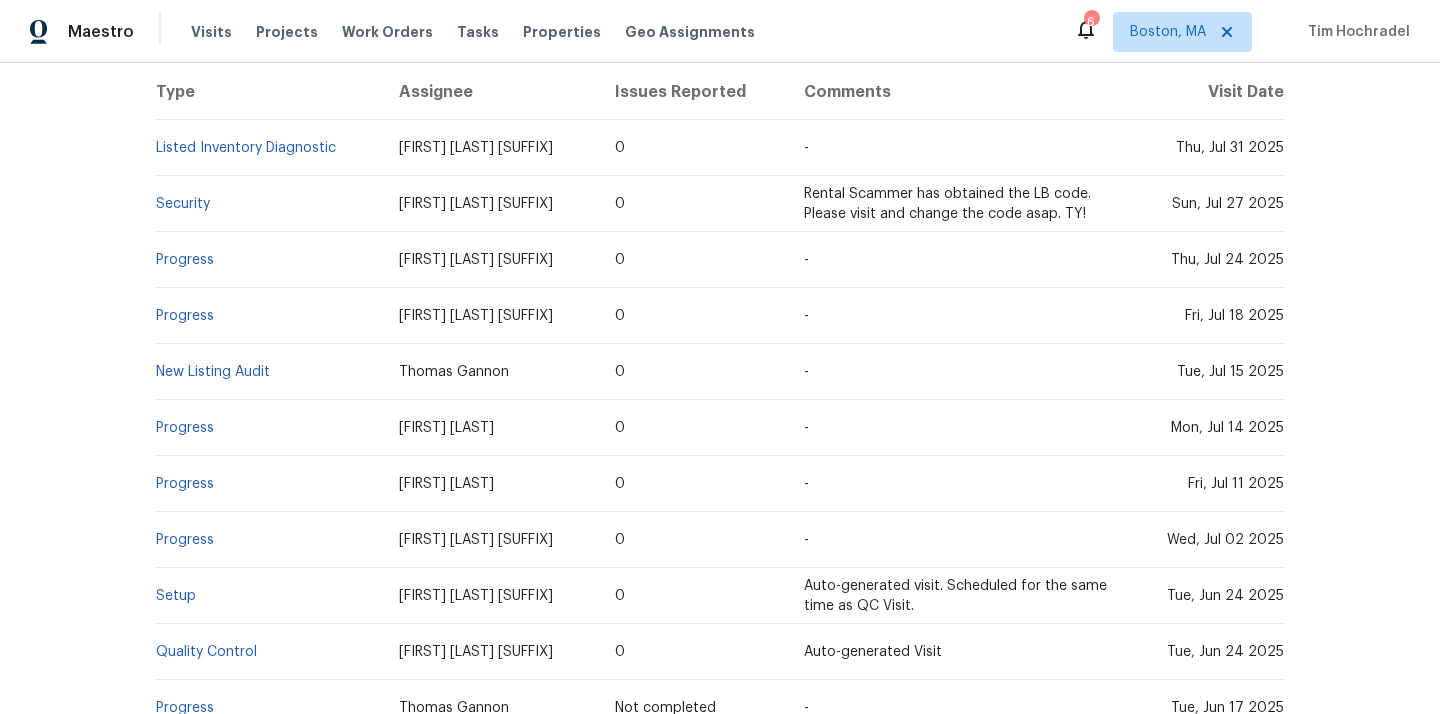 scroll, scrollTop: 725, scrollLeft: 0, axis: vertical 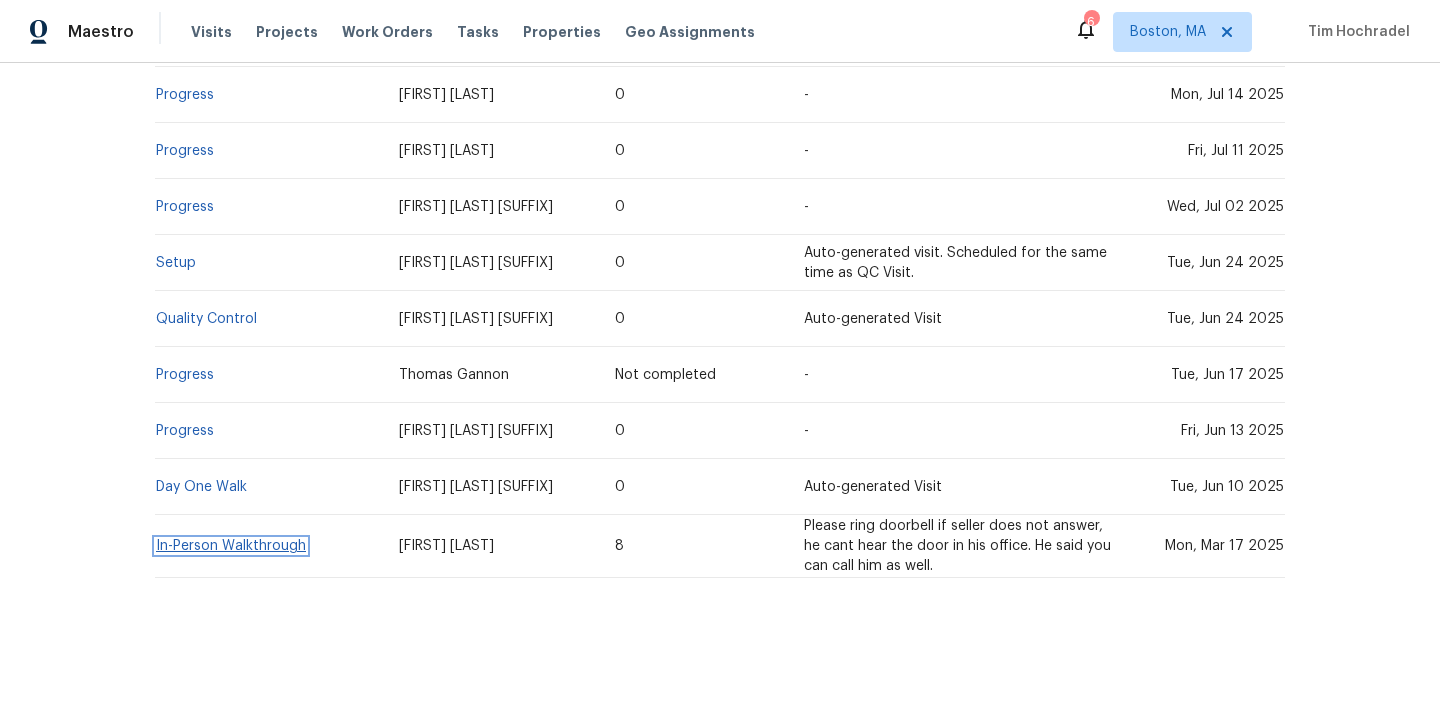 click on "In-Person Walkthrough" at bounding box center (231, 546) 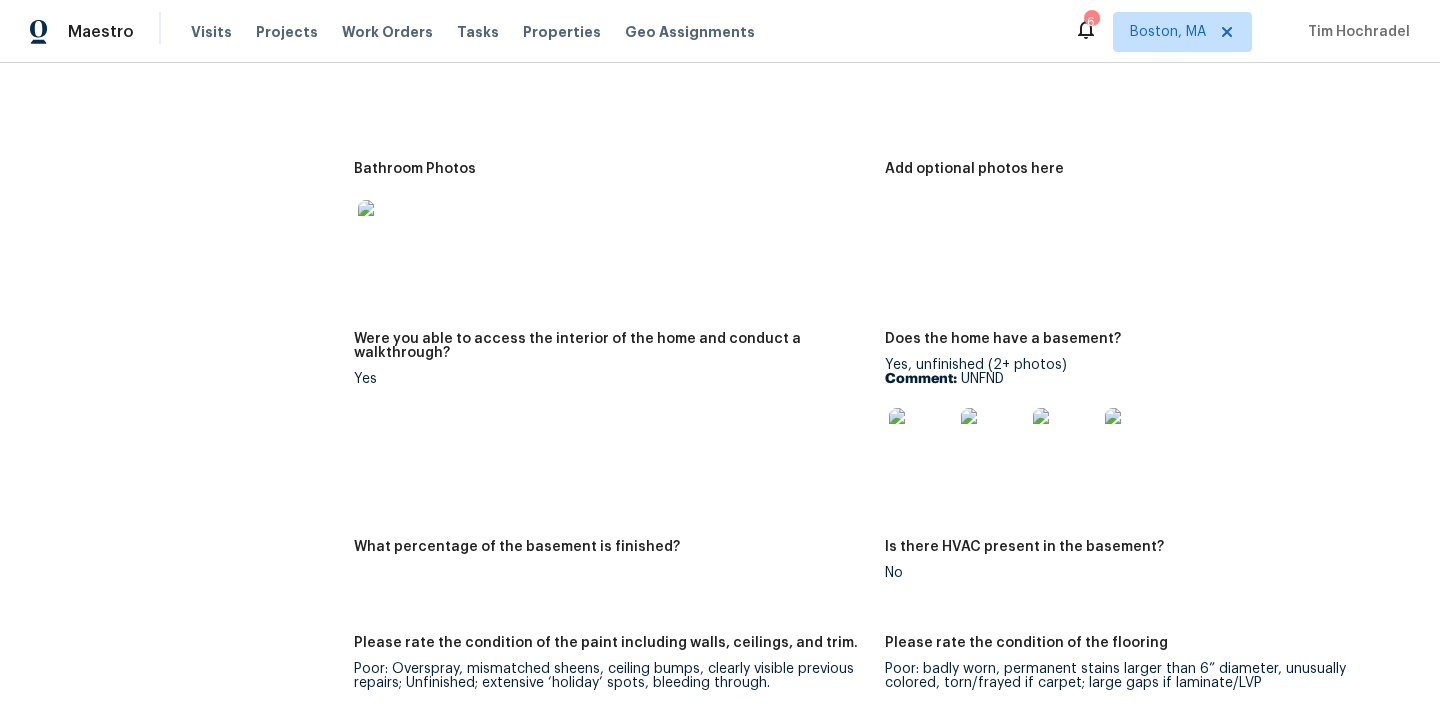 scroll, scrollTop: 2264, scrollLeft: 0, axis: vertical 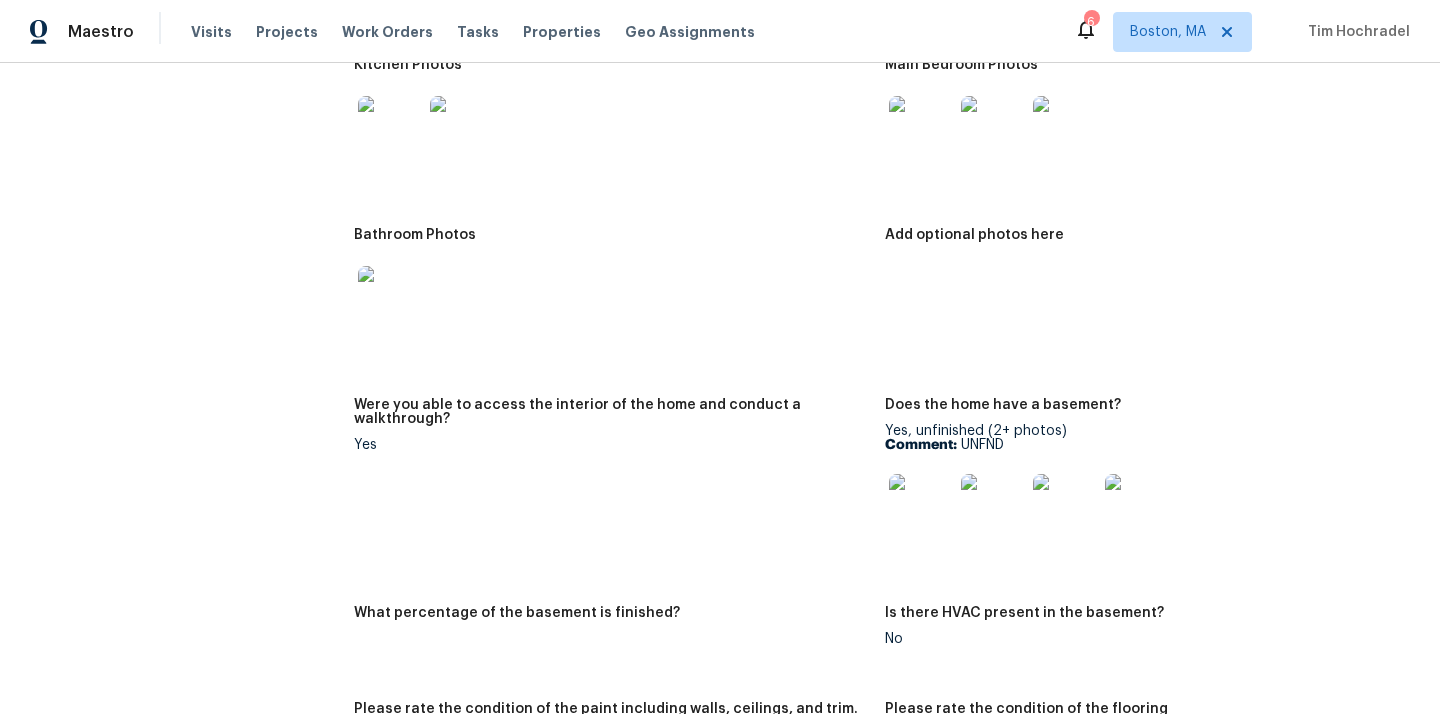 click at bounding box center (390, 128) 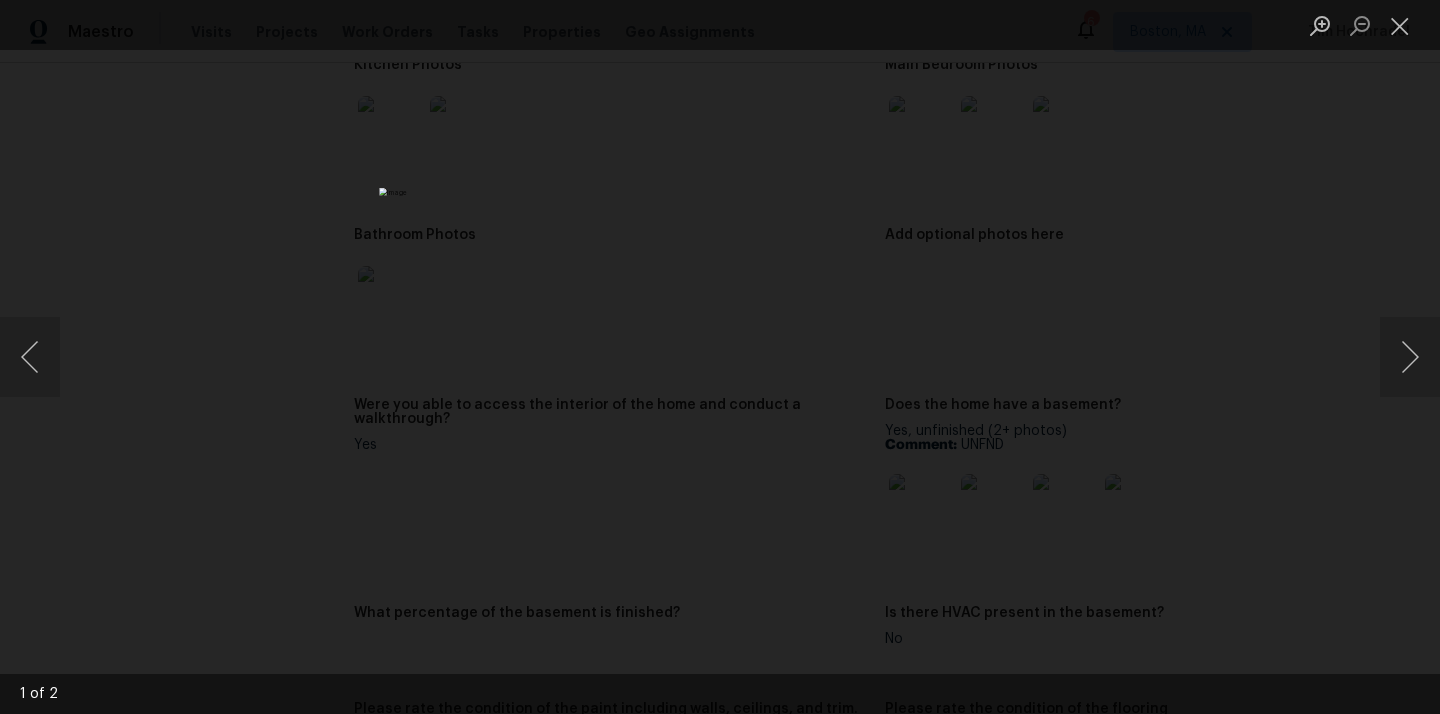 click at bounding box center (720, 357) 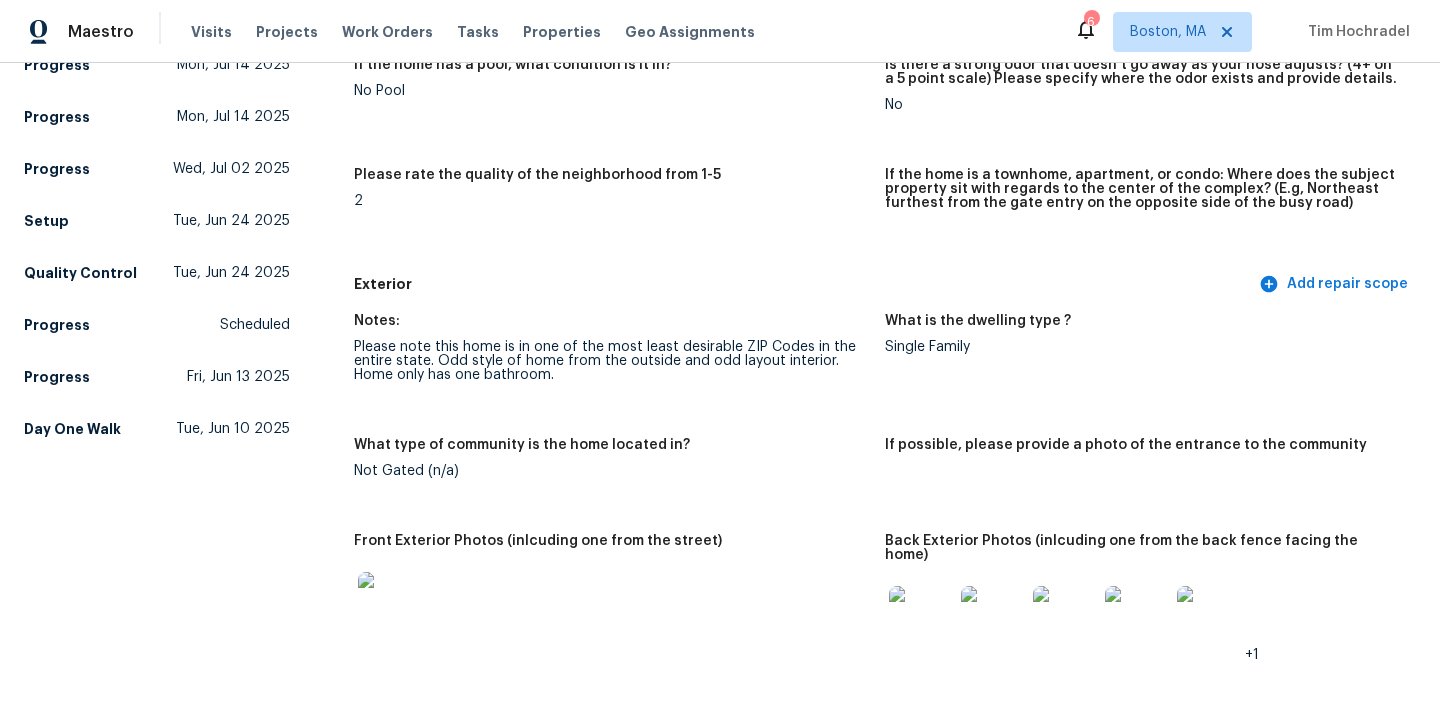 scroll, scrollTop: 0, scrollLeft: 0, axis: both 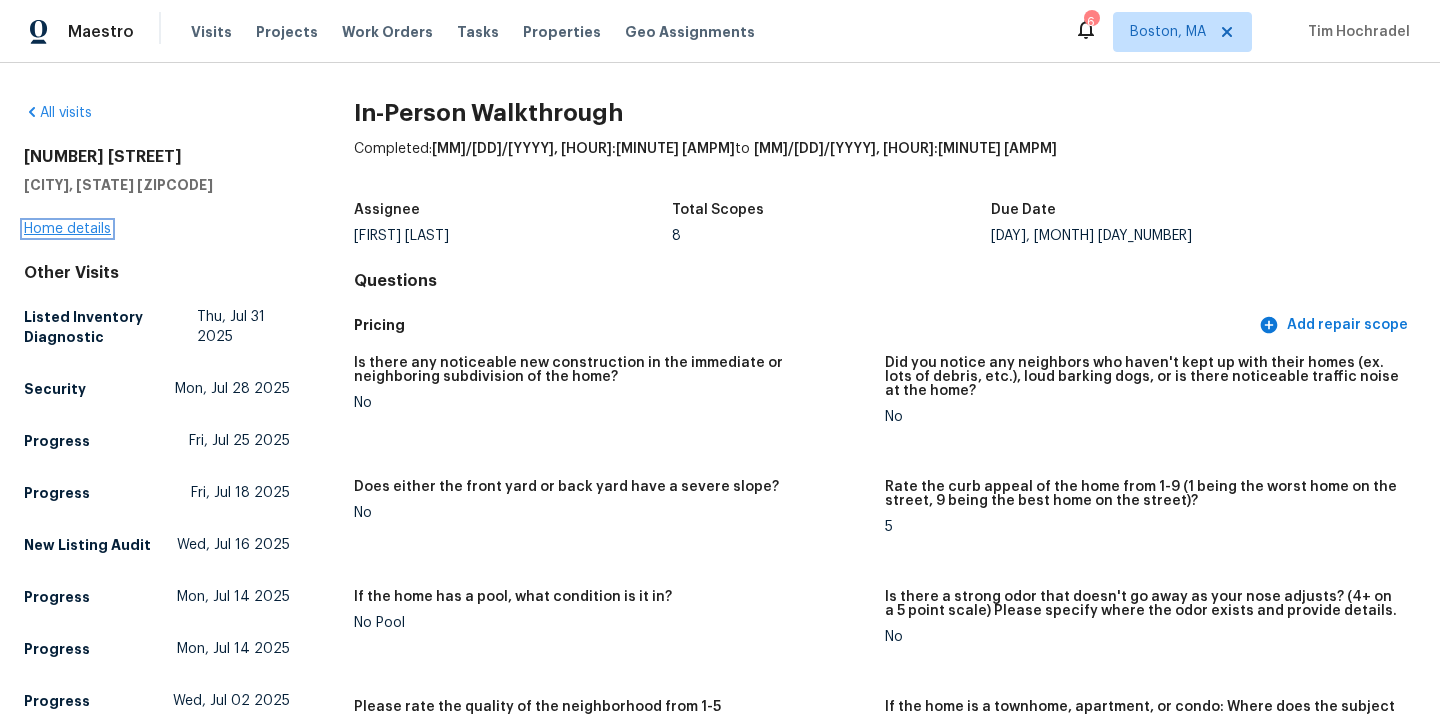 click on "Home details" at bounding box center (67, 229) 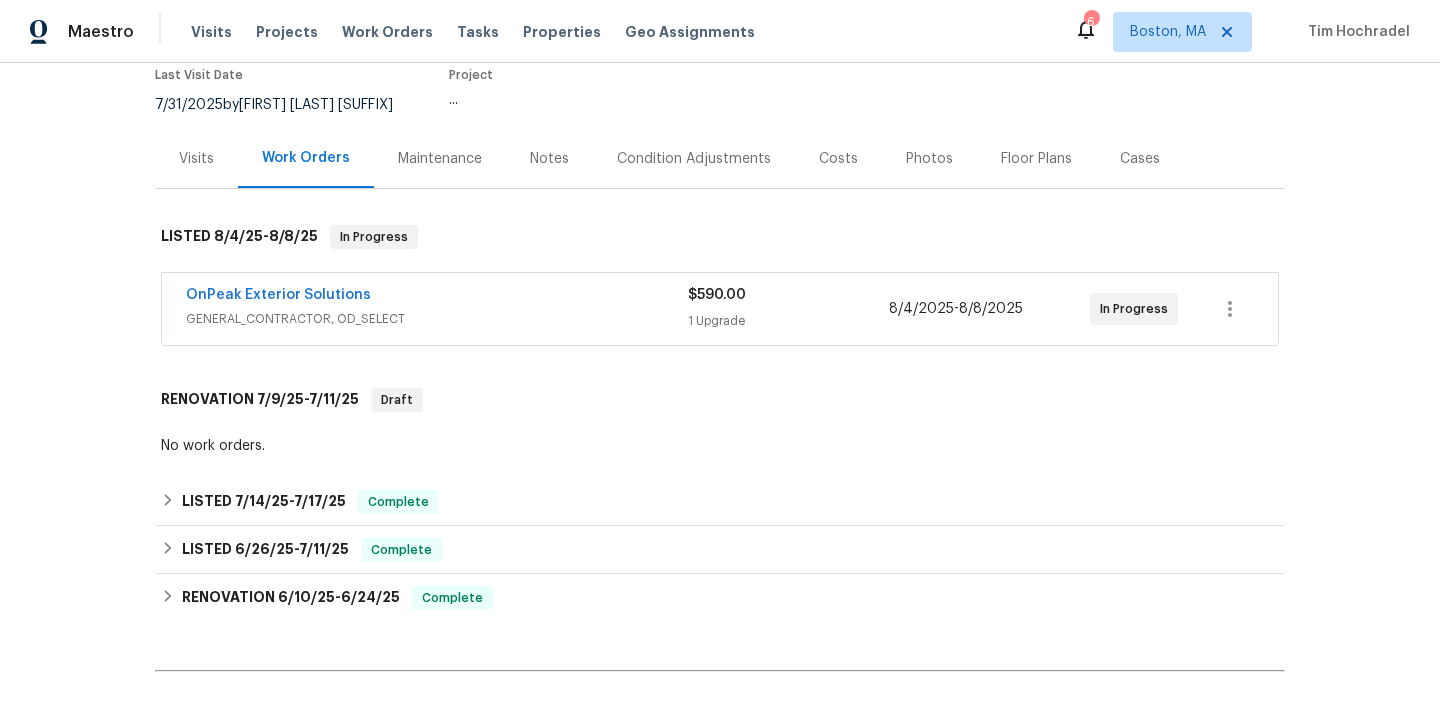 scroll, scrollTop: 388, scrollLeft: 0, axis: vertical 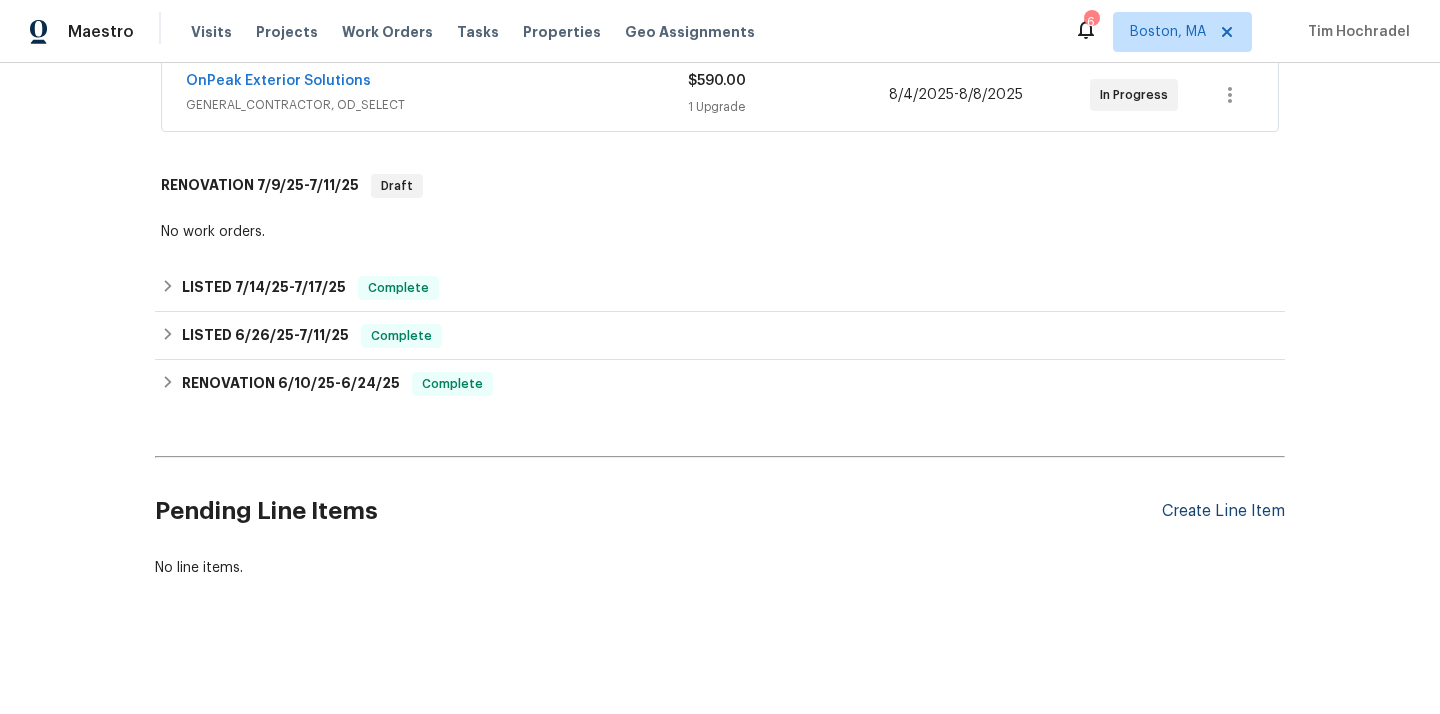 click on "Create Line Item" at bounding box center [1223, 511] 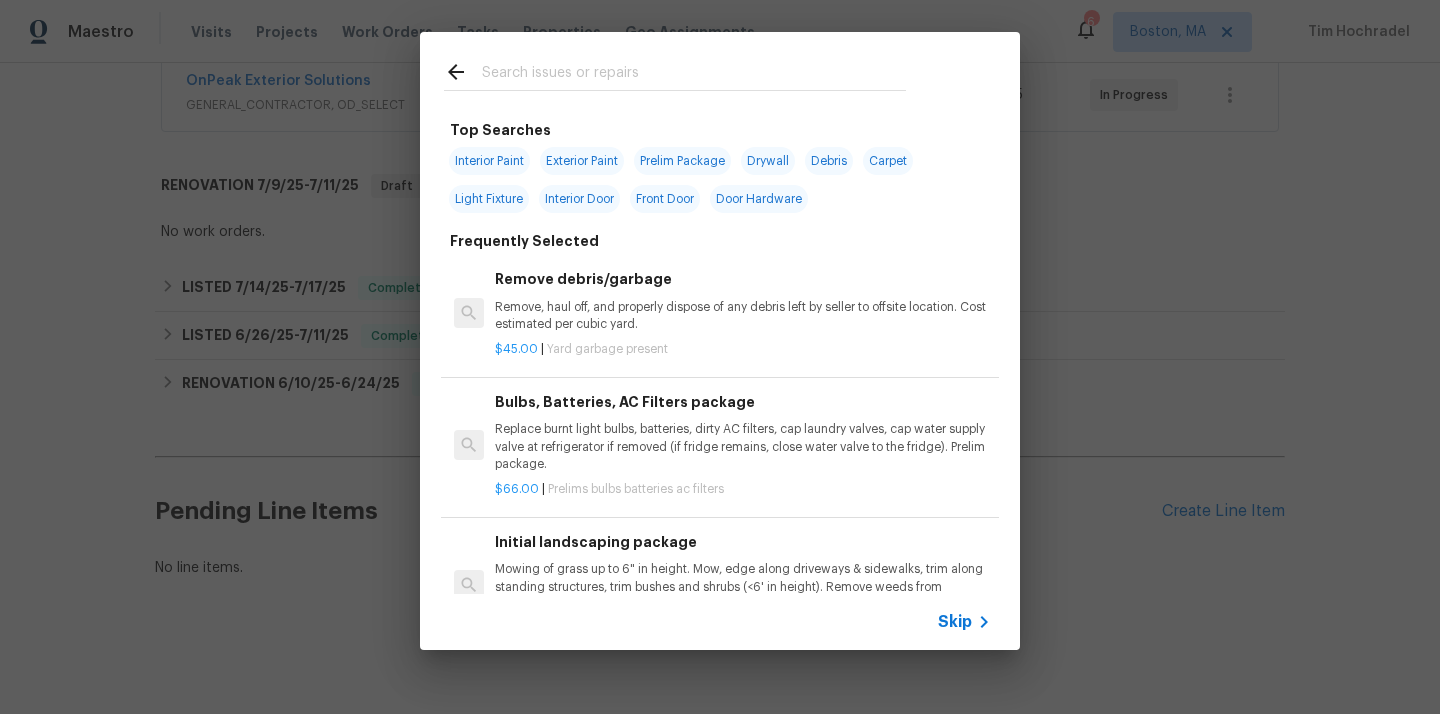 click at bounding box center (694, 75) 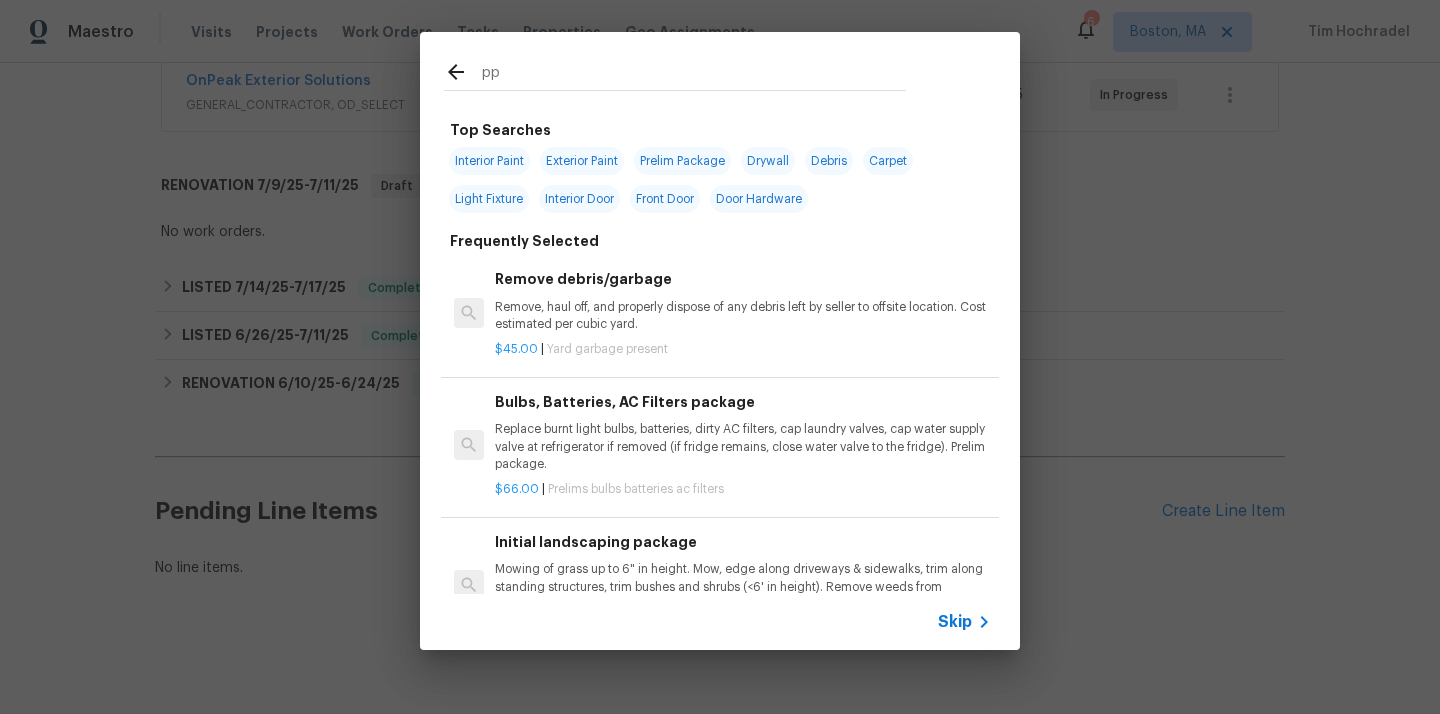 type on "p" 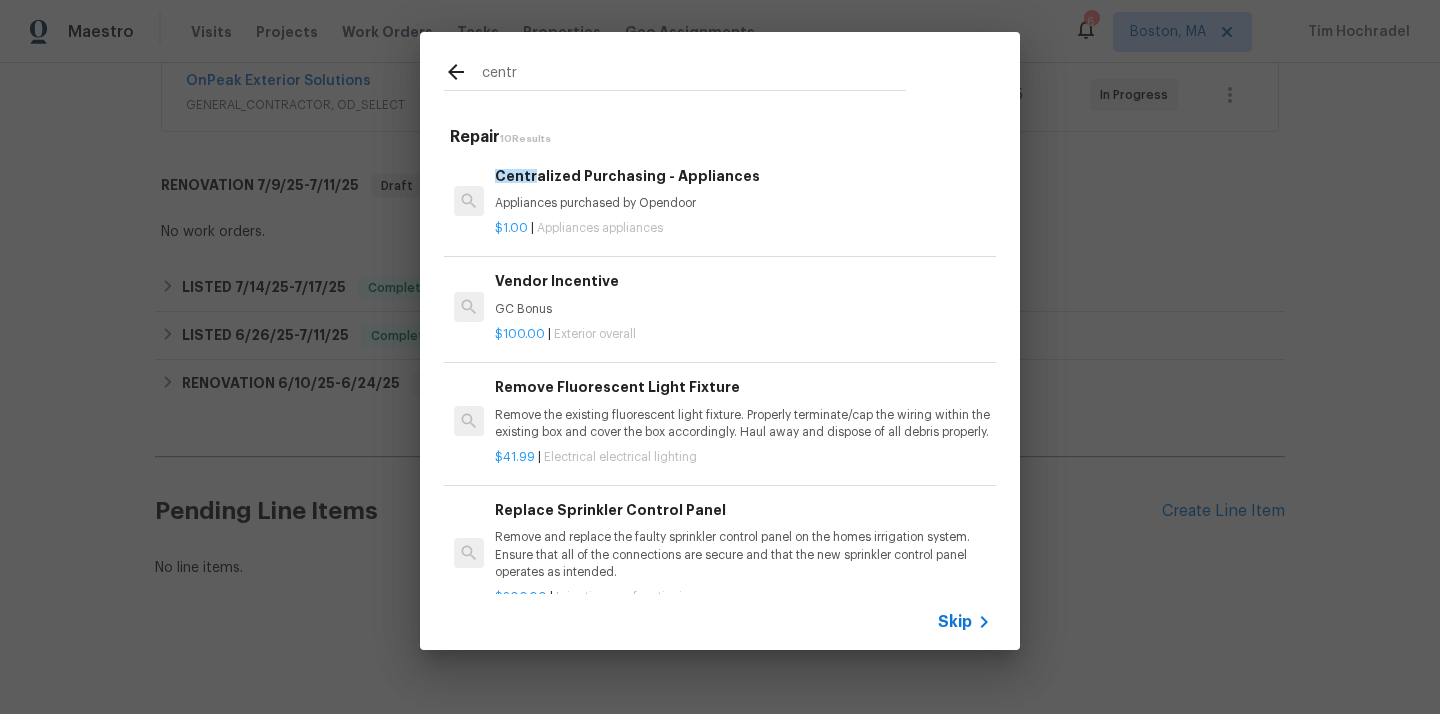 type on "centr" 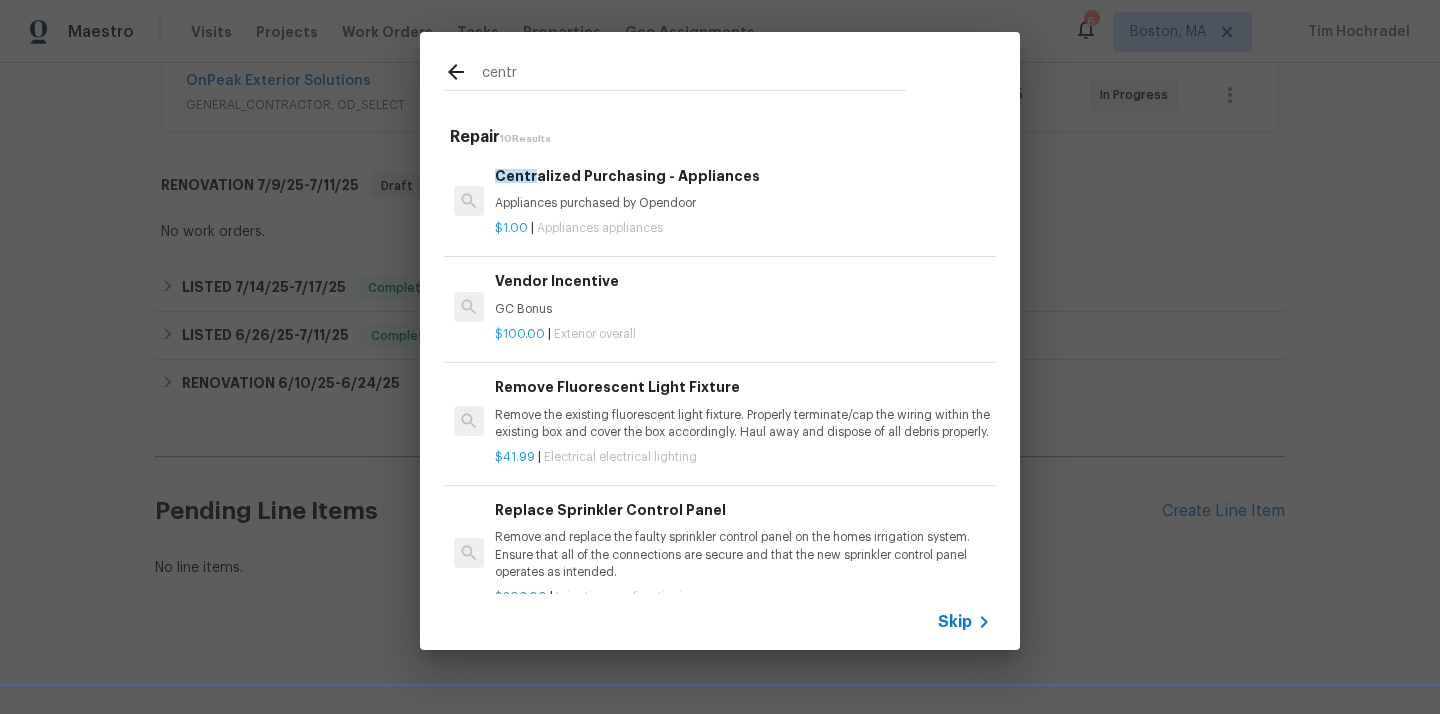 click on "Appliances purchased by Opendoor" at bounding box center [743, 203] 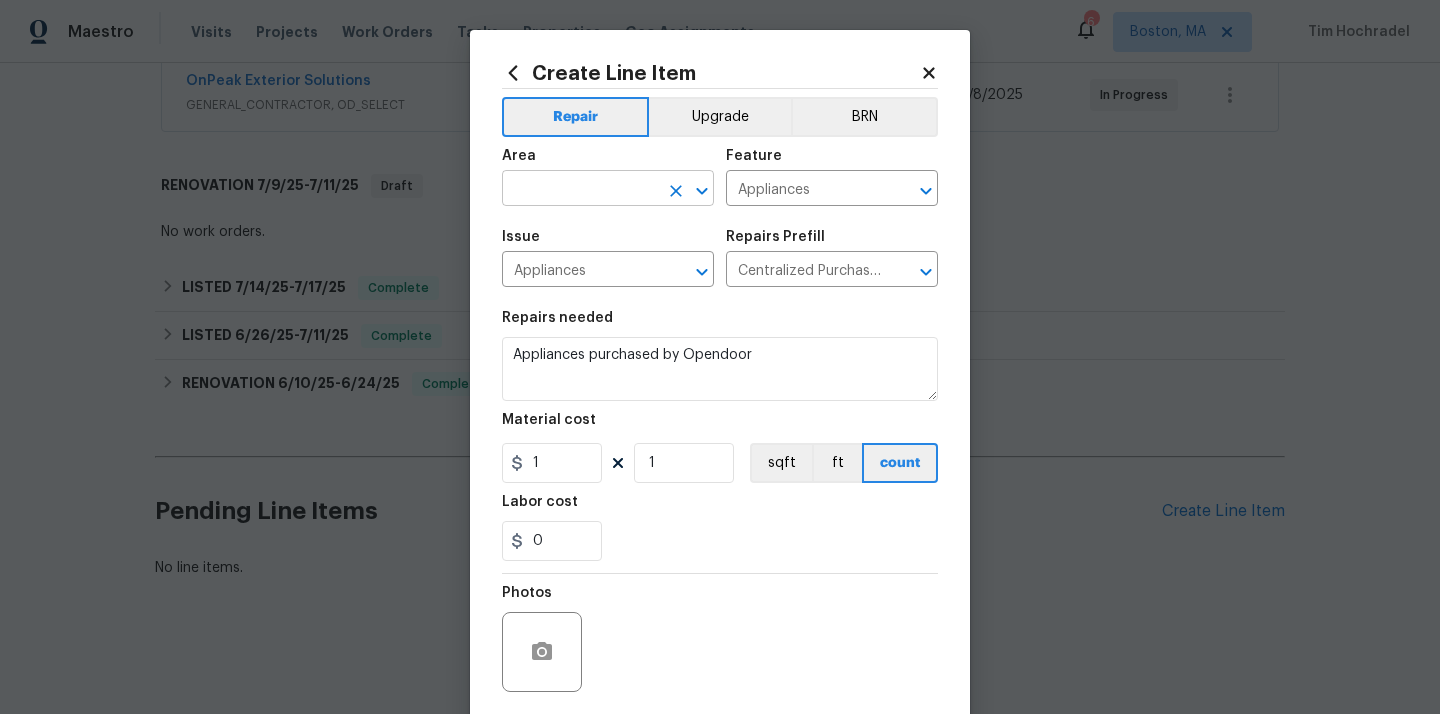 click at bounding box center [580, 190] 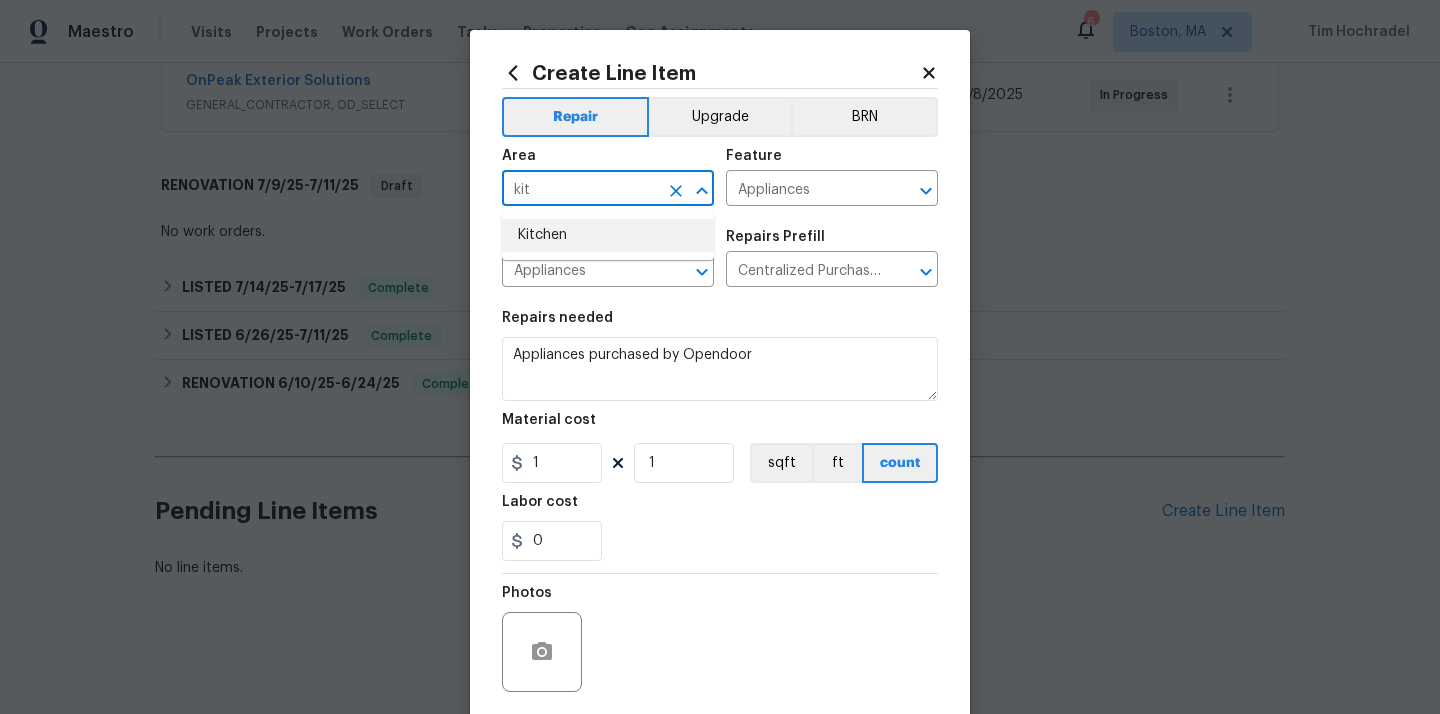 click on "Kitchen" at bounding box center [608, 235] 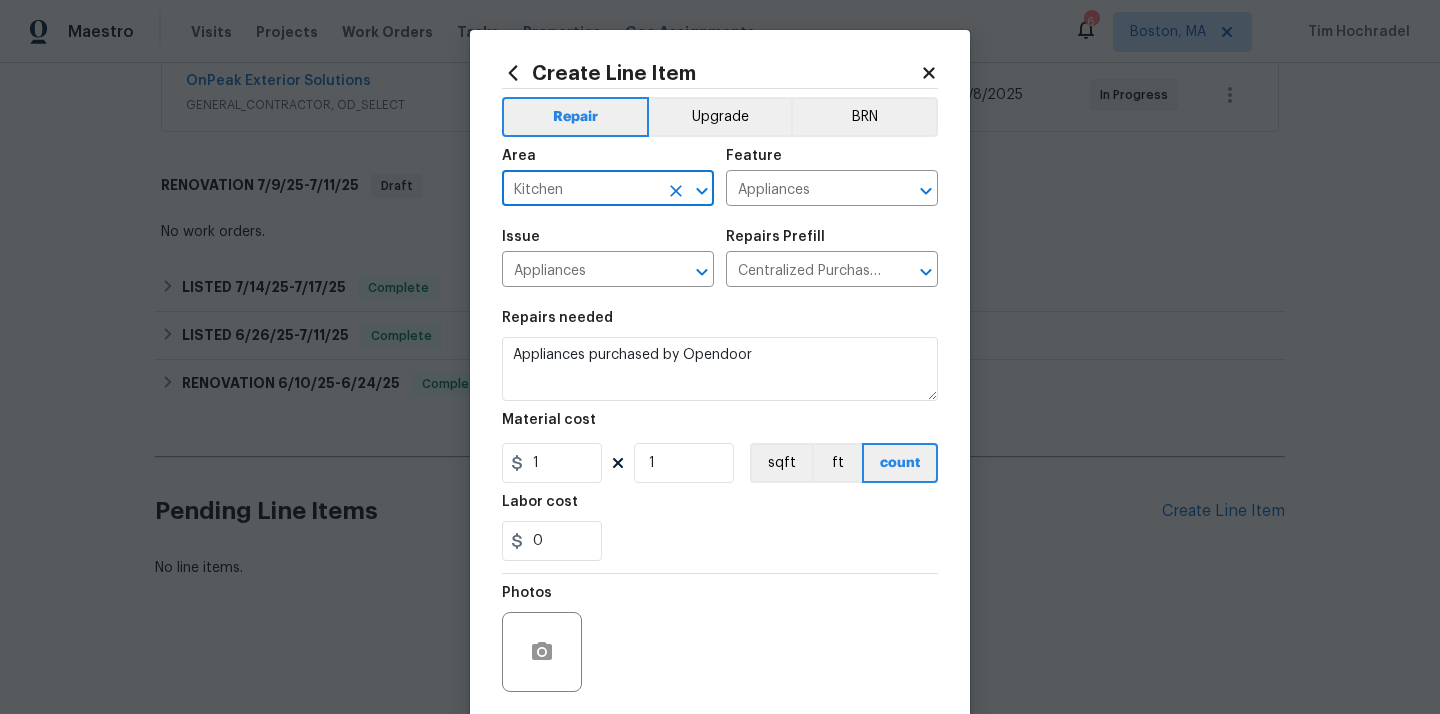 type on "Kitchen" 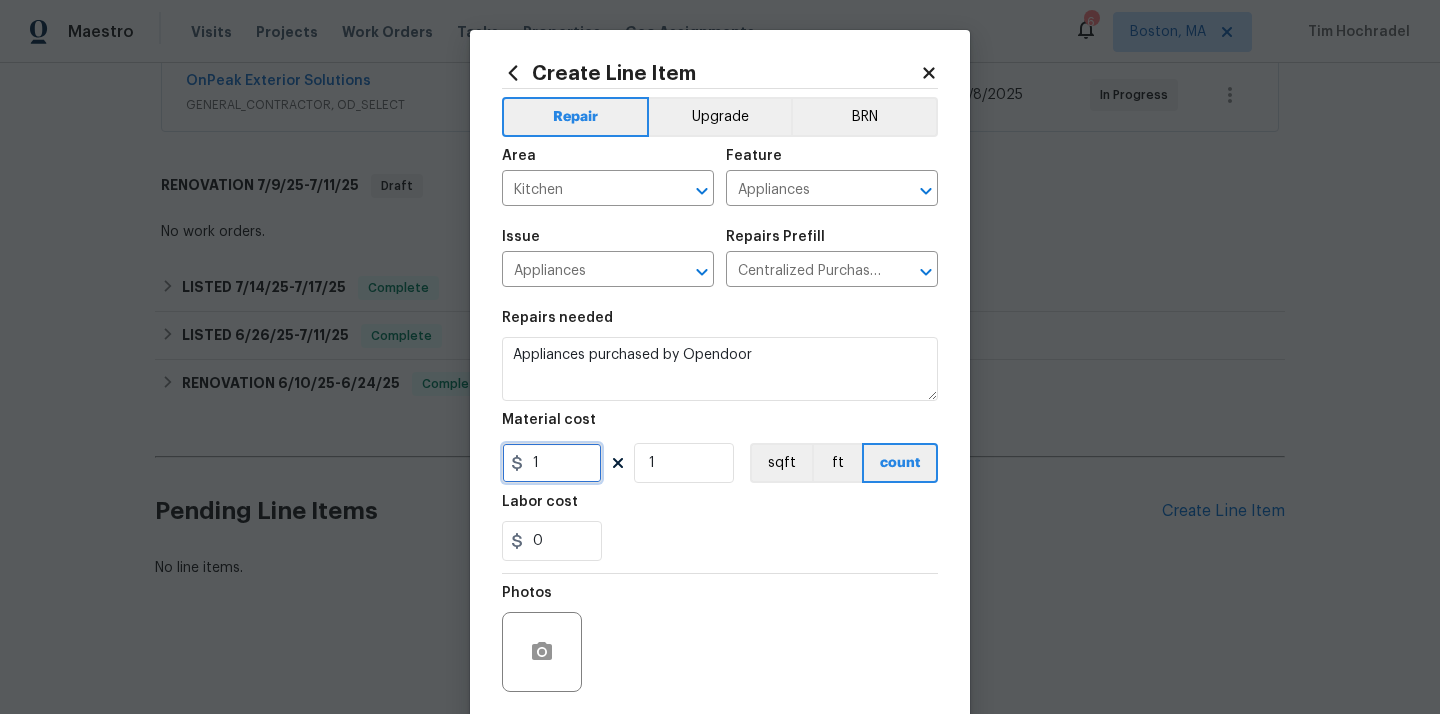 drag, startPoint x: 532, startPoint y: 469, endPoint x: 477, endPoint y: 471, distance: 55.03635 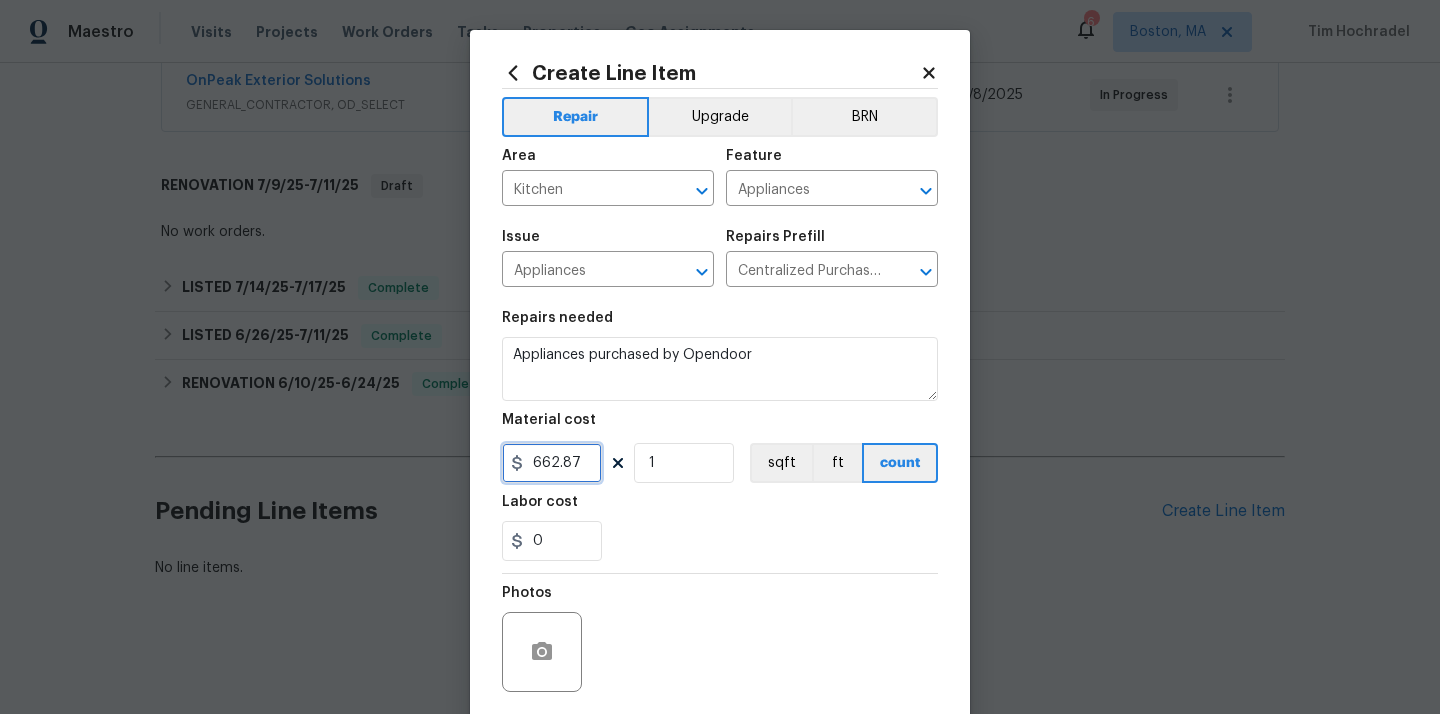 type on "662.87" 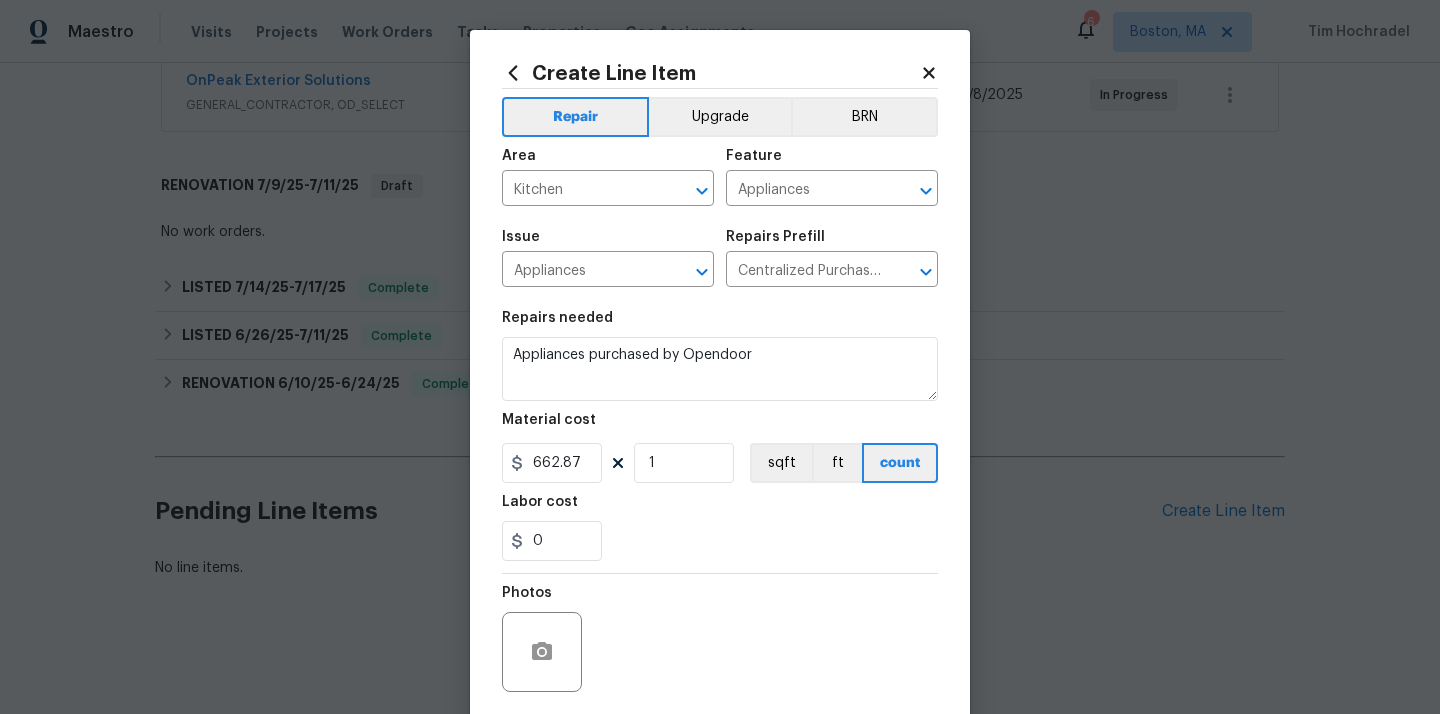 click on "Labor cost" at bounding box center (720, 508) 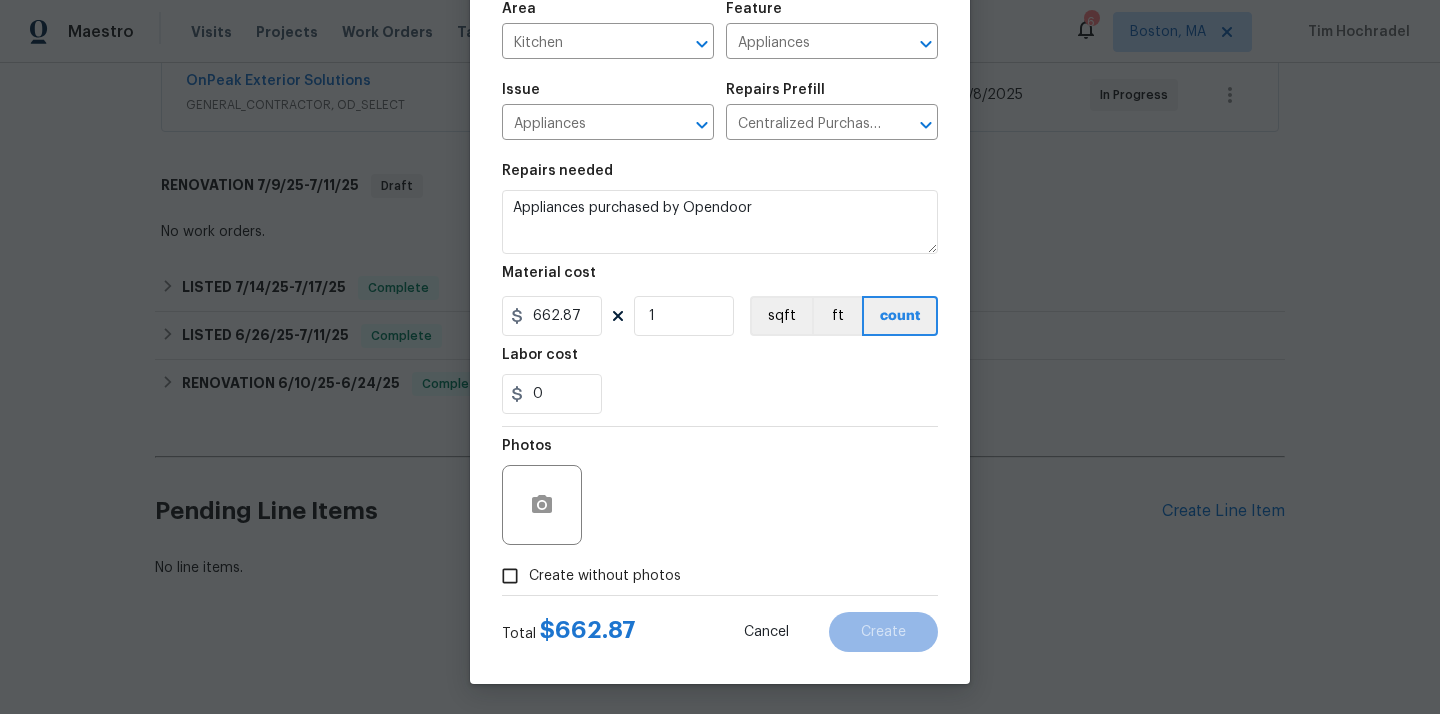 click on "Create without photos" at bounding box center [605, 576] 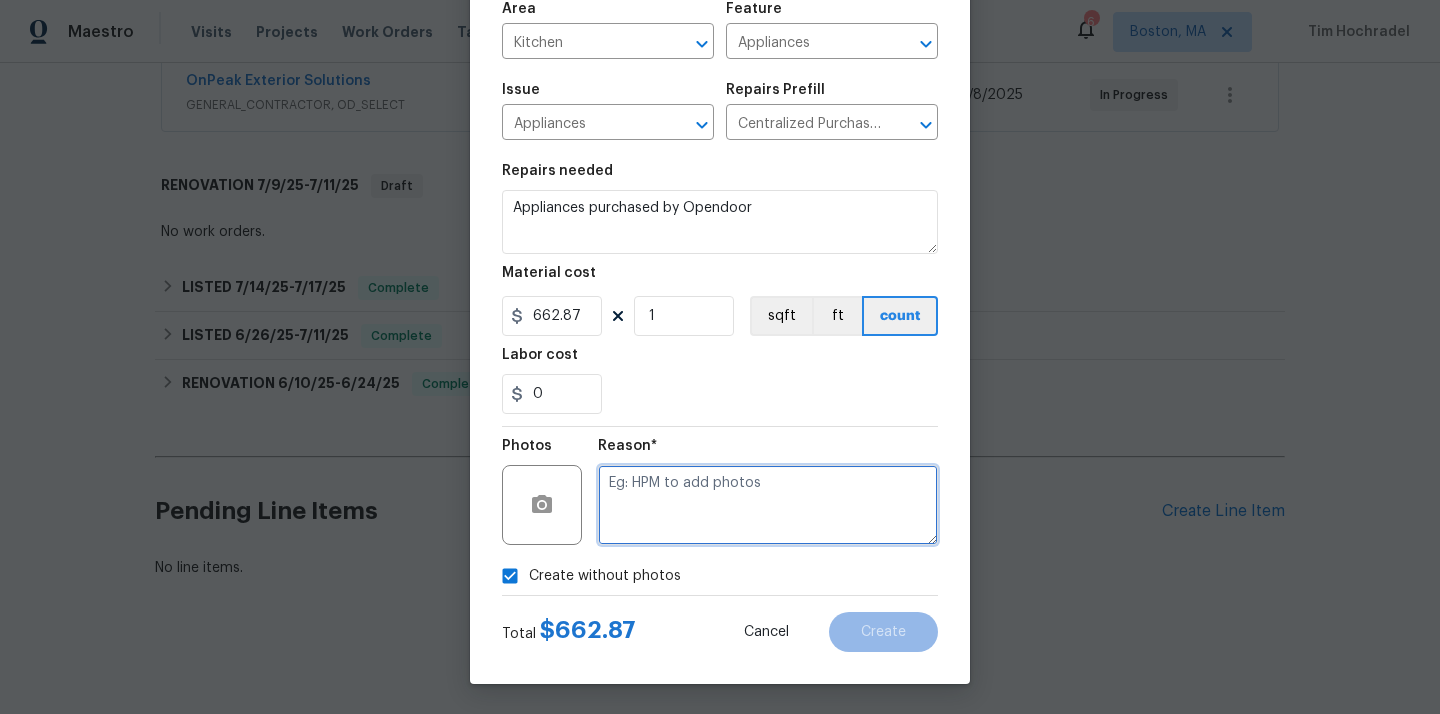 click at bounding box center (768, 505) 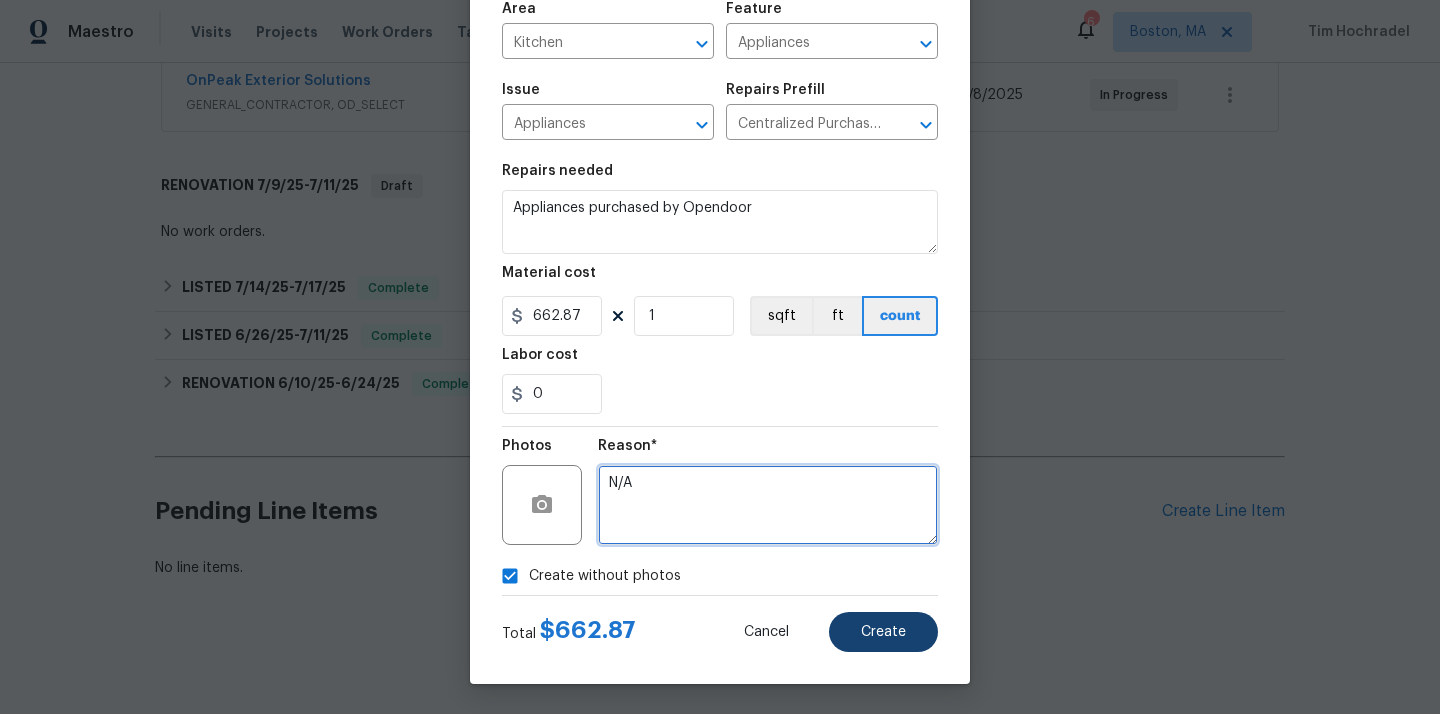 type on "N/A" 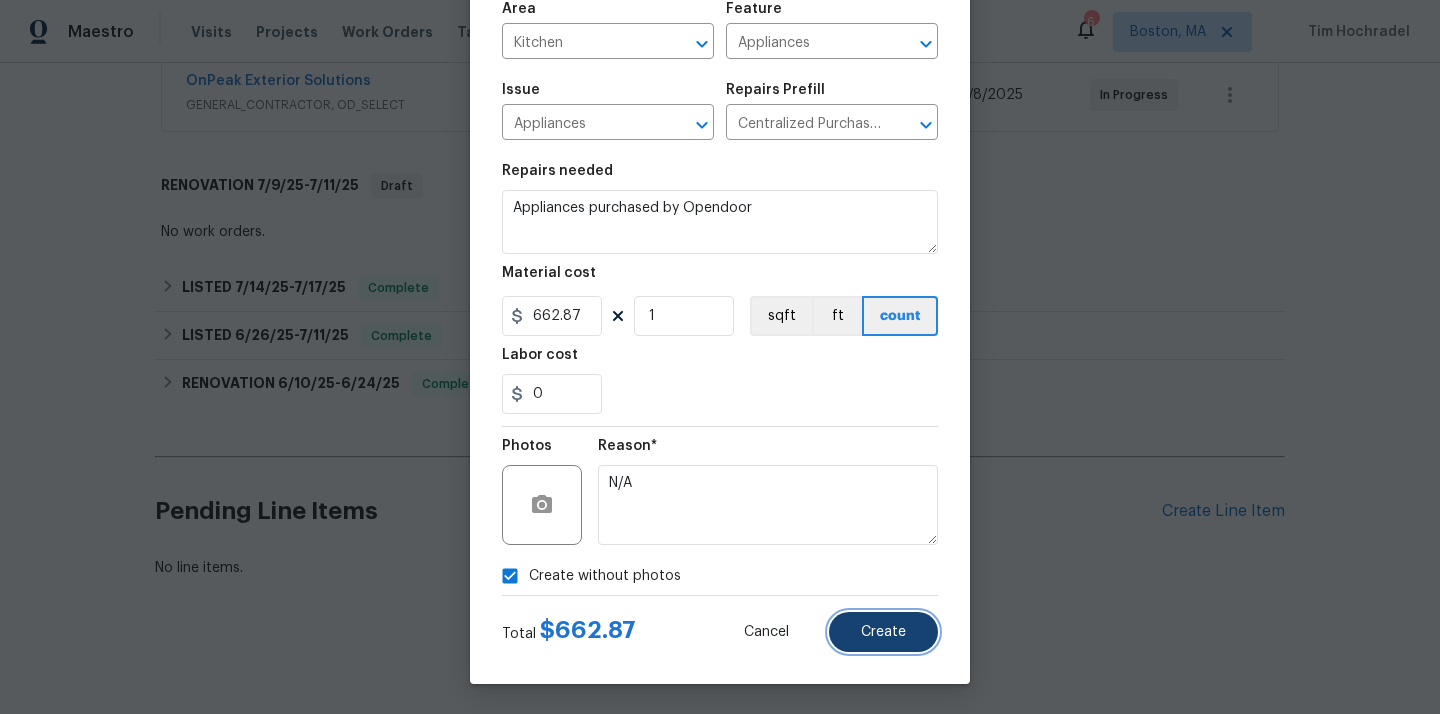 click on "Create" at bounding box center [883, 632] 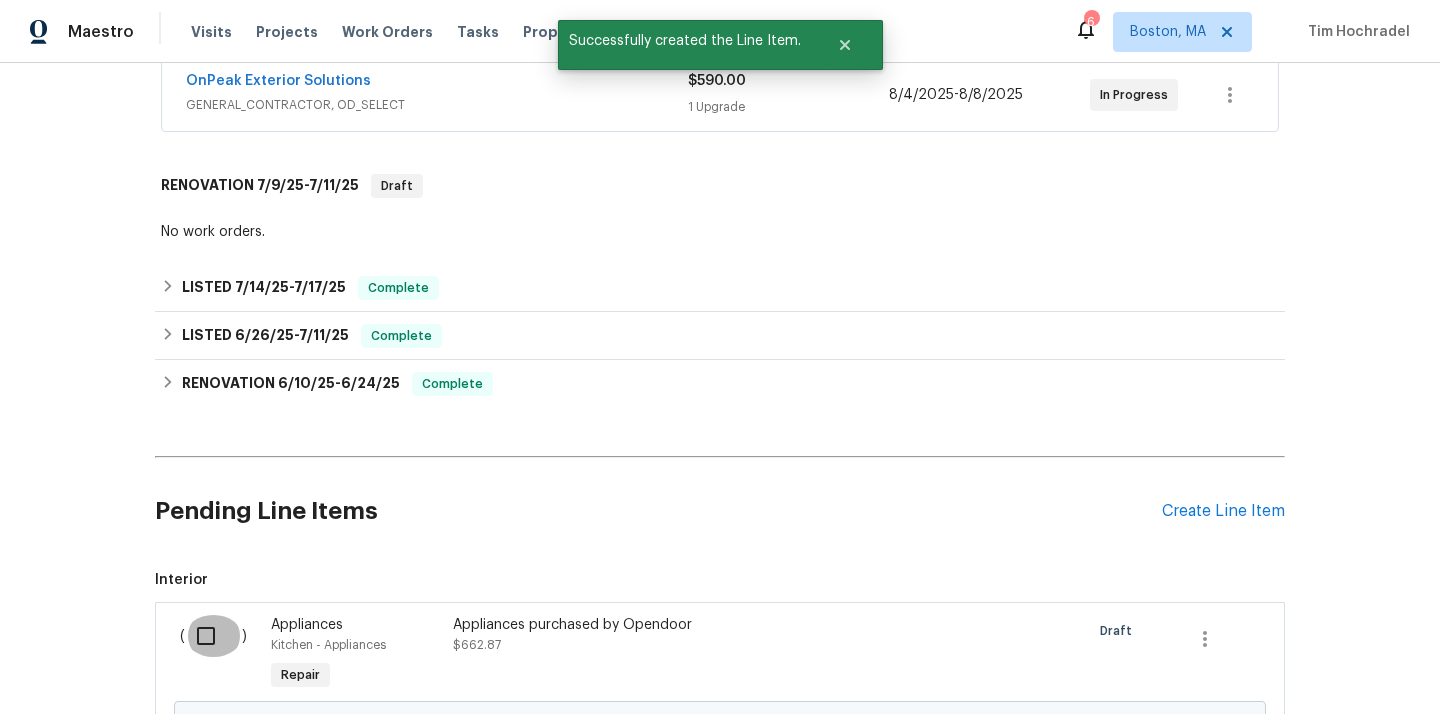 click at bounding box center [213, 636] 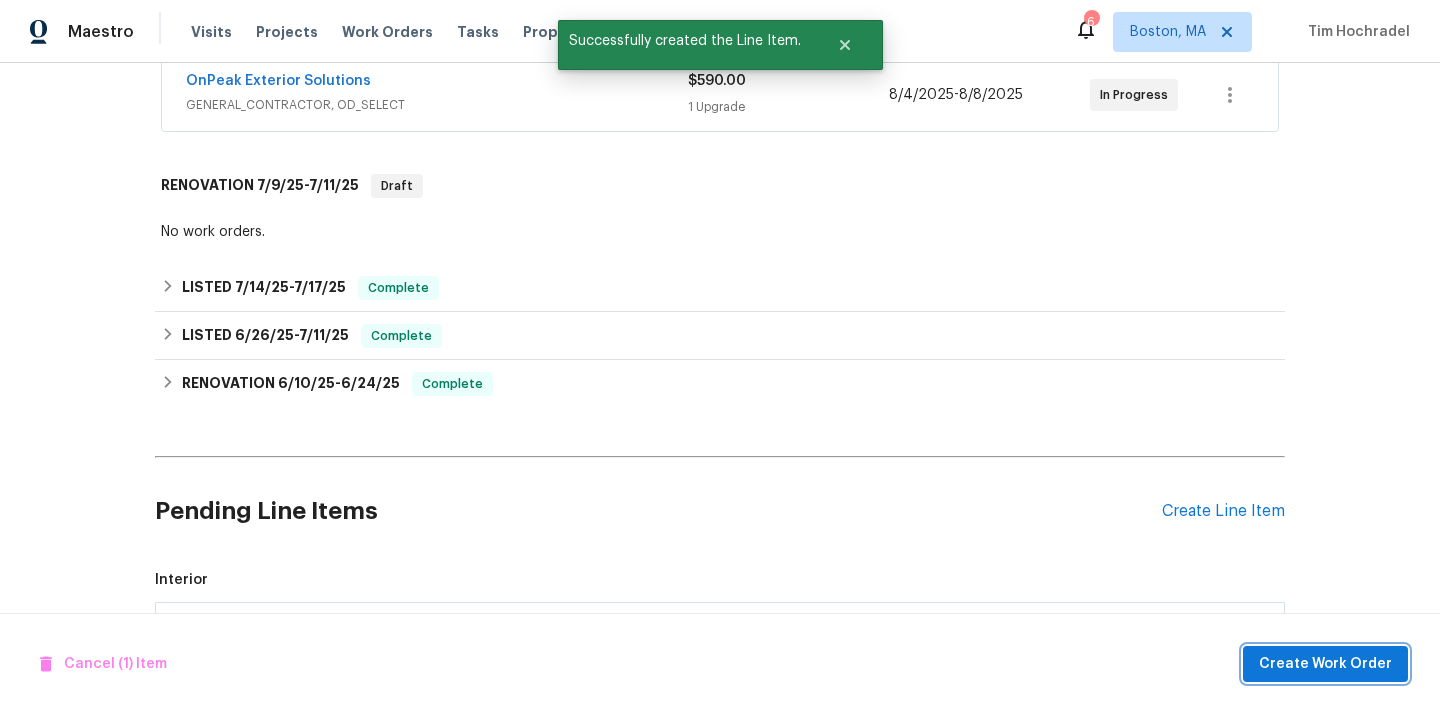 click on "Create Work Order" at bounding box center [1325, 664] 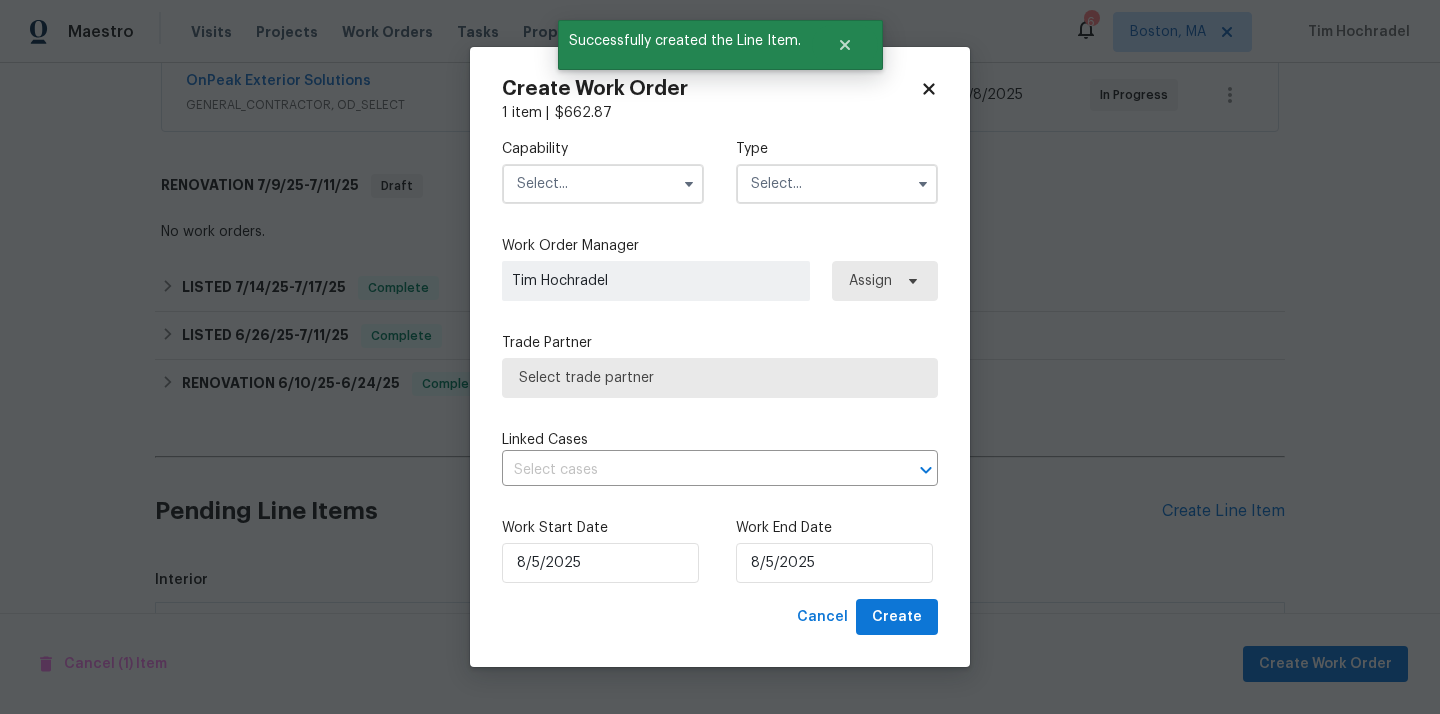 click at bounding box center [603, 184] 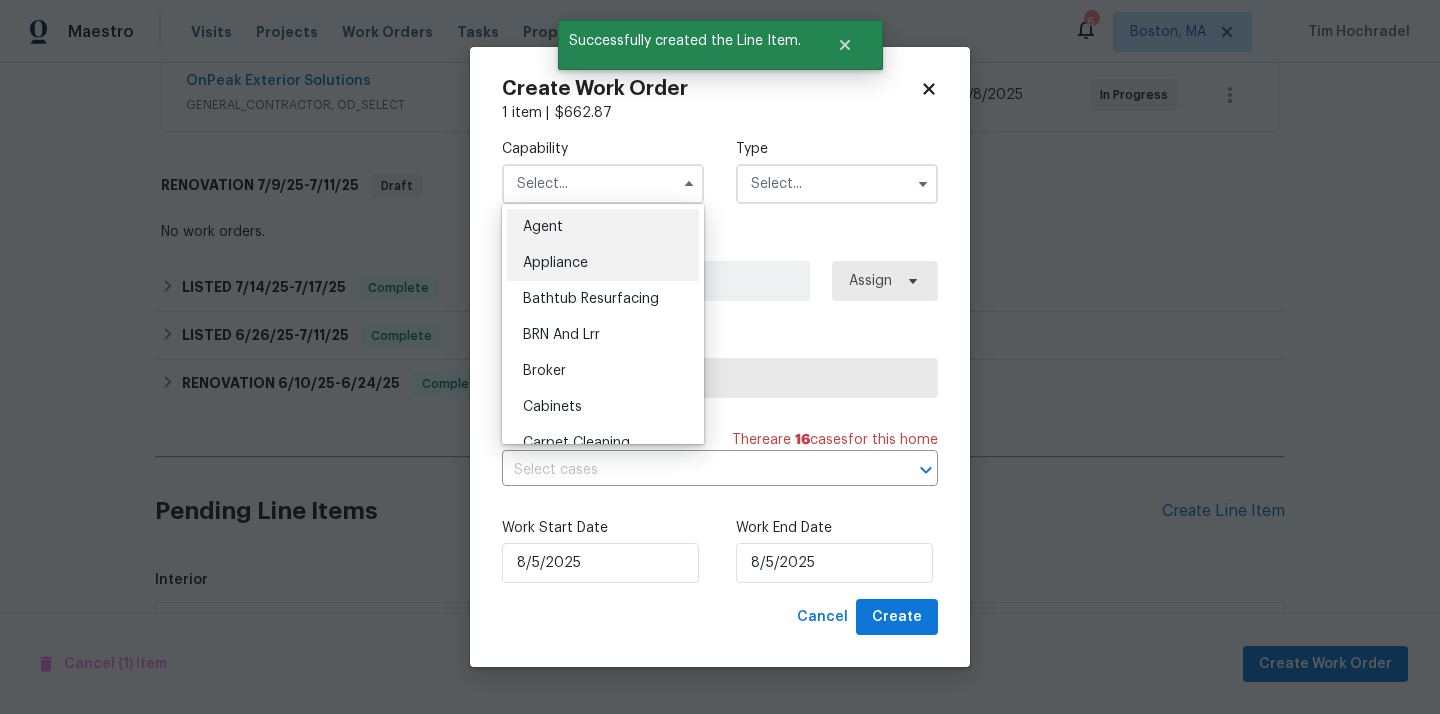 click on "Appliance" at bounding box center (603, 263) 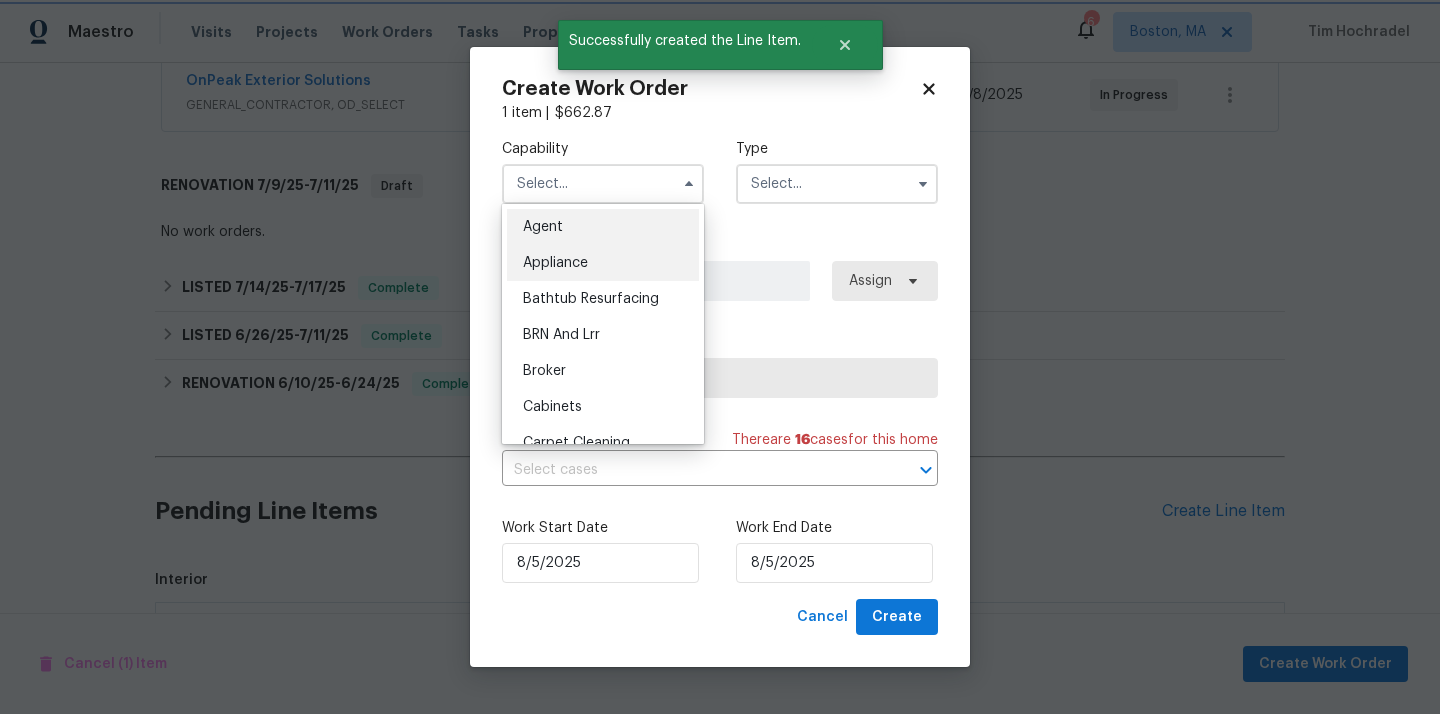 type on "Appliance" 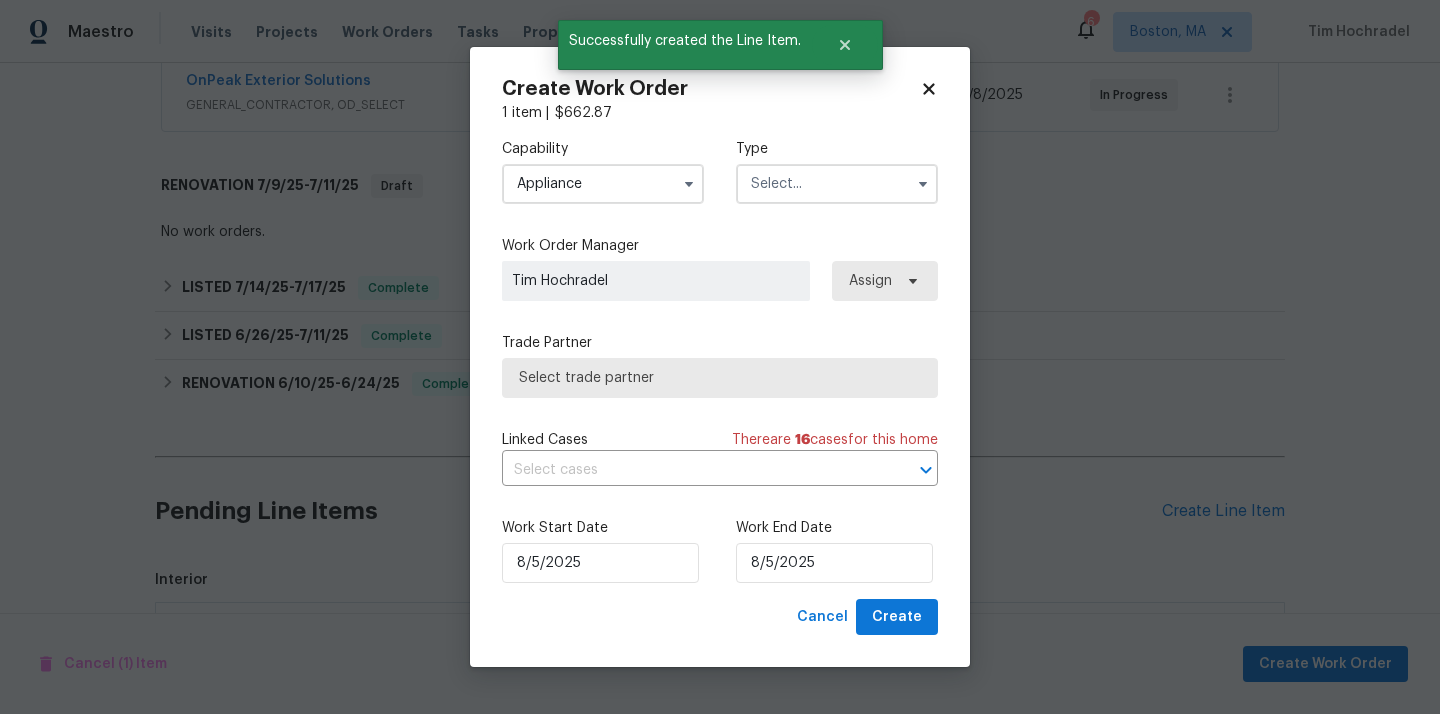 click at bounding box center (837, 184) 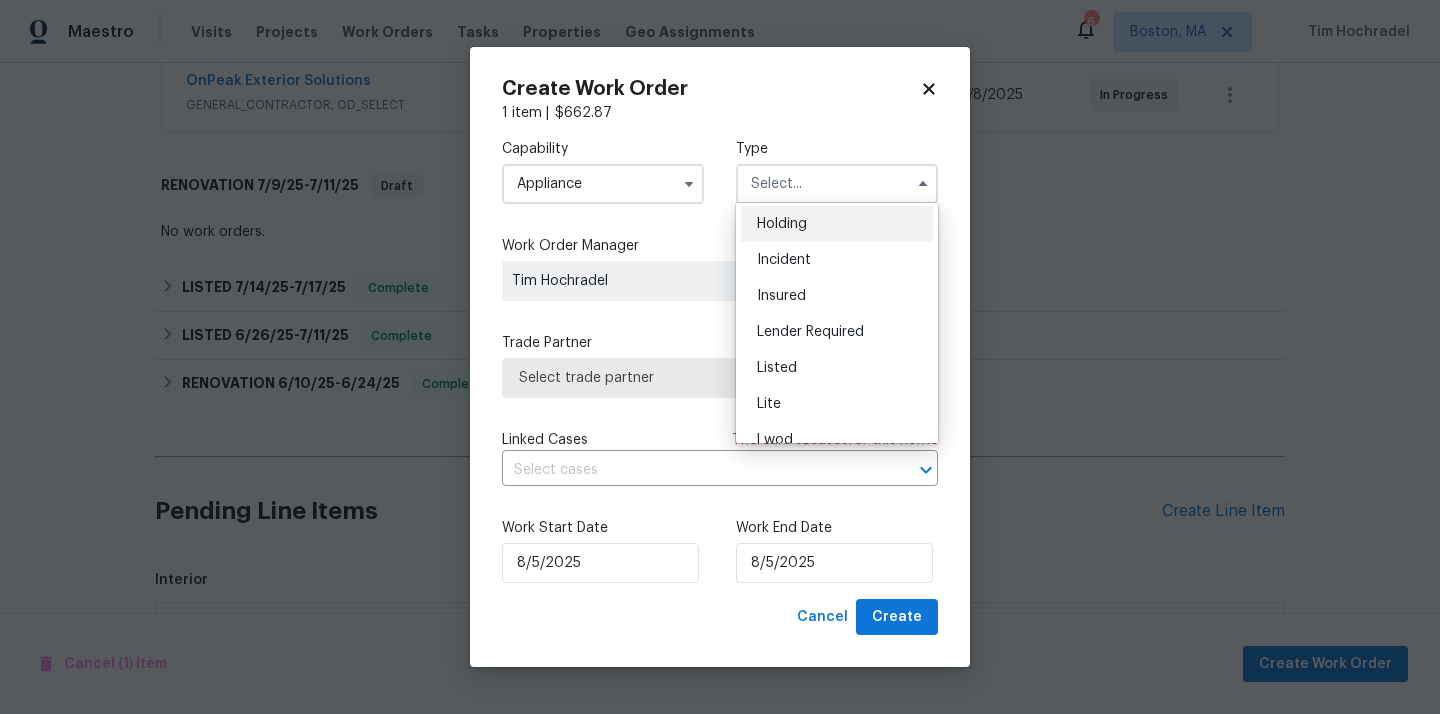 scroll, scrollTop: 92, scrollLeft: 0, axis: vertical 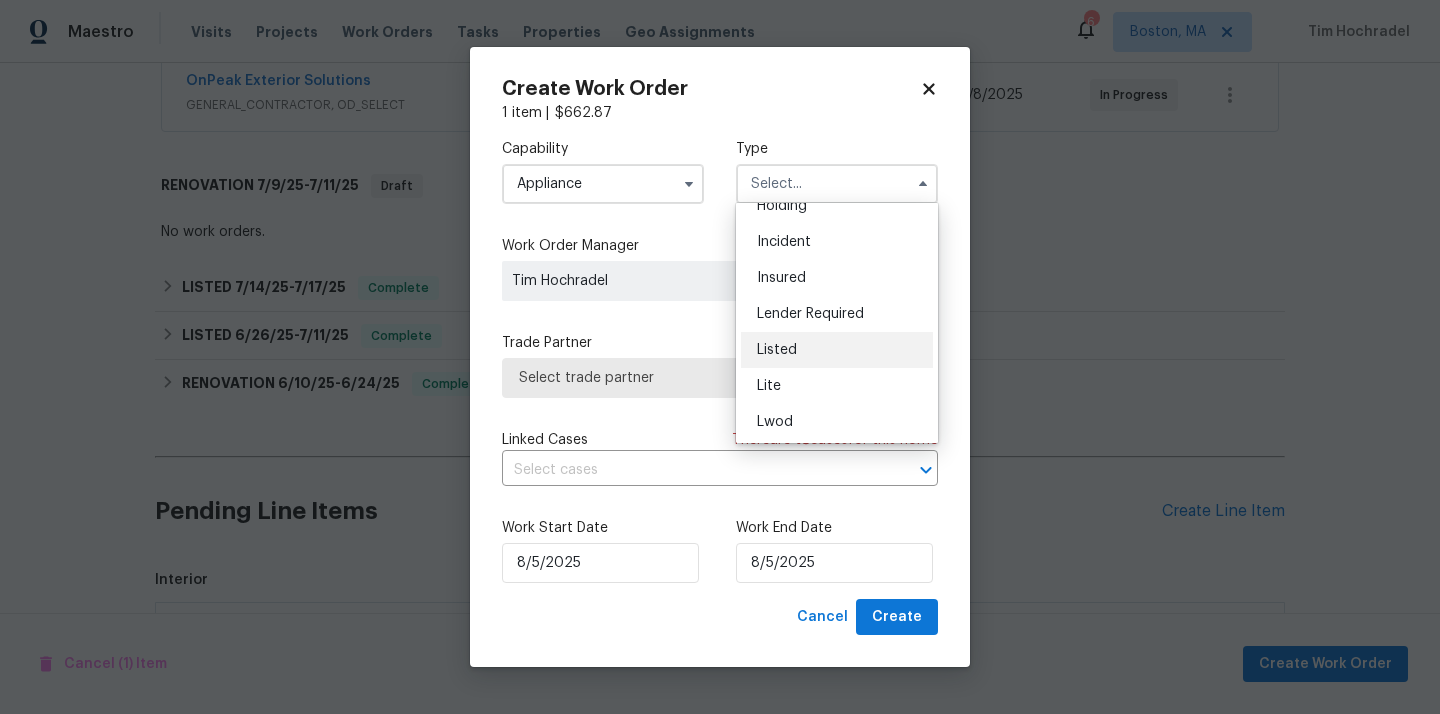 click on "Listed" at bounding box center [837, 350] 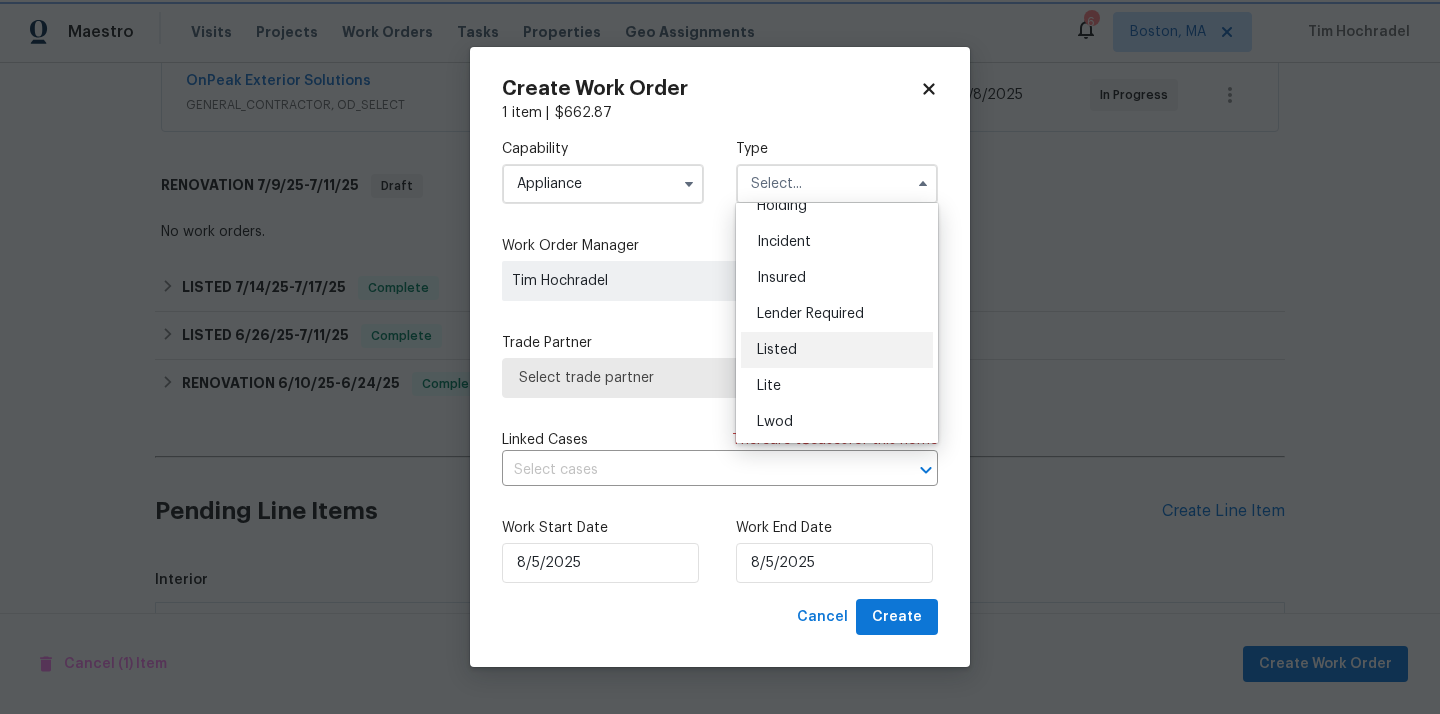type on "Listed" 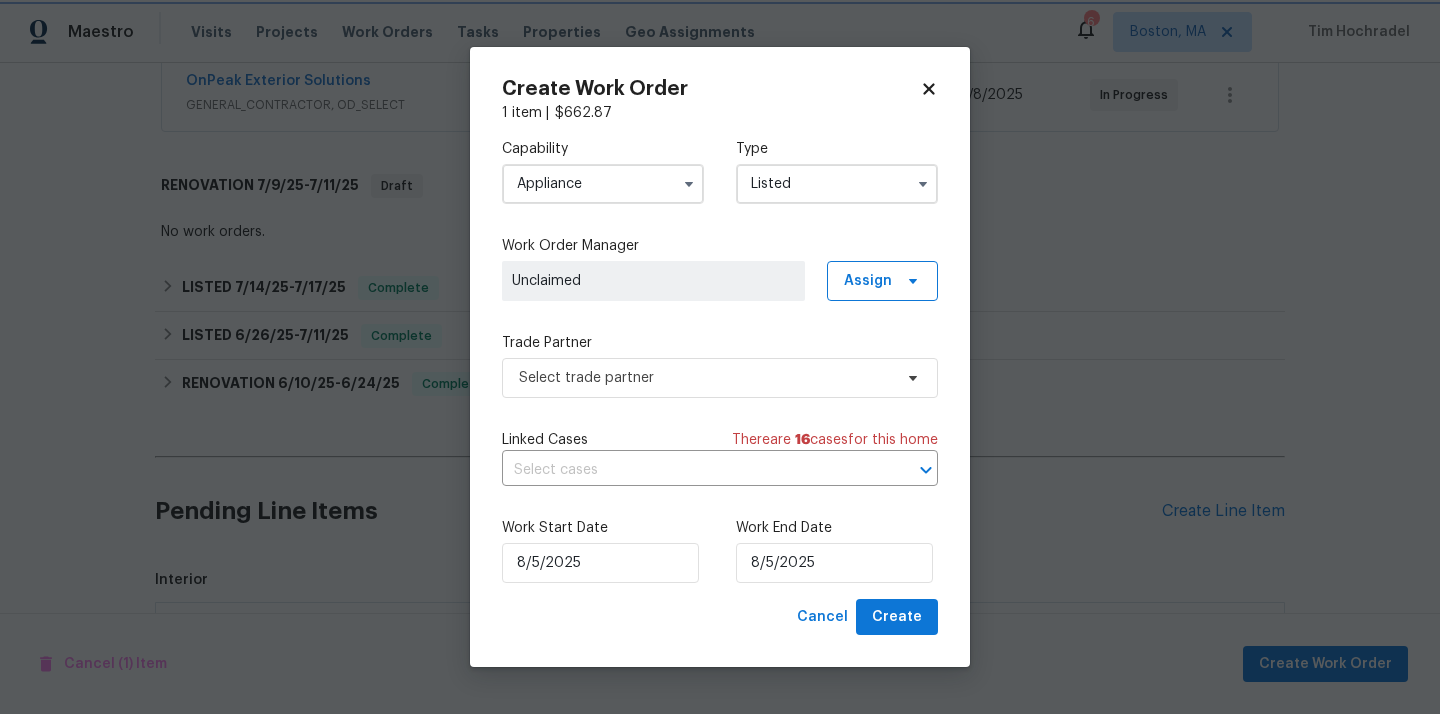 scroll, scrollTop: 0, scrollLeft: 0, axis: both 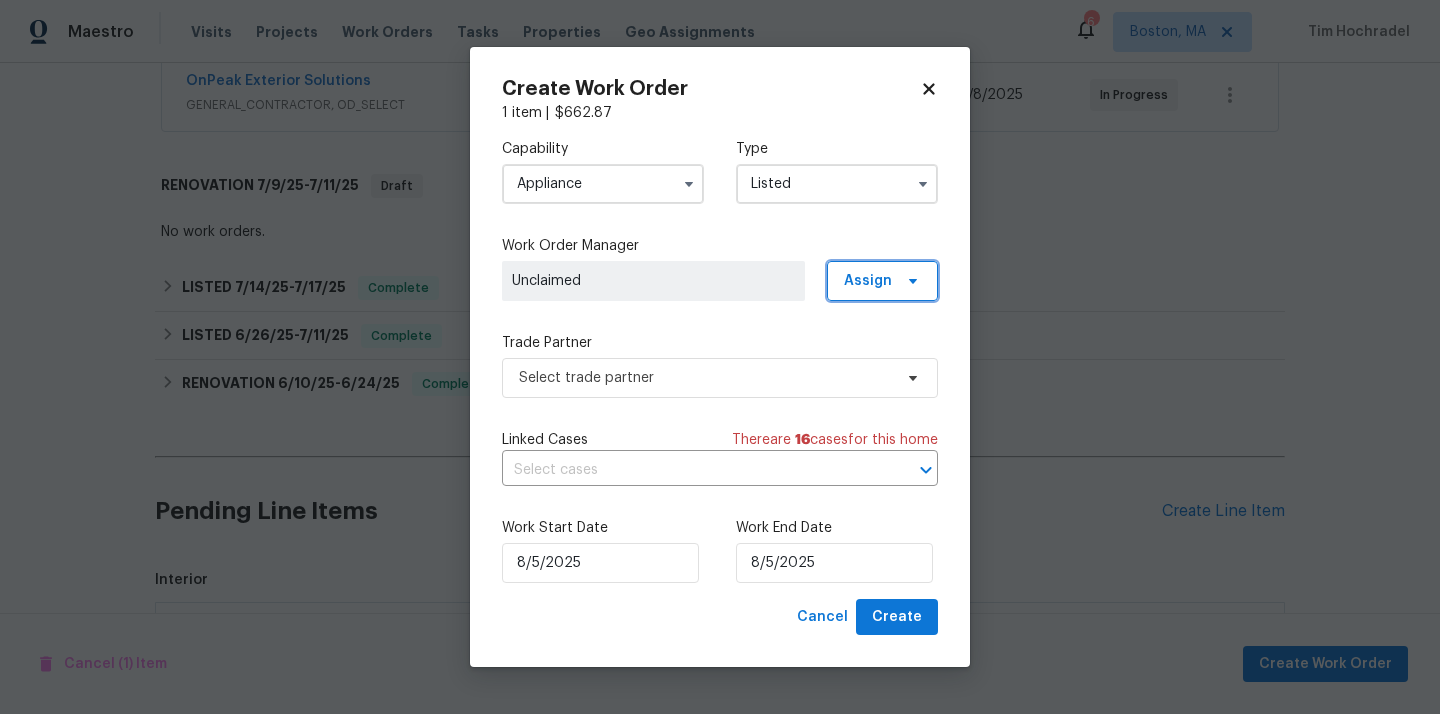 click on "Assign" at bounding box center [882, 281] 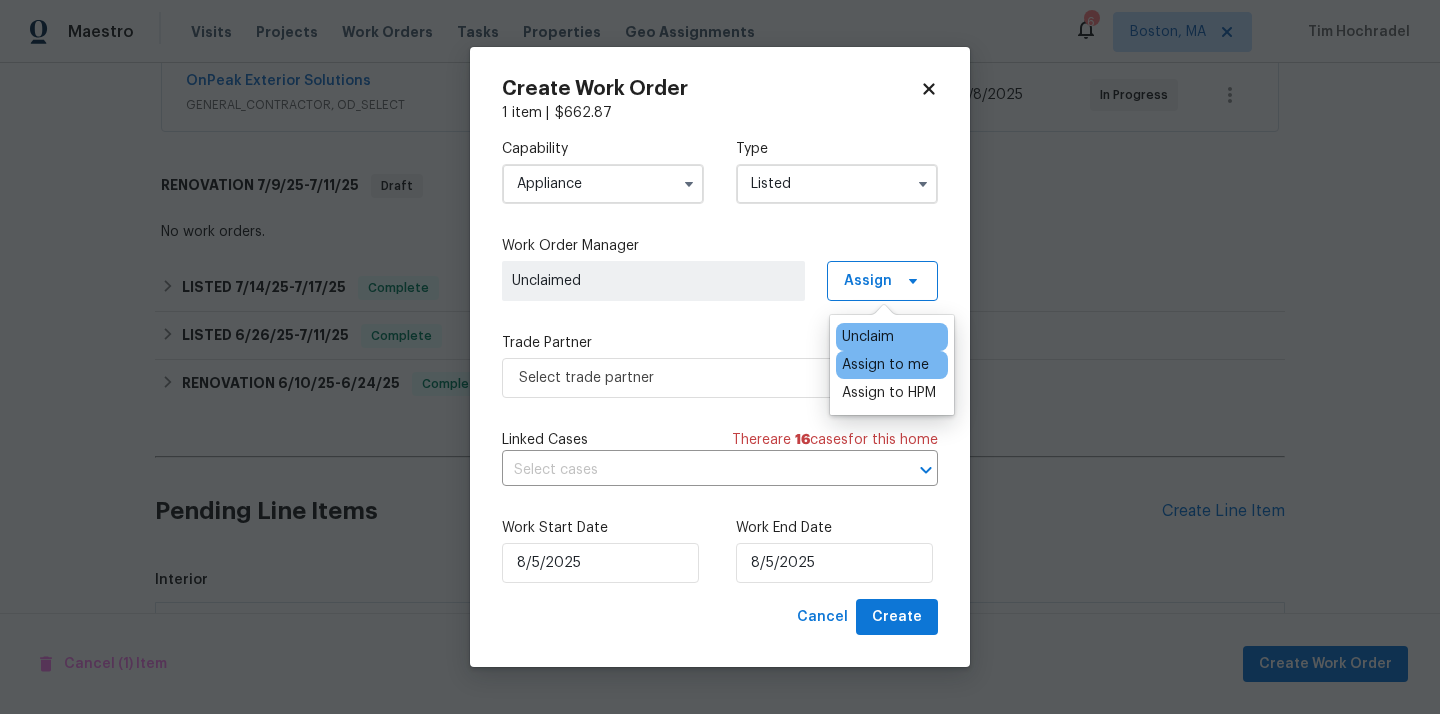 click on "Assign to me" at bounding box center (885, 365) 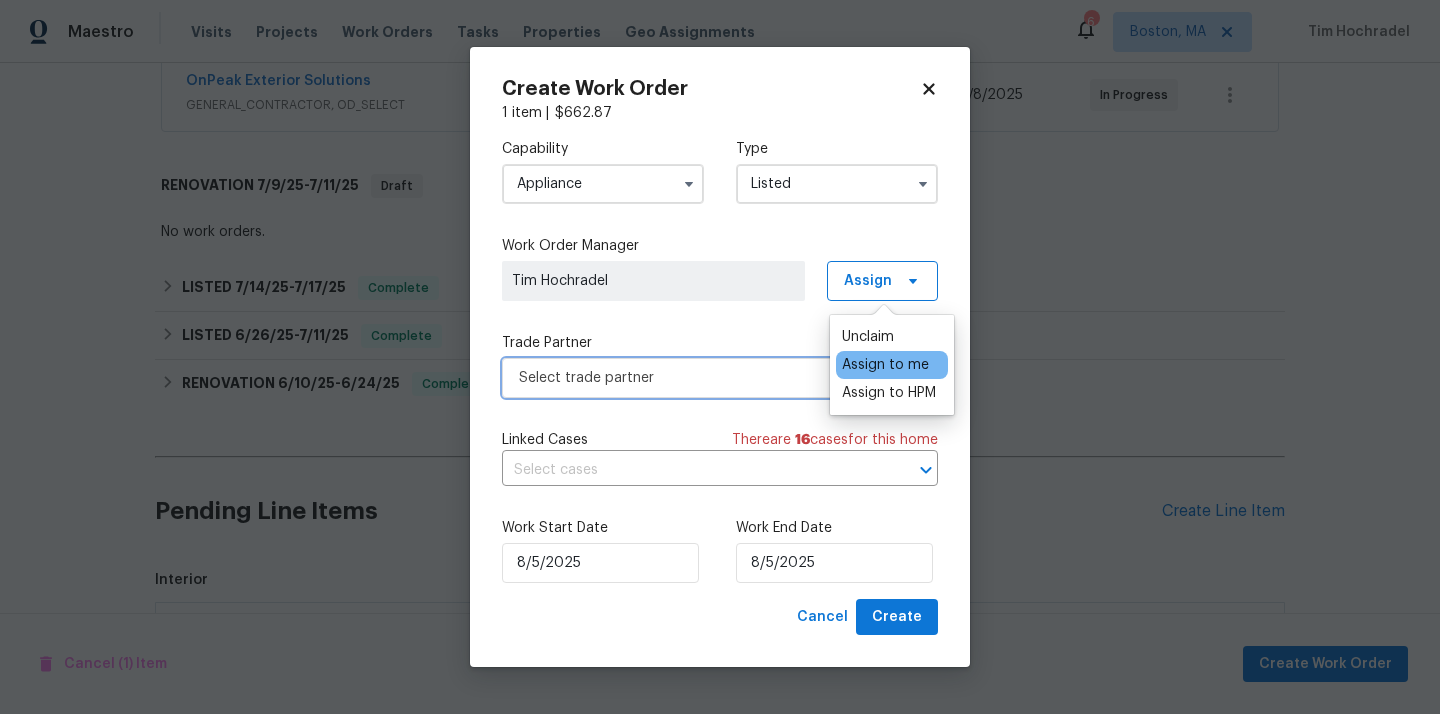 click on "Select trade partner" at bounding box center [705, 378] 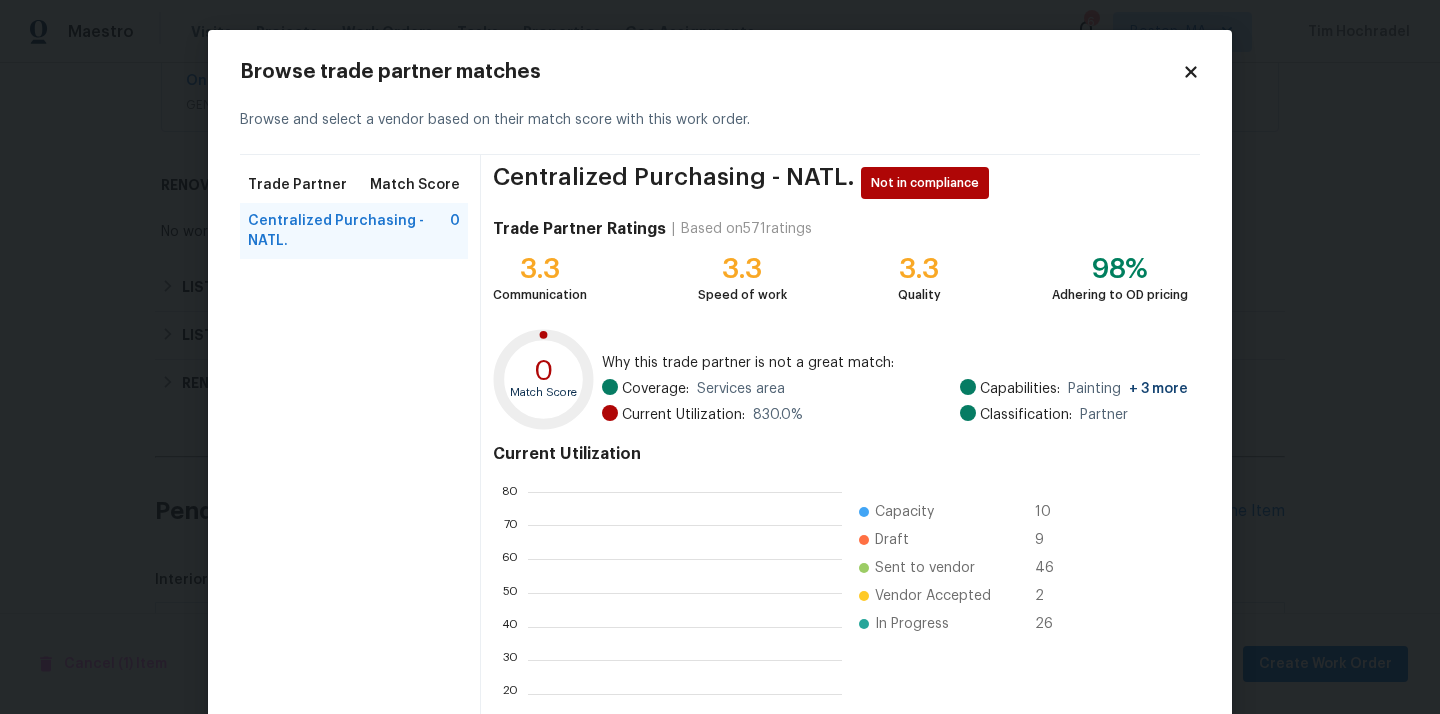 scroll, scrollTop: 2, scrollLeft: 1, axis: both 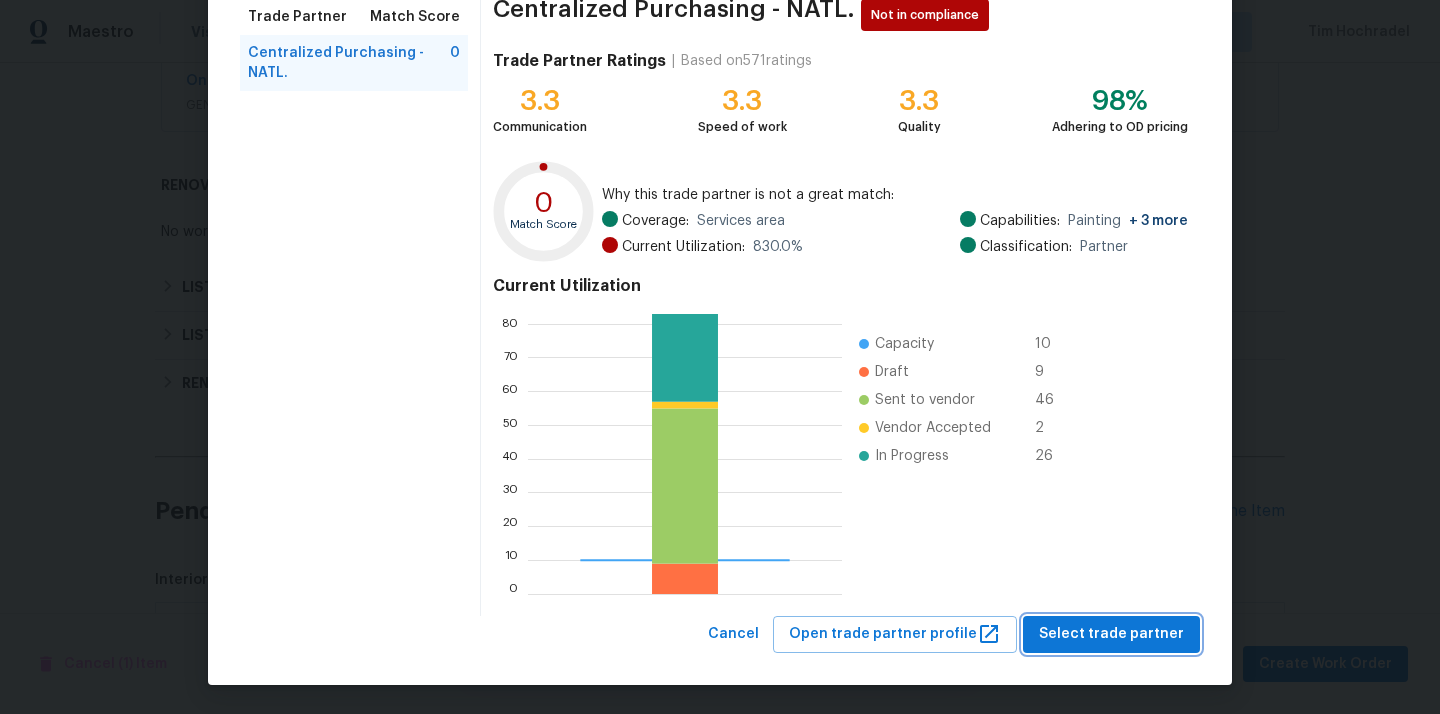click on "Select trade partner" at bounding box center (1111, 634) 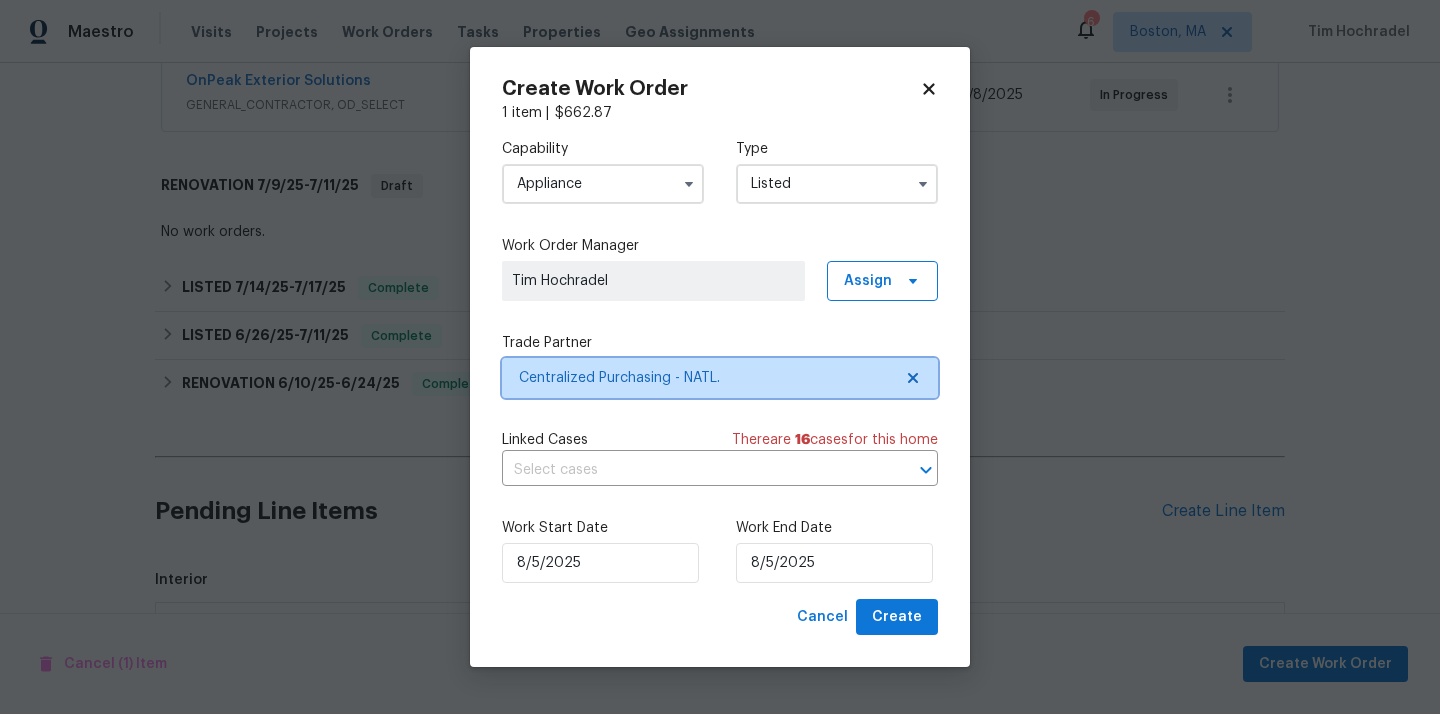 scroll, scrollTop: 0, scrollLeft: 0, axis: both 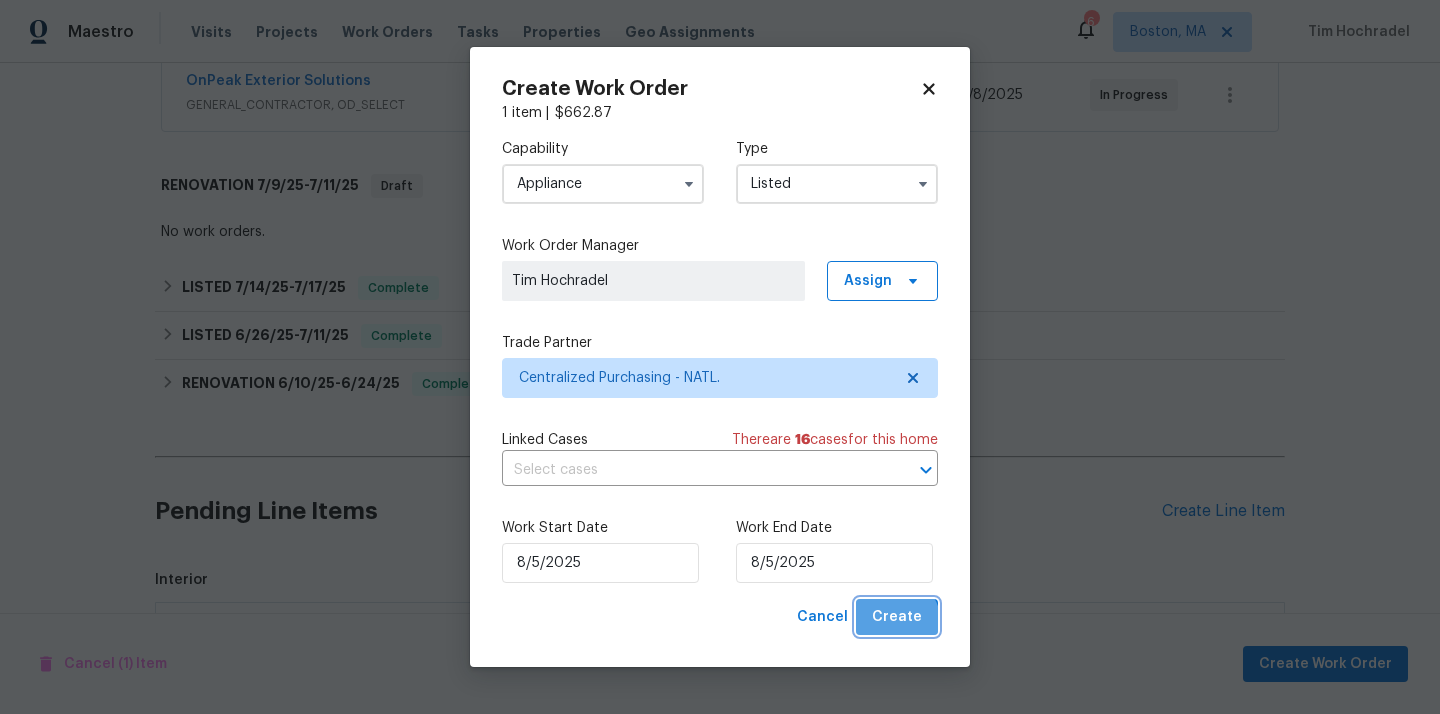 click on "Create" at bounding box center (897, 617) 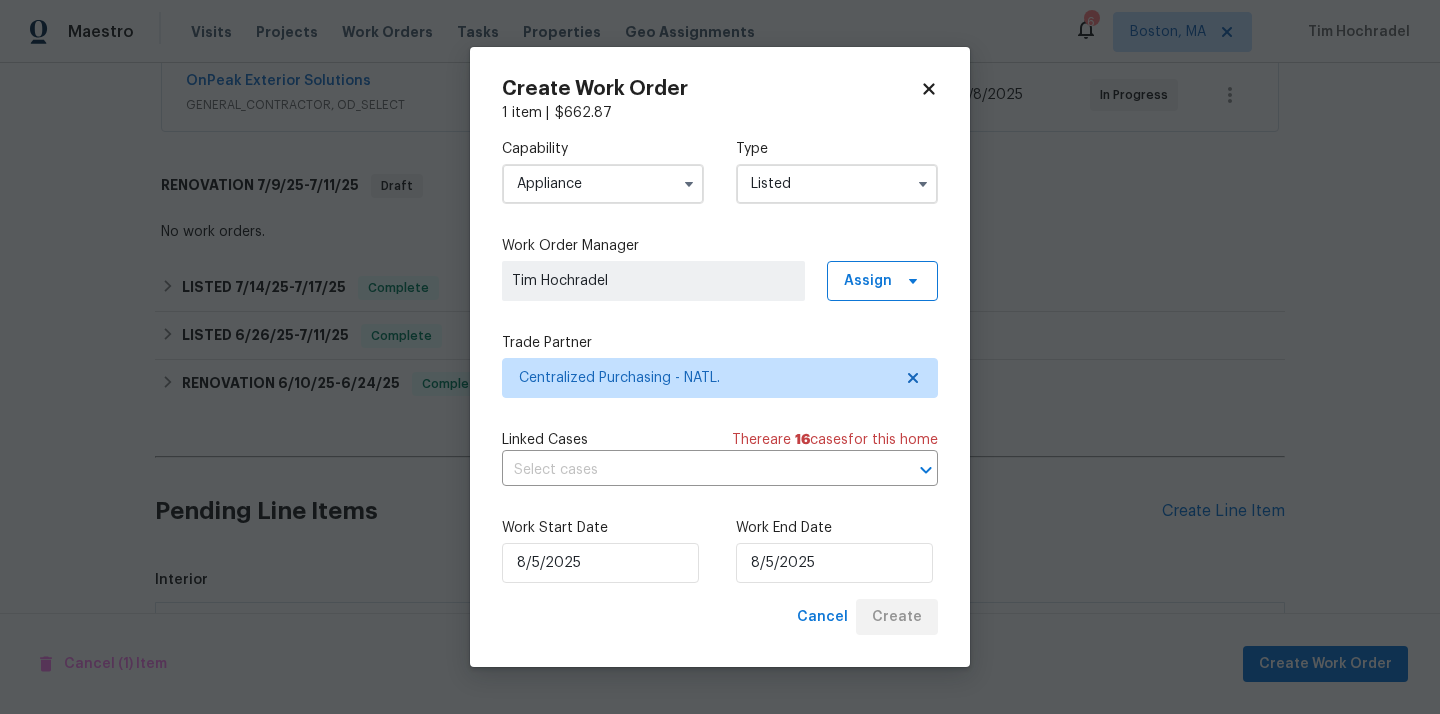 checkbox on "false" 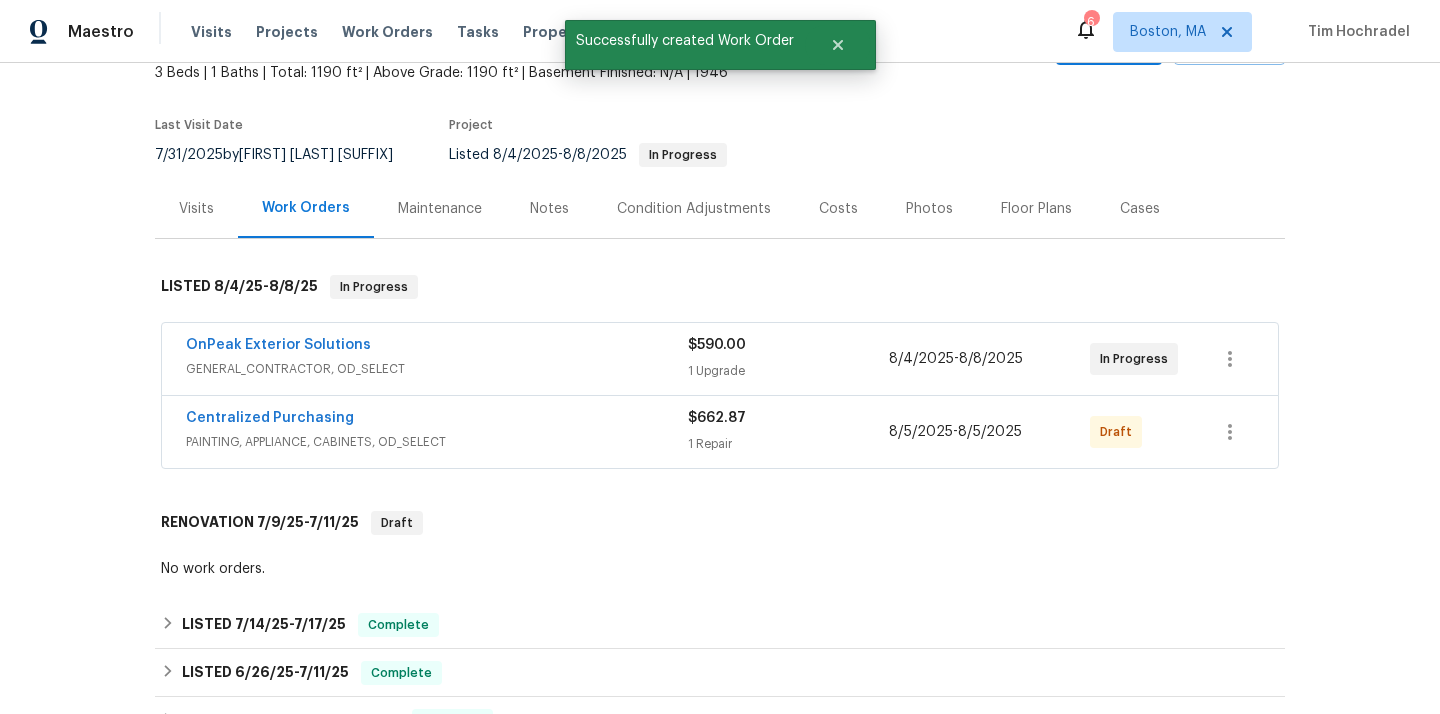 scroll, scrollTop: 106, scrollLeft: 0, axis: vertical 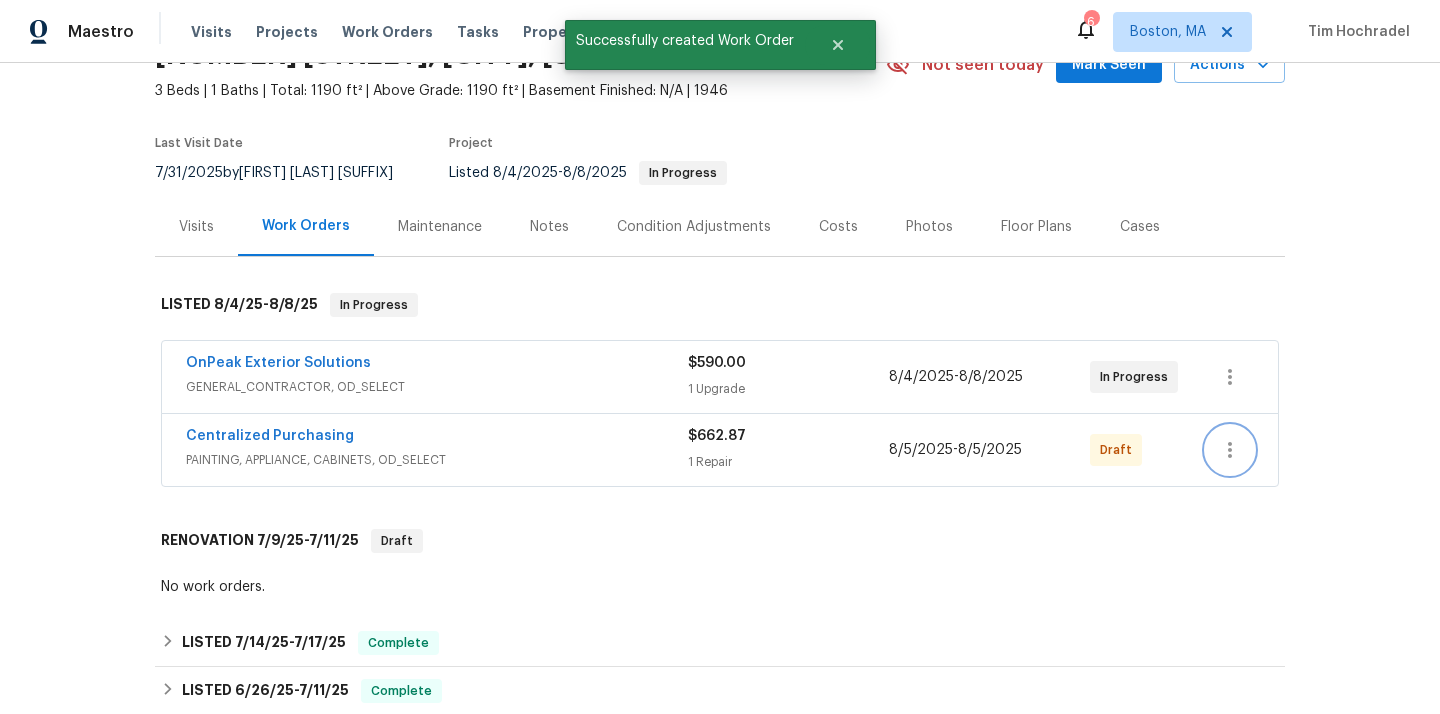 click 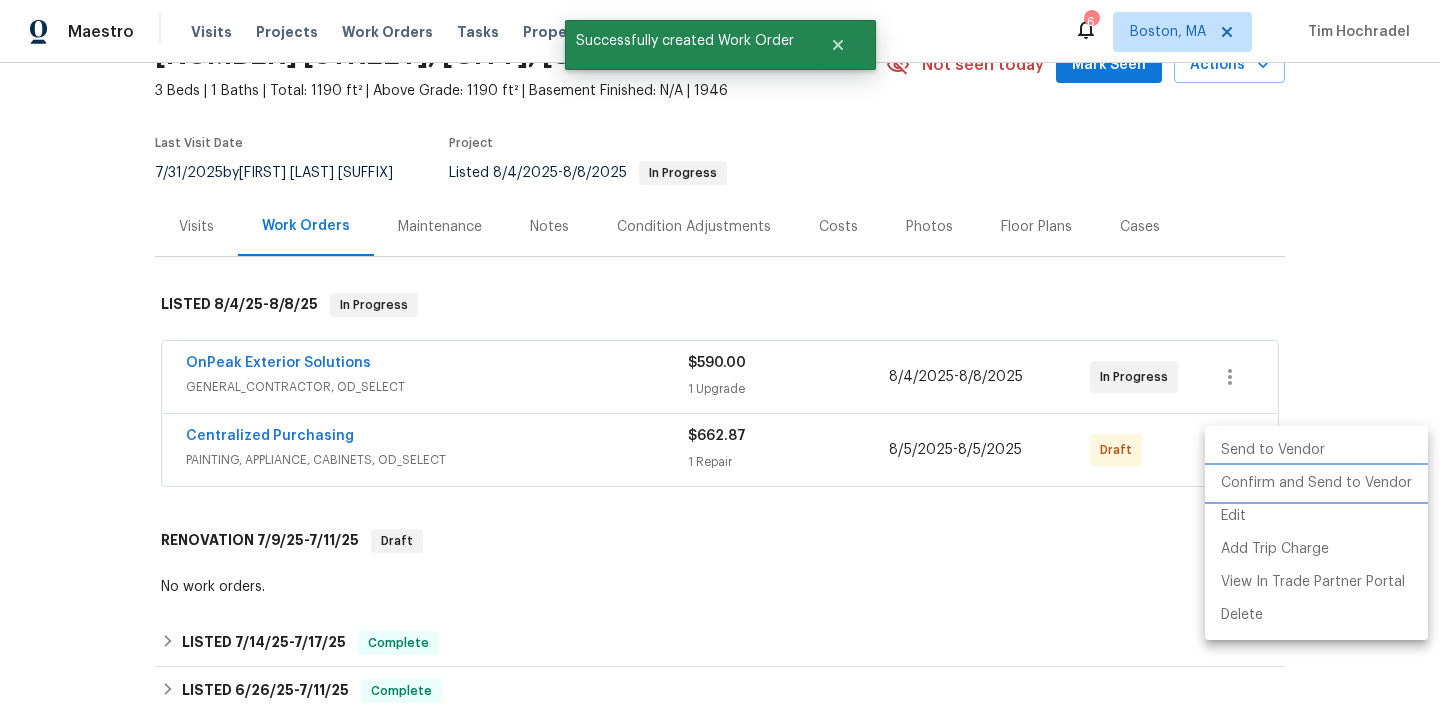 click on "Confirm and Send to Vendor" at bounding box center [1316, 483] 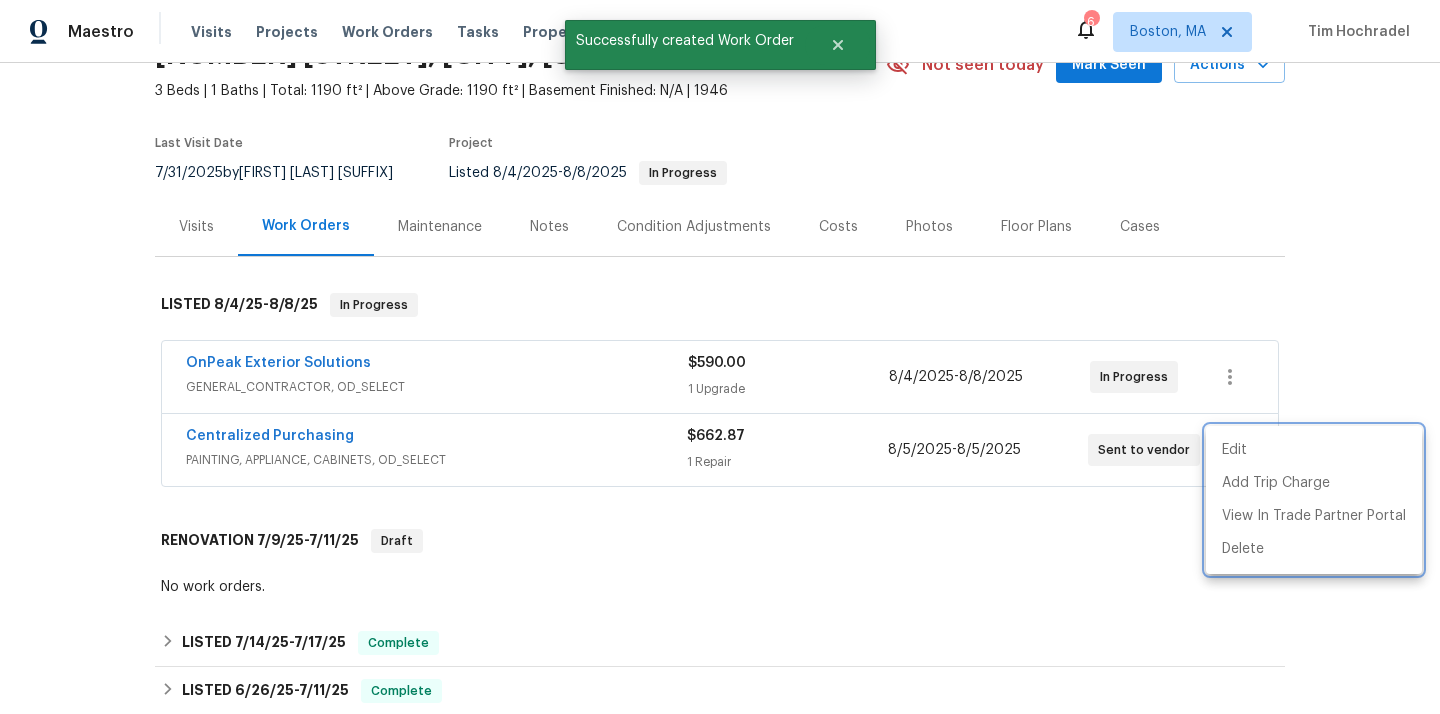 click at bounding box center (720, 357) 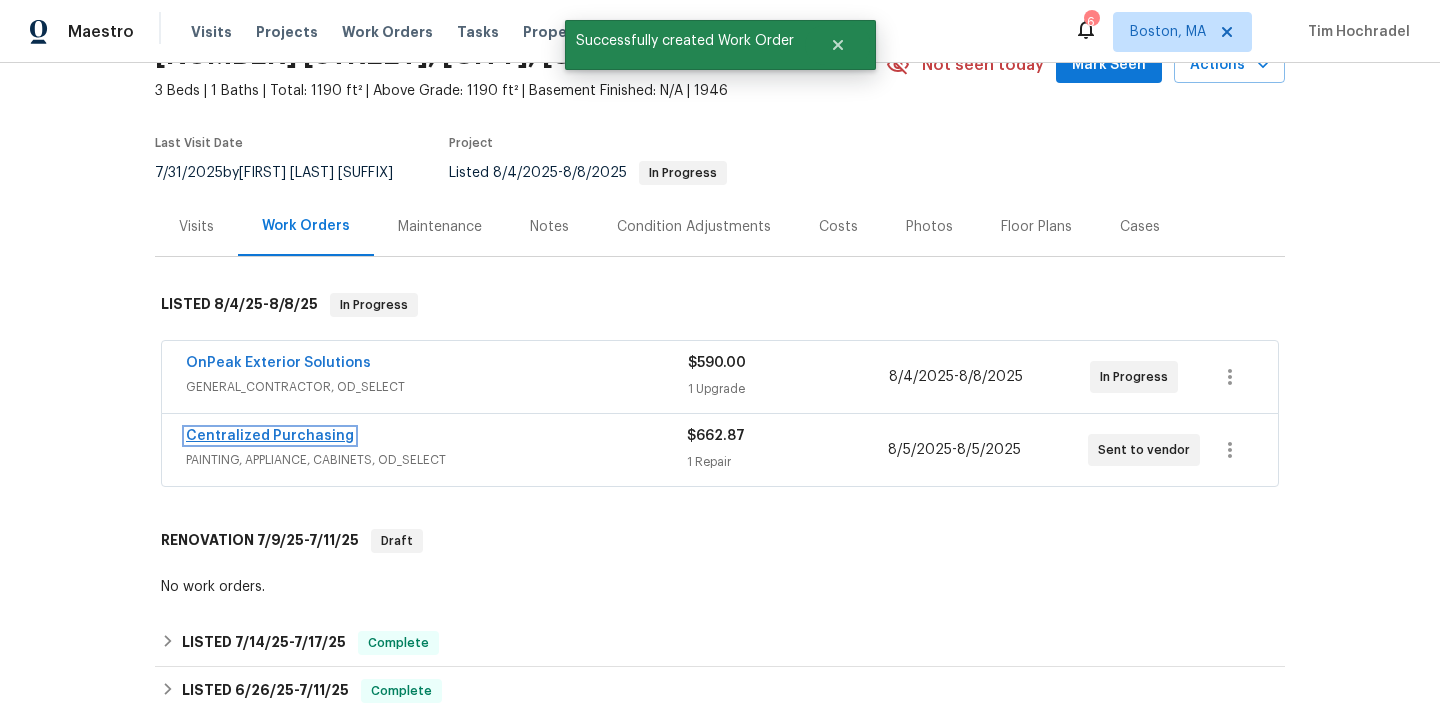 click on "Centralized Purchasing" at bounding box center [270, 436] 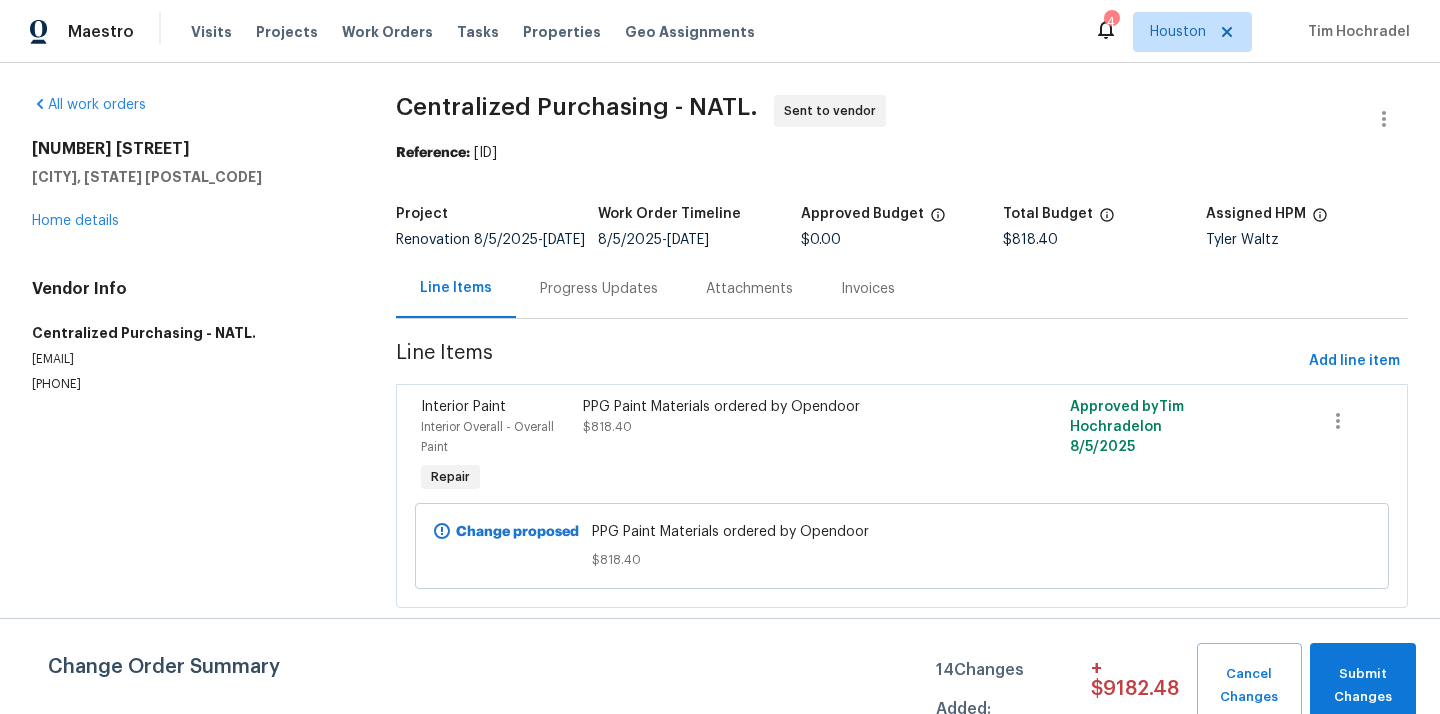scroll, scrollTop: 0, scrollLeft: 0, axis: both 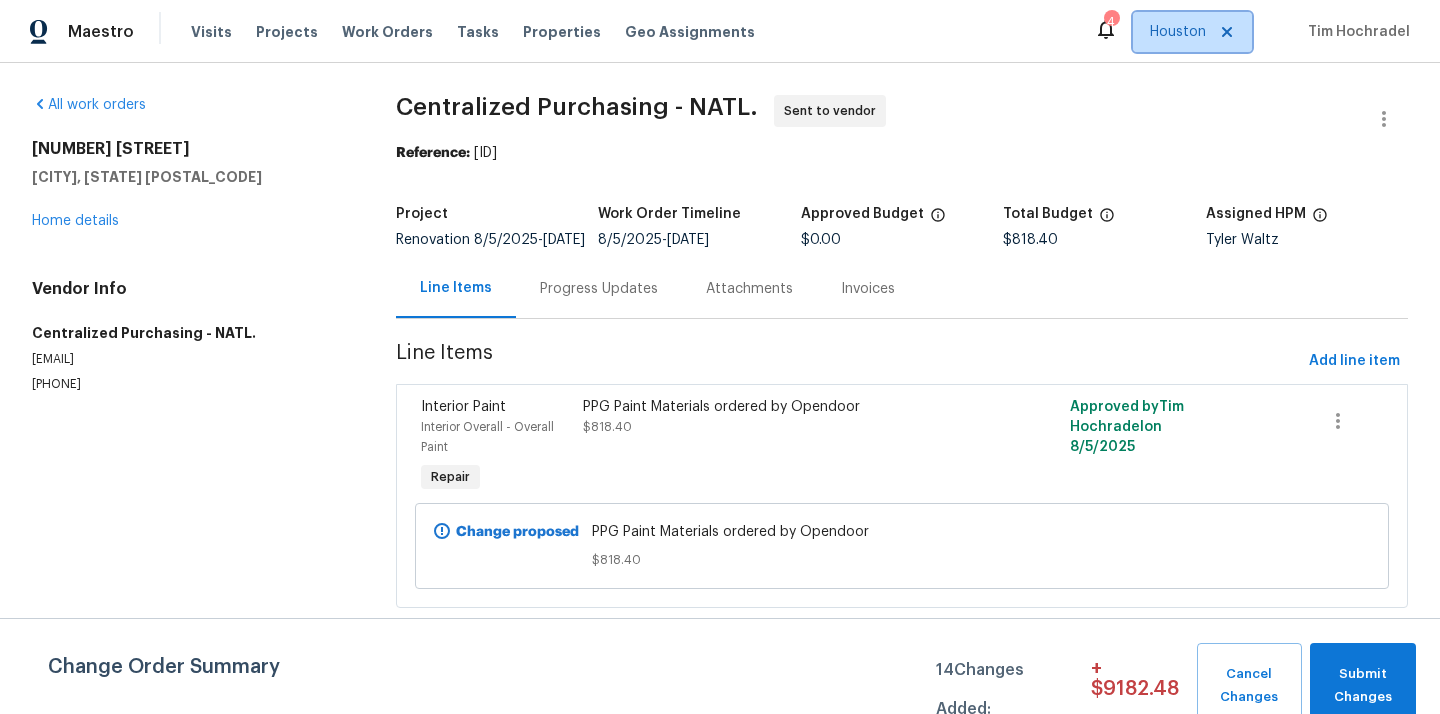 click on "Houston" at bounding box center [1178, 32] 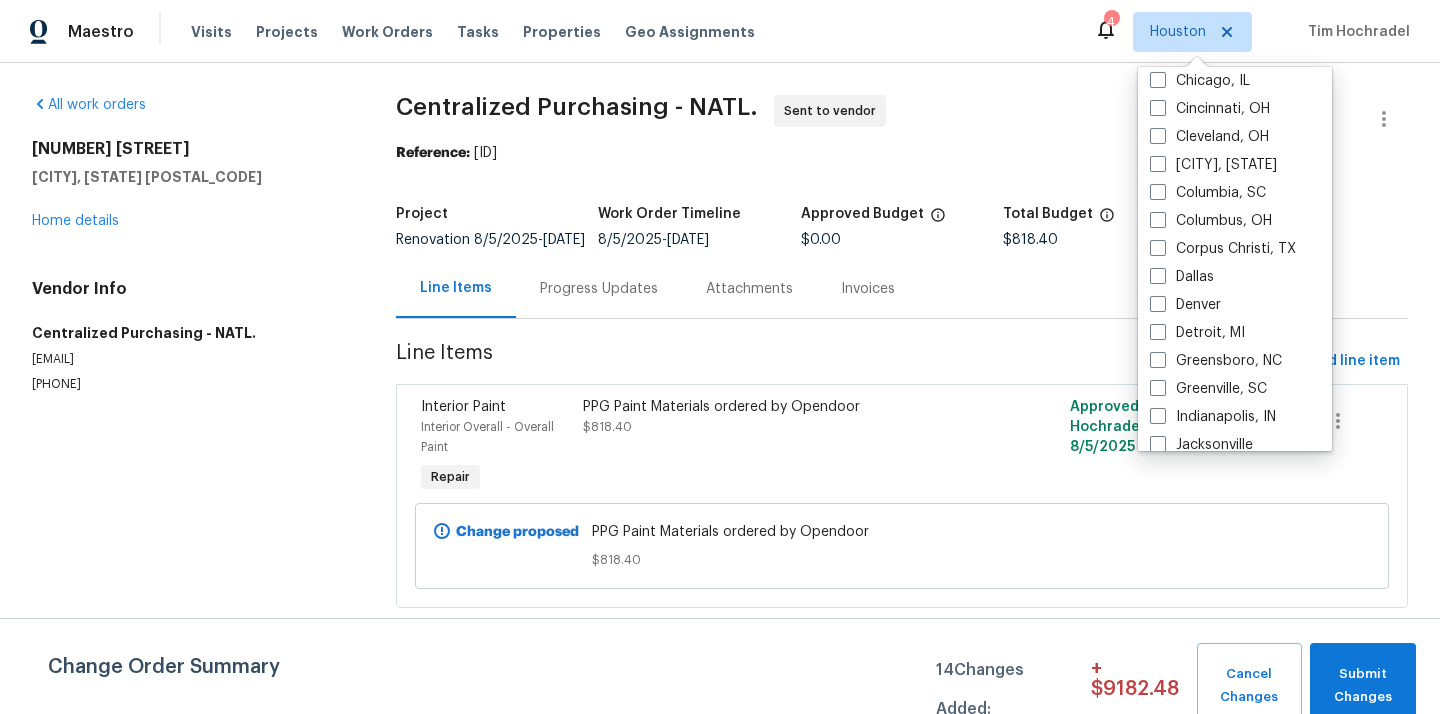 scroll, scrollTop: 373, scrollLeft: 0, axis: vertical 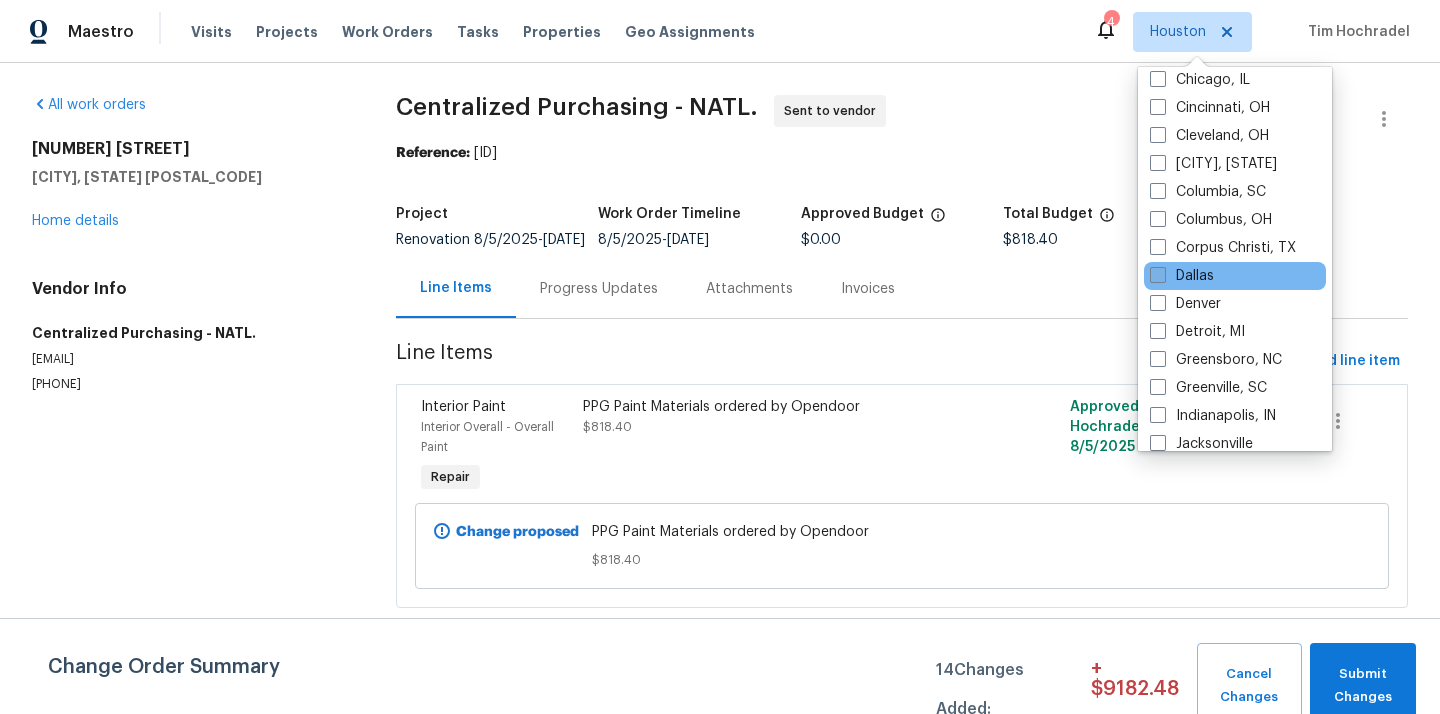 click on "Dallas" at bounding box center (1182, 276) 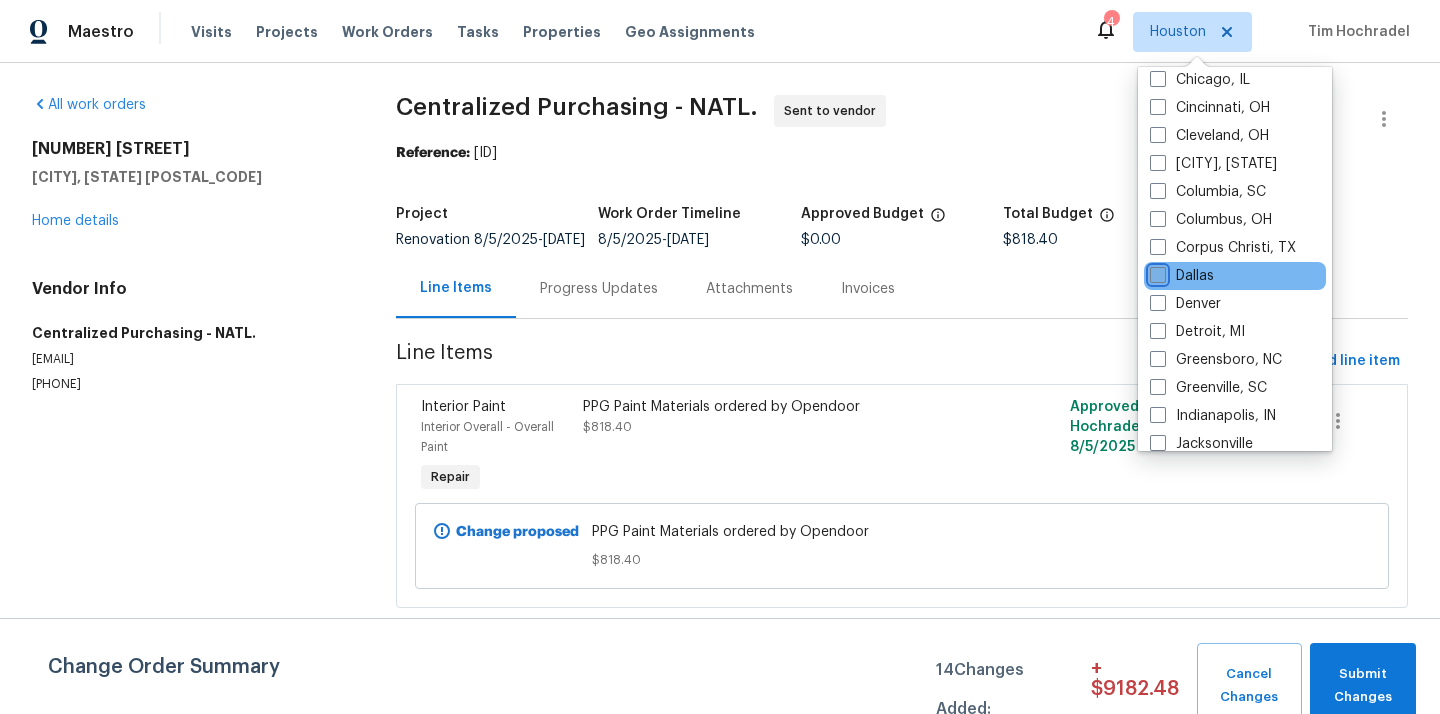 click on "Dallas" at bounding box center [1156, 272] 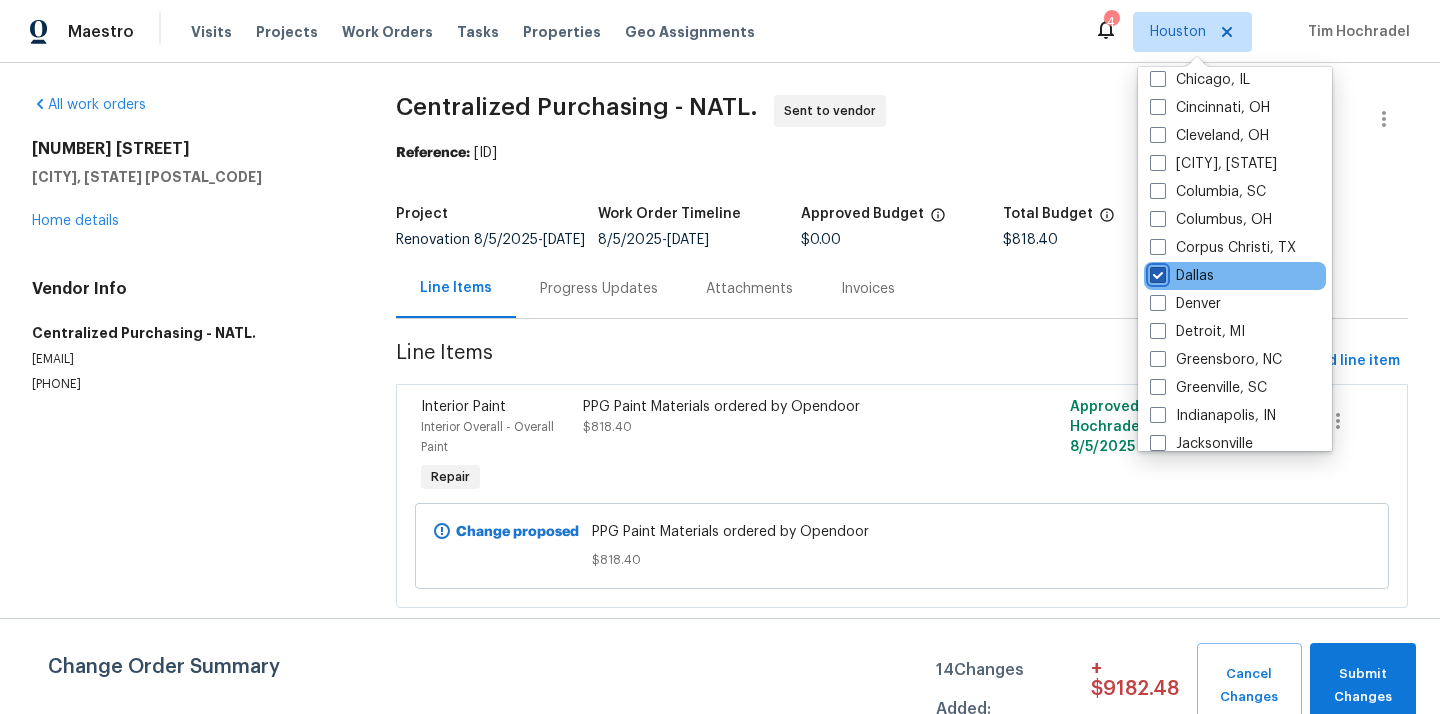 checkbox on "true" 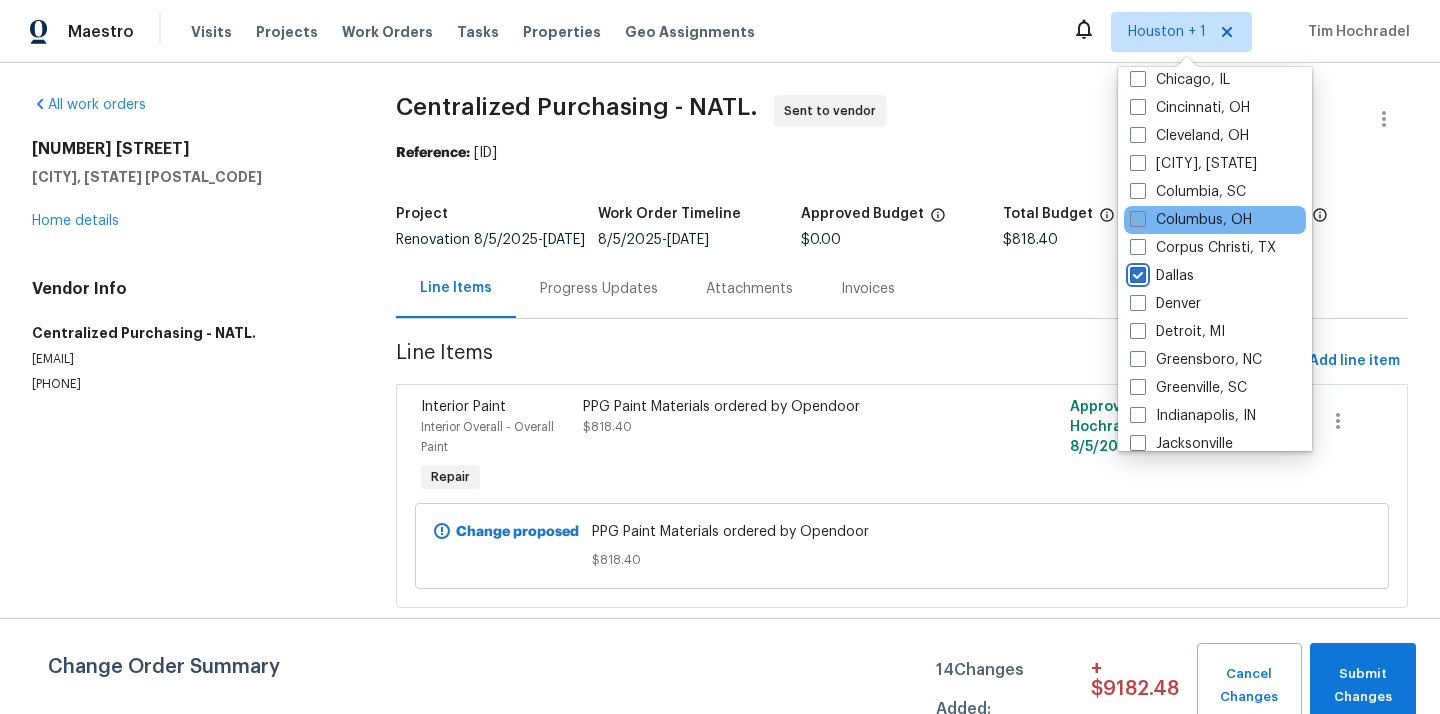scroll, scrollTop: 0, scrollLeft: 0, axis: both 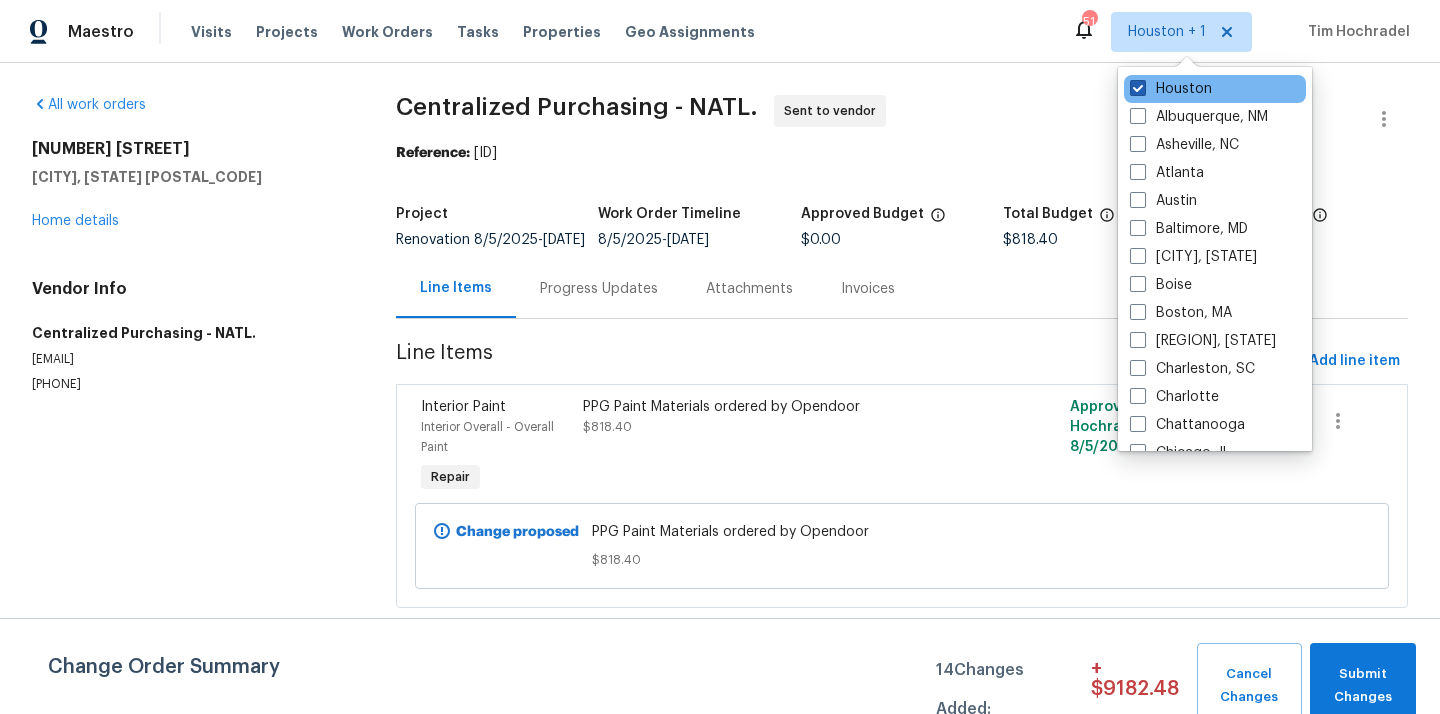 click on "Houston" at bounding box center [1171, 89] 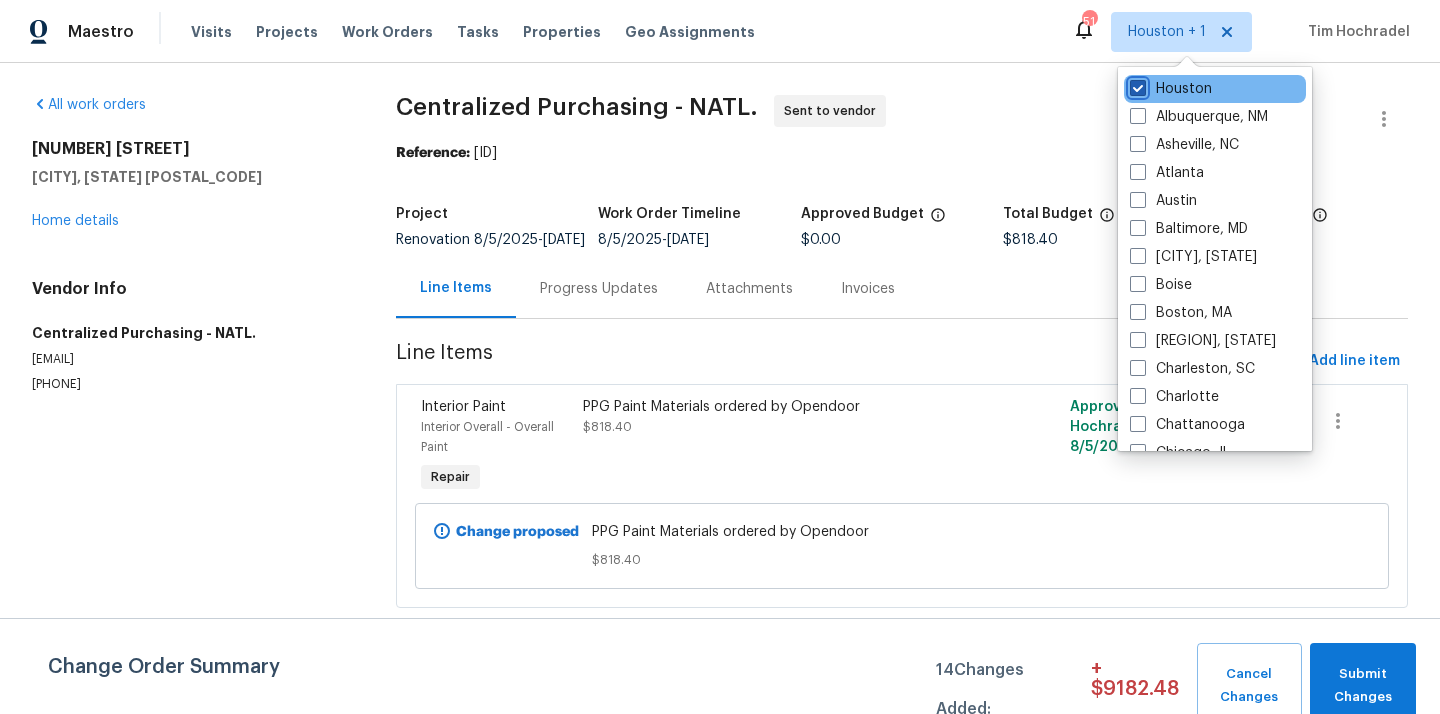 click on "Houston" at bounding box center (1136, 85) 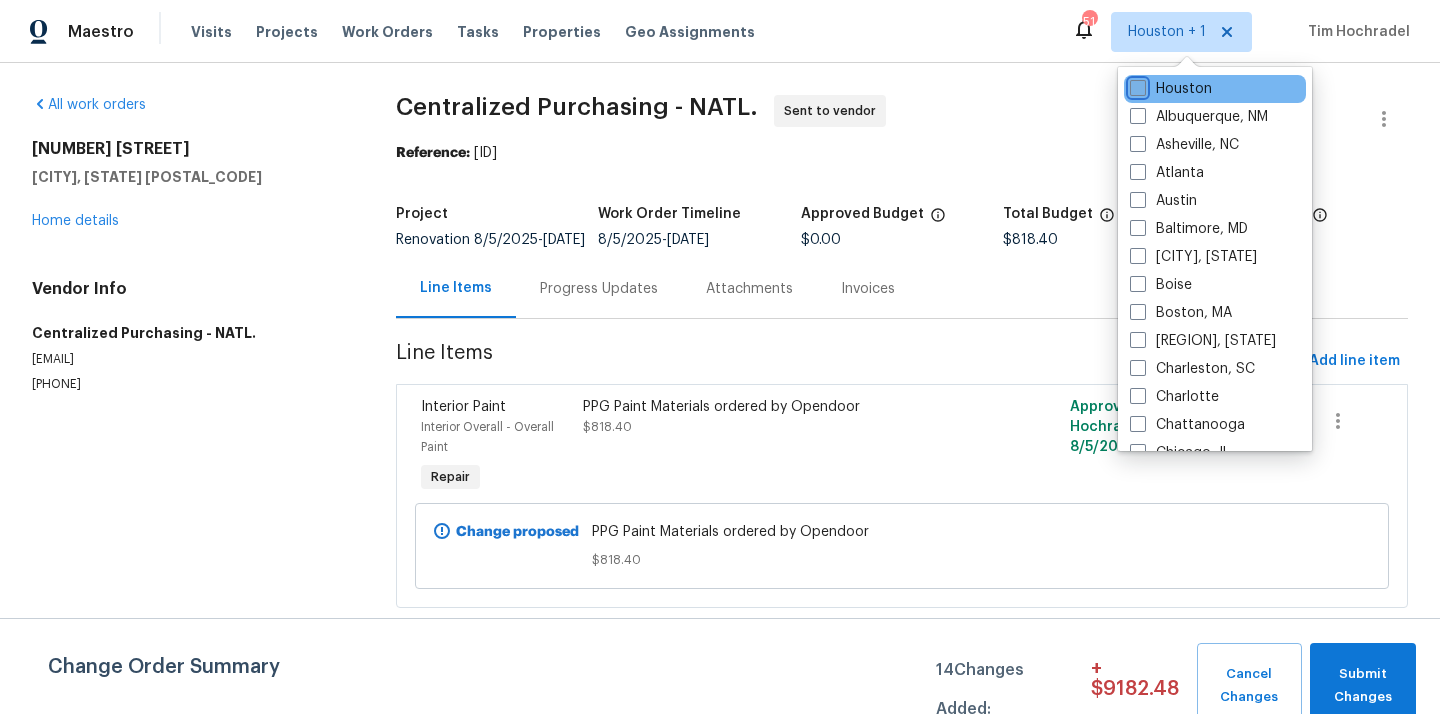 checkbox on "false" 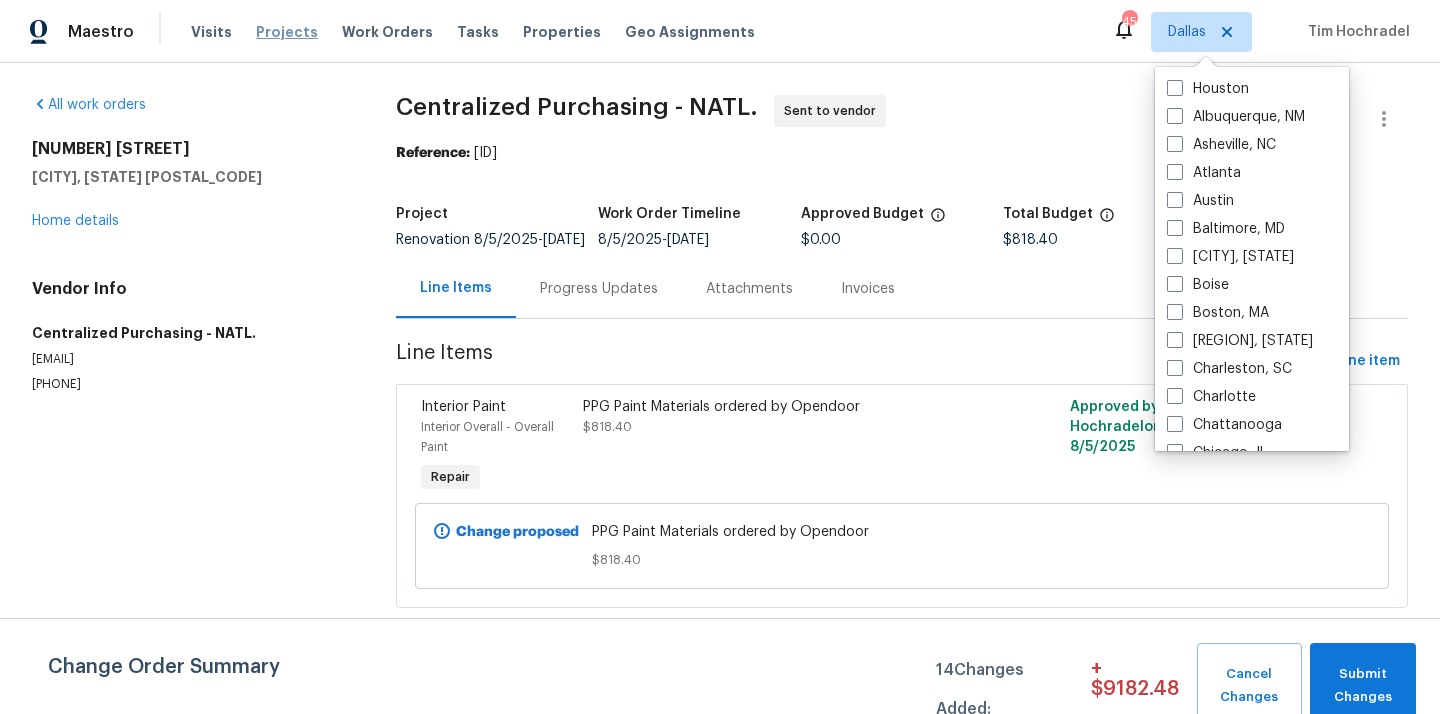 click on "Projects" at bounding box center [287, 32] 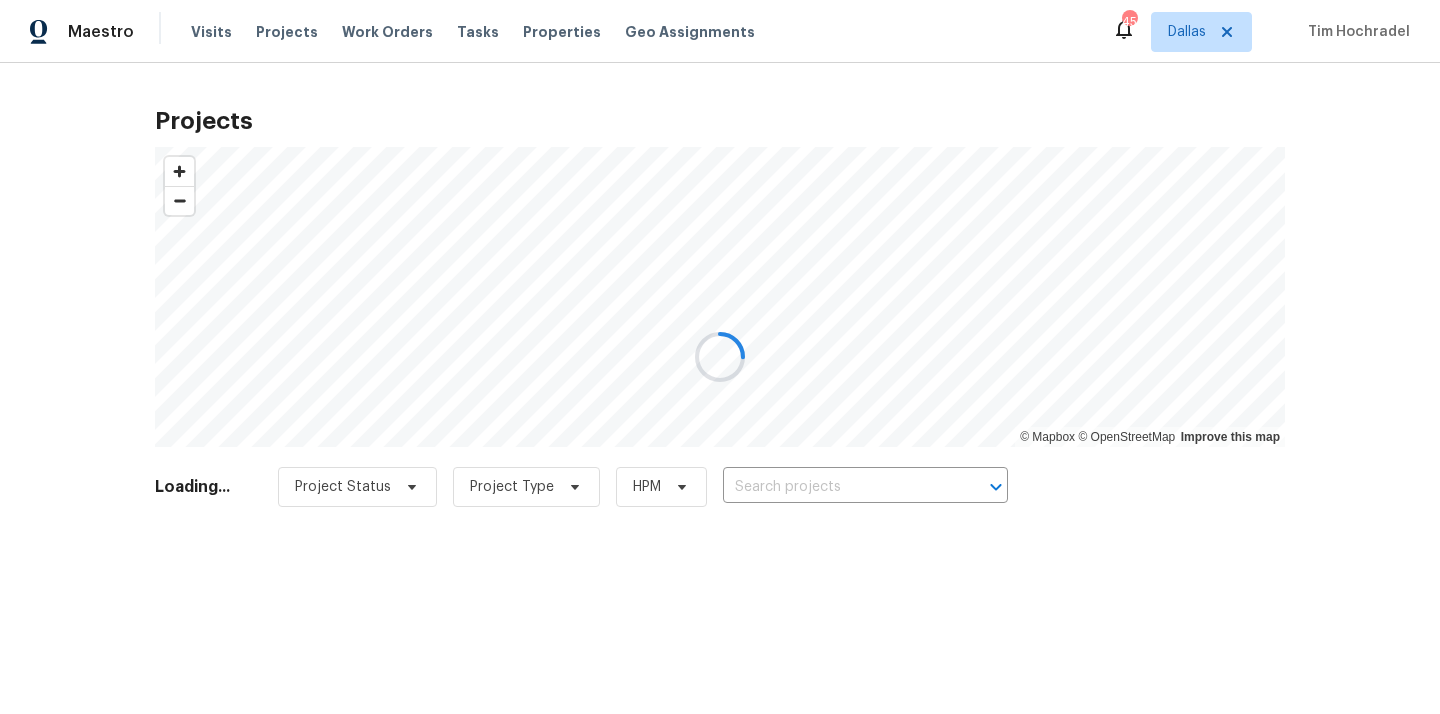 click at bounding box center (720, 357) 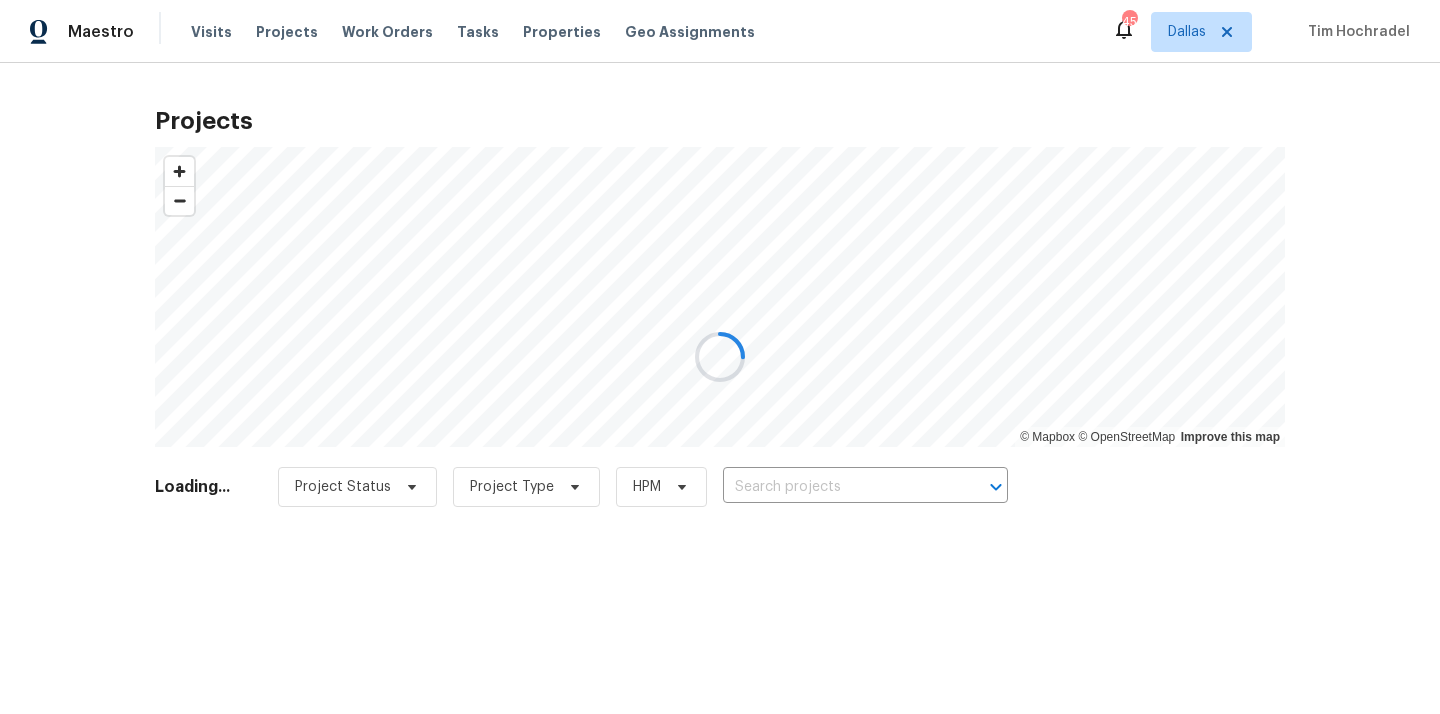 click at bounding box center [720, 357] 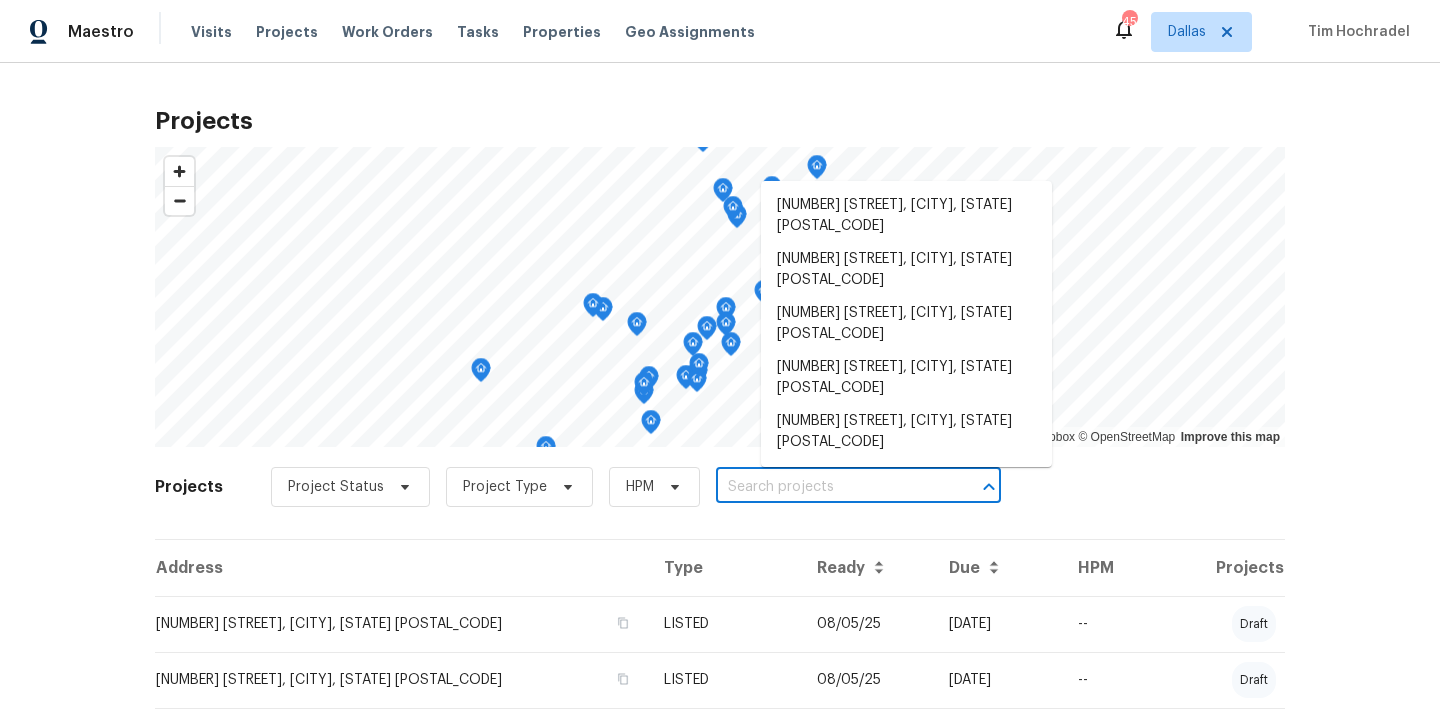click at bounding box center (830, 487) 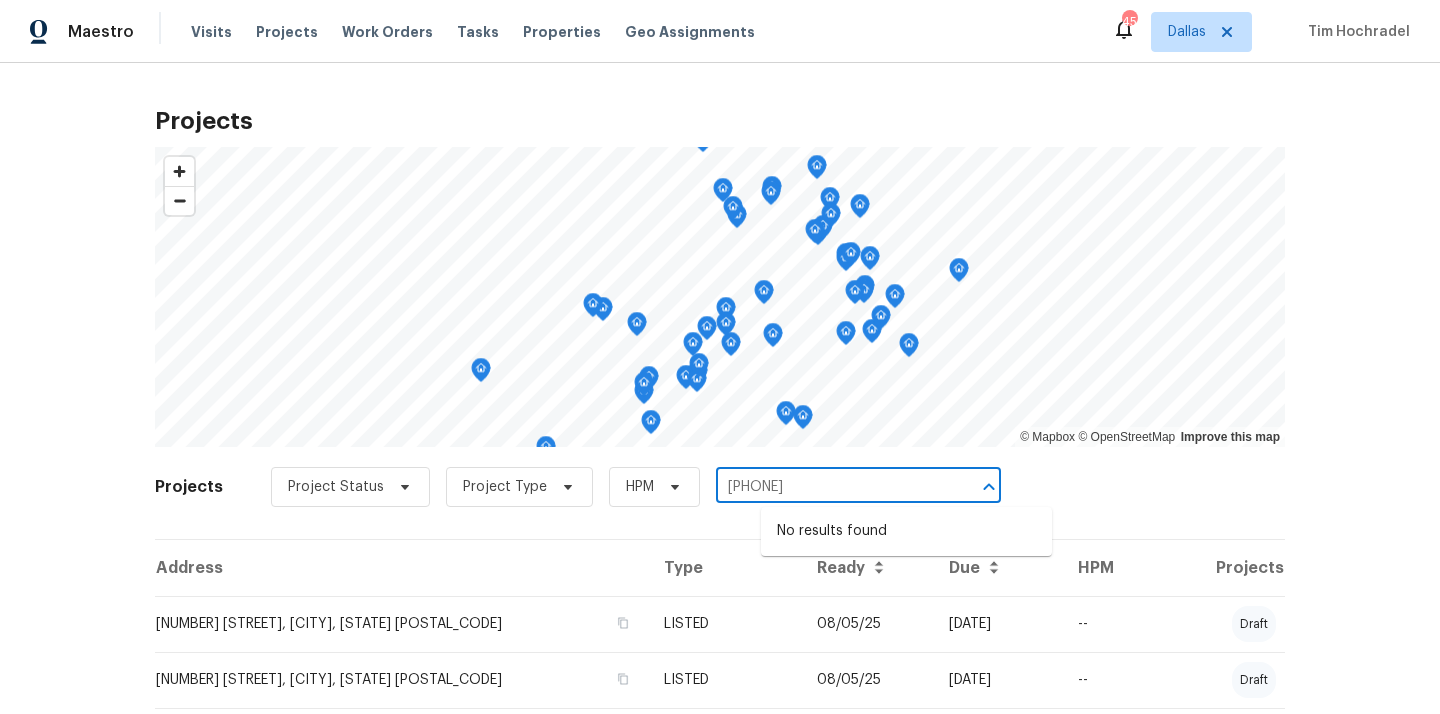 type on "[PHONE]" 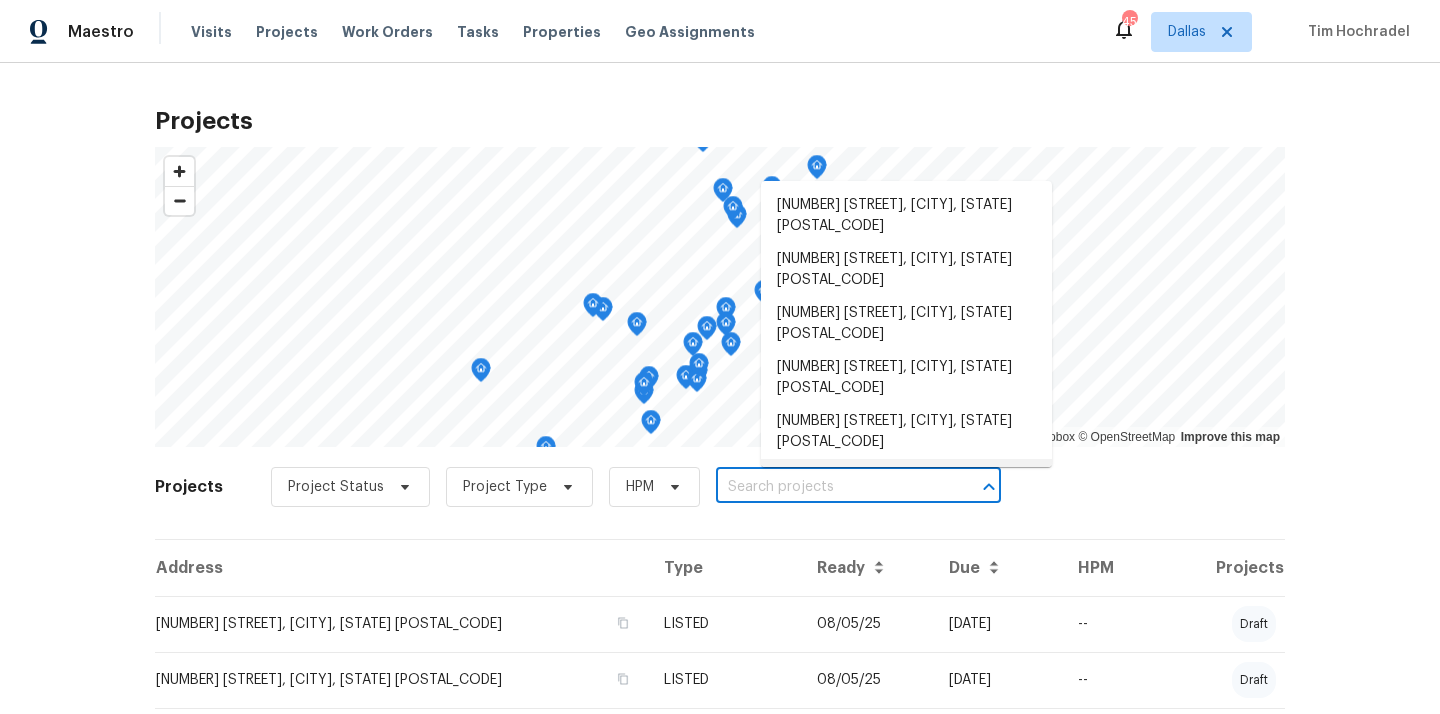 paste on "[NUMBER] [STREET], [CITY], [STATE] [POSTAL_CODE]" 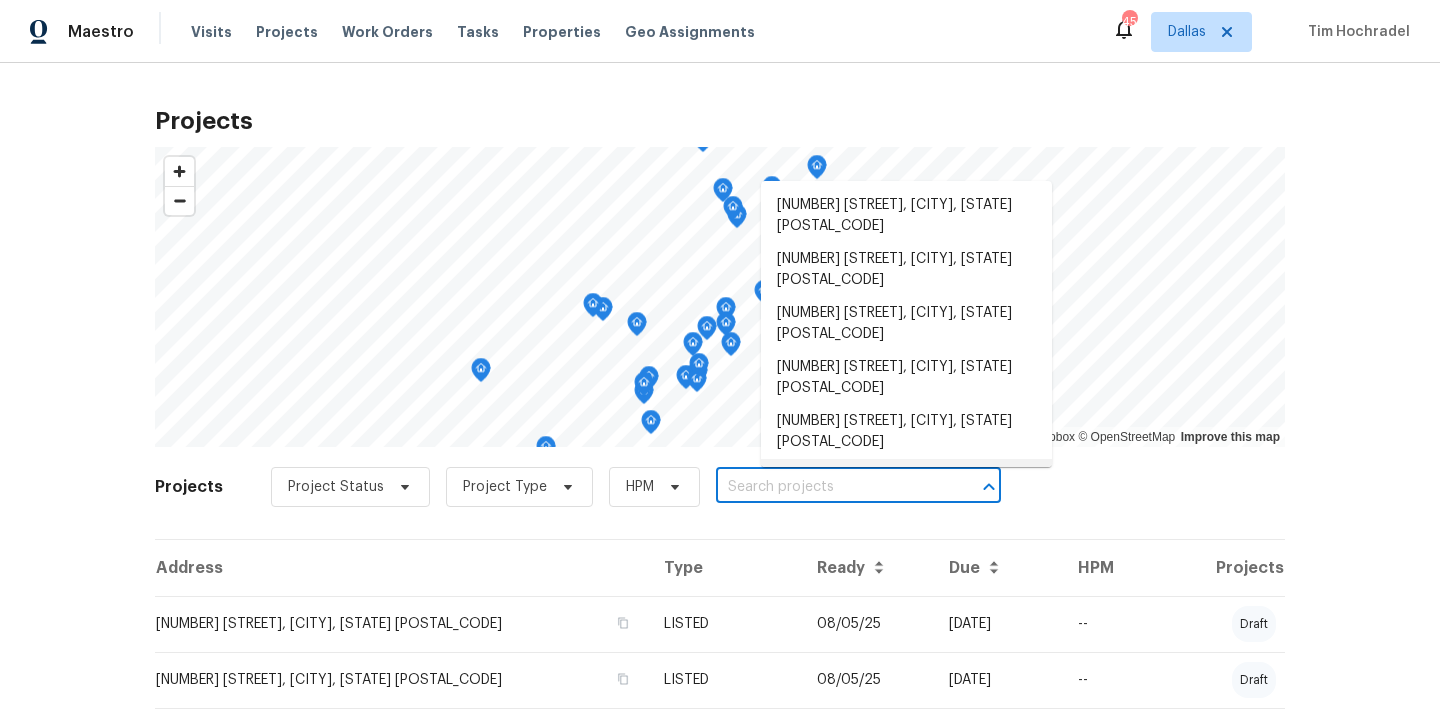 type on "[NUMBER] [STREET], [CITY], [STATE] [POSTAL_CODE]" 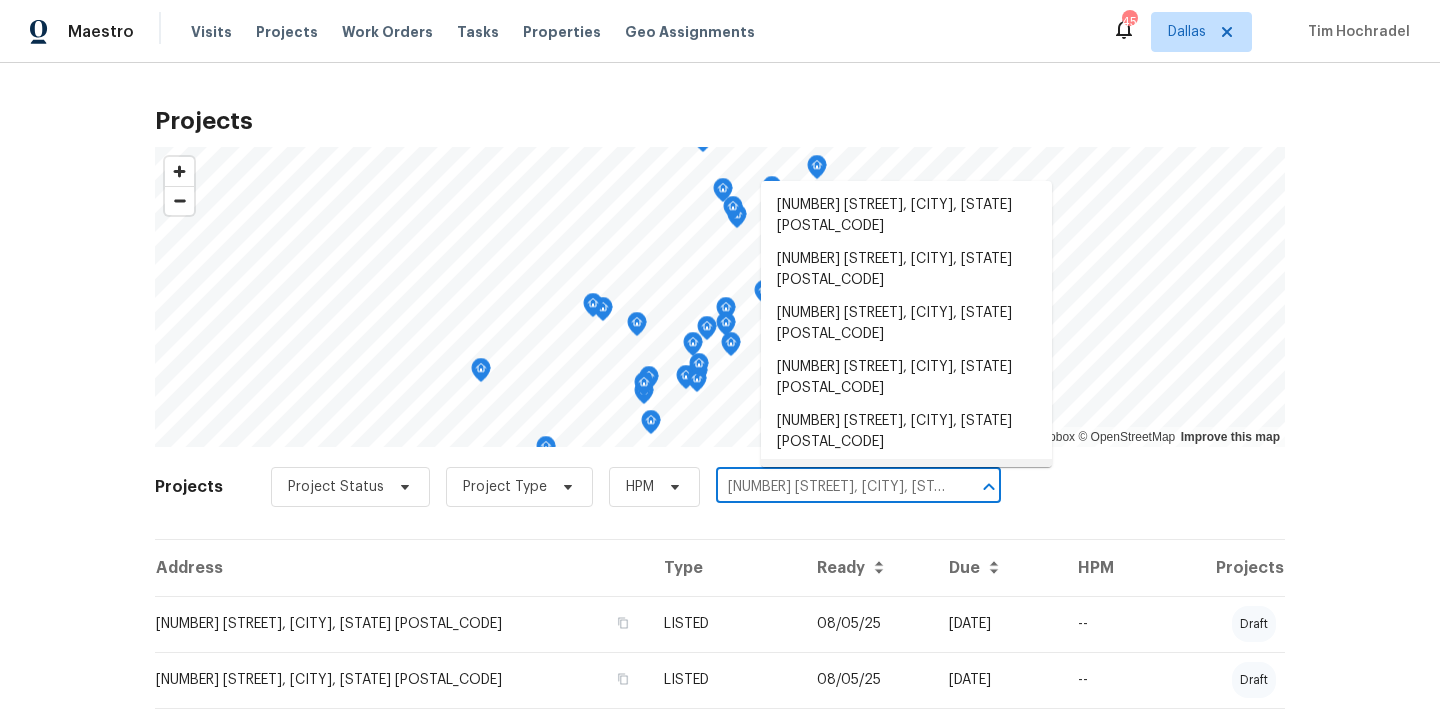 scroll, scrollTop: 0, scrollLeft: 80, axis: horizontal 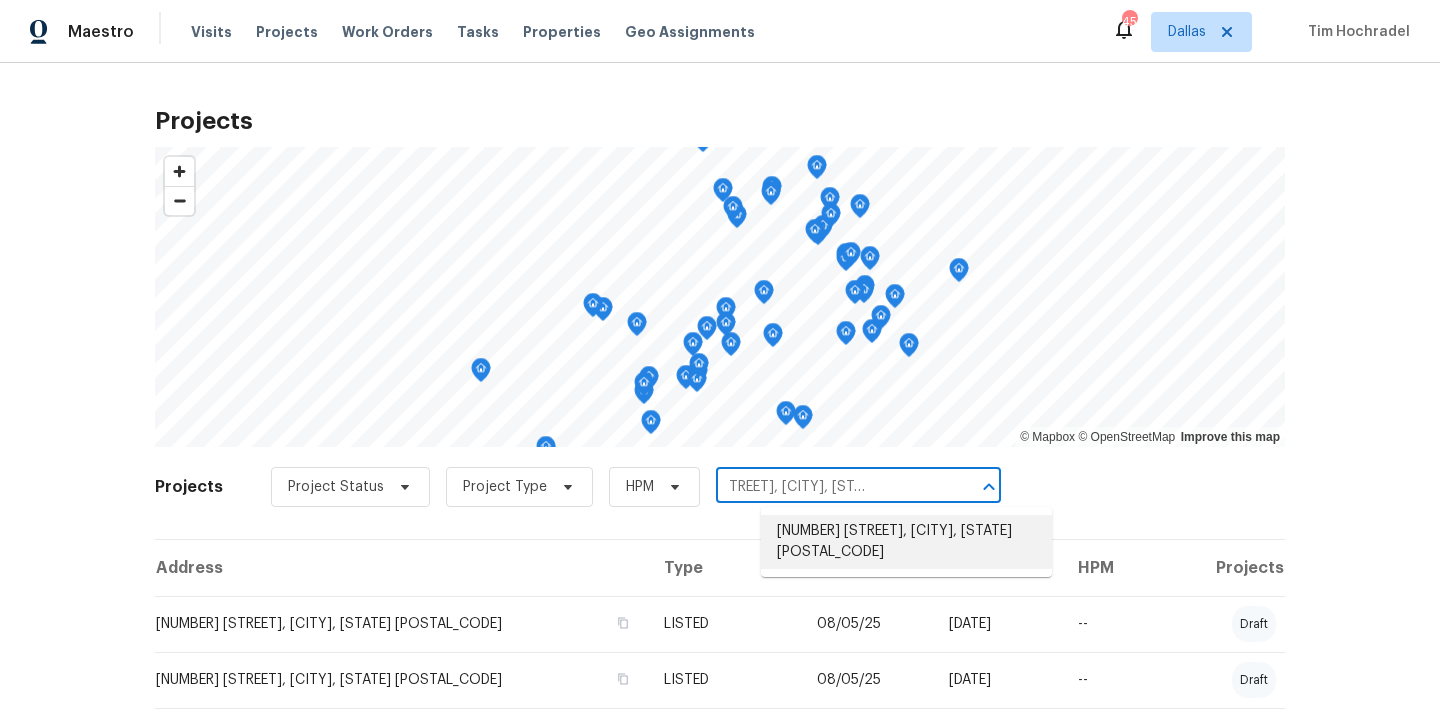 click on "[NUMBER] [STREET], [CITY], [STATE] [POSTAL_CODE]" at bounding box center [906, 542] 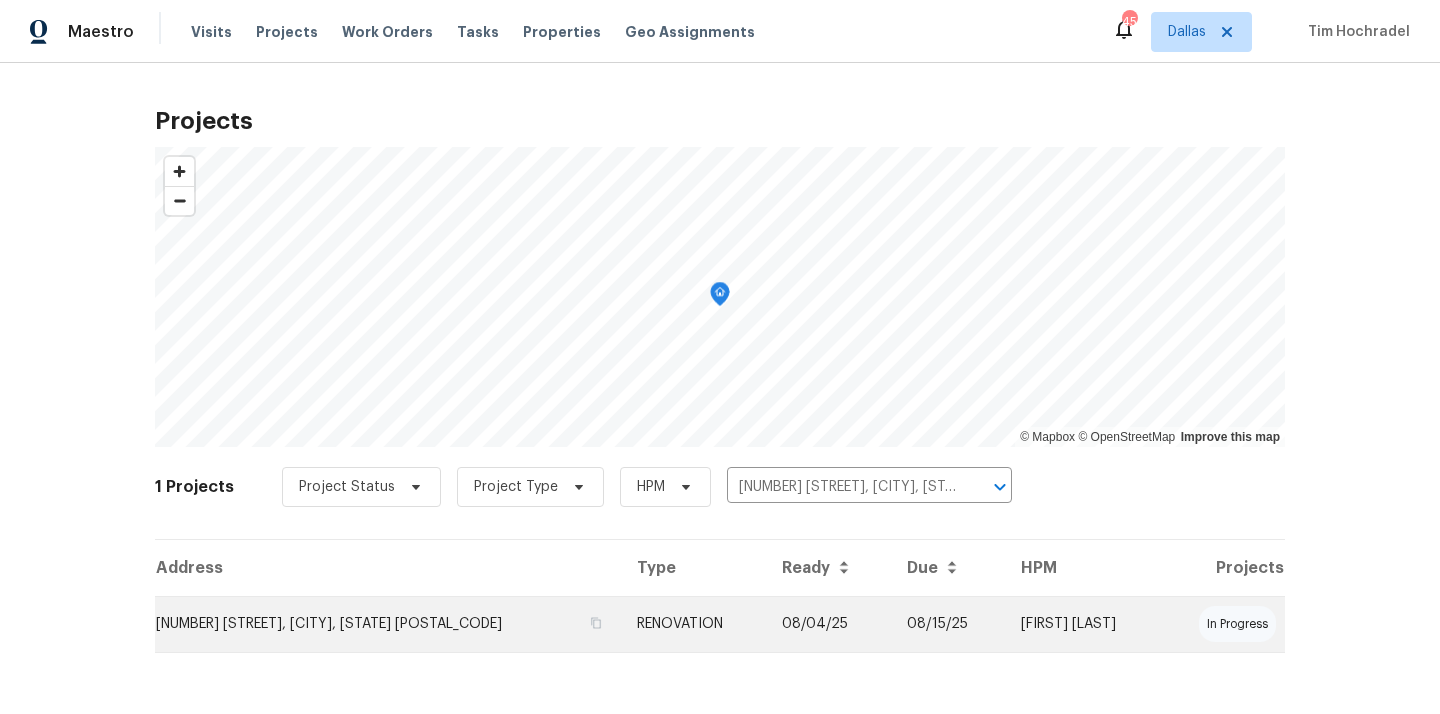click on "[NUMBER] [STREET], [CITY], [STATE] [POSTAL_CODE]" at bounding box center (388, 624) 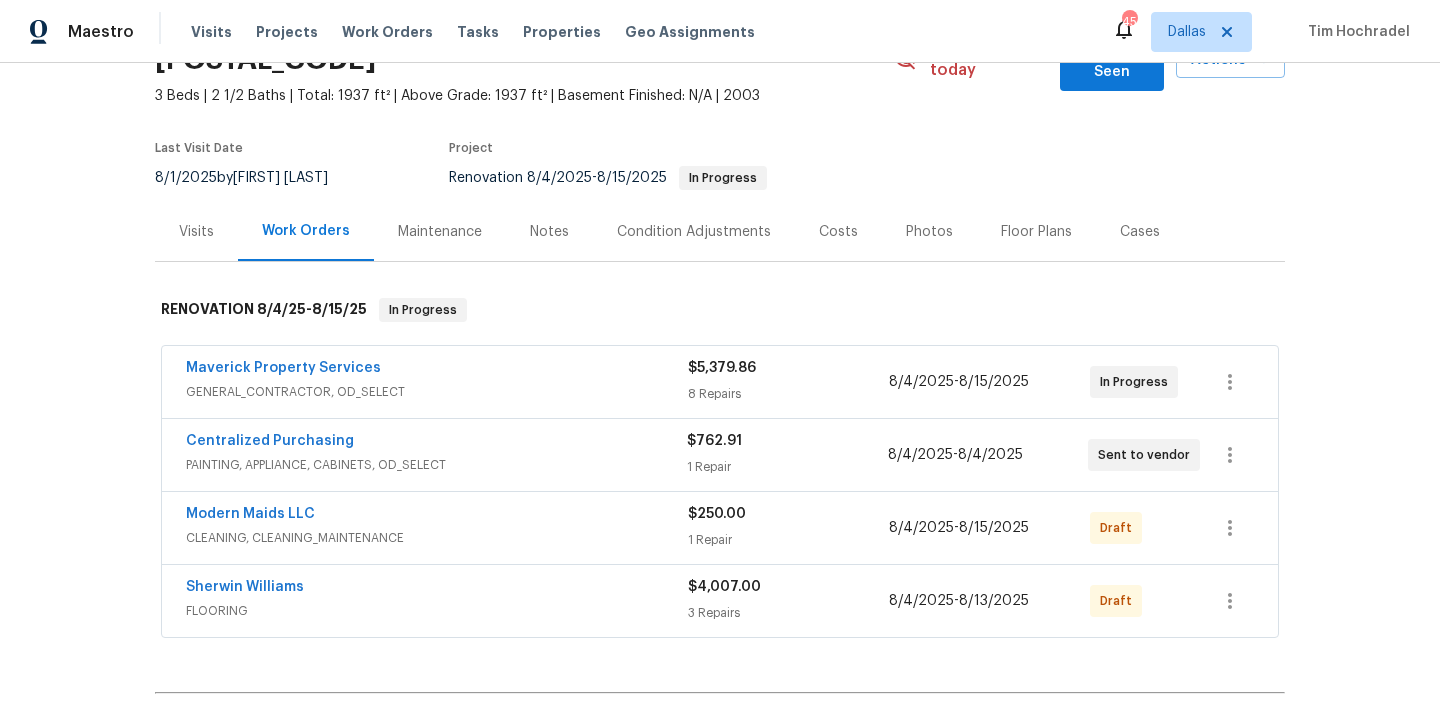scroll, scrollTop: 147, scrollLeft: 0, axis: vertical 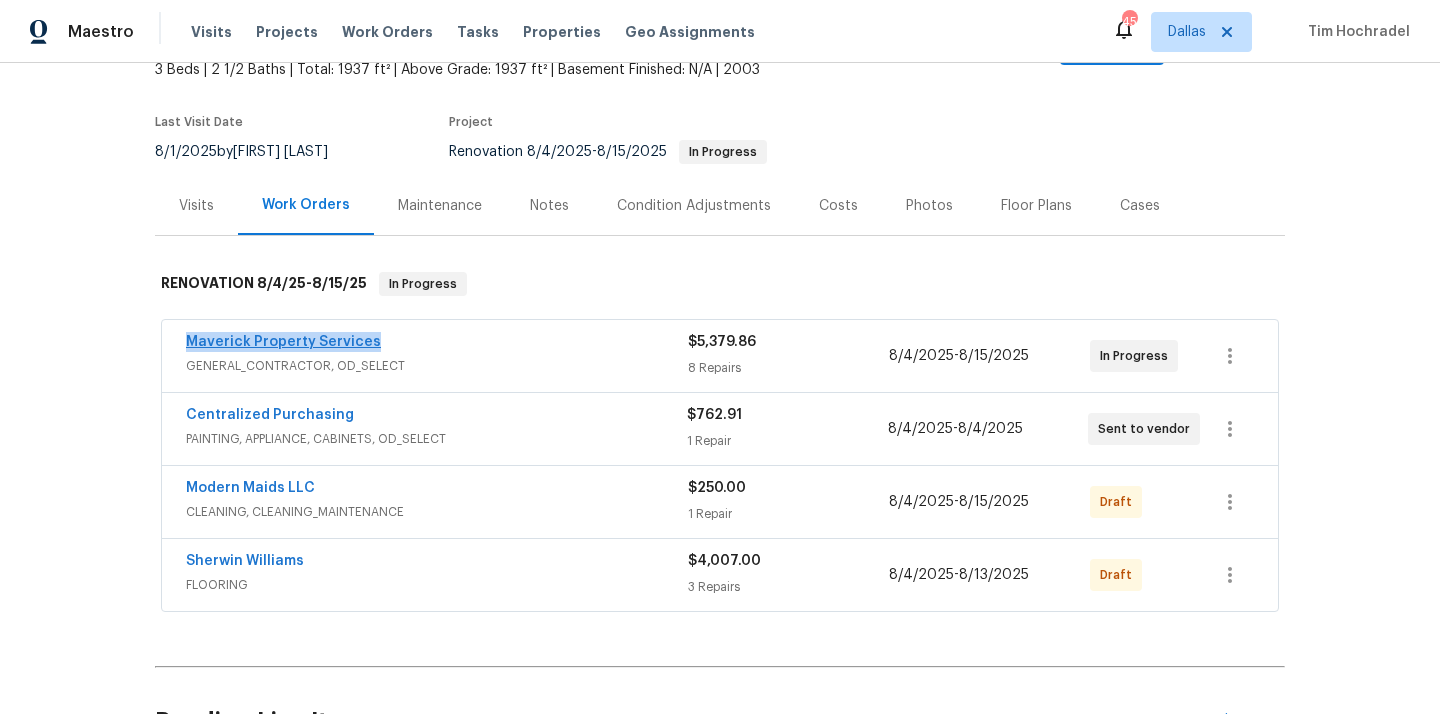 drag, startPoint x: 390, startPoint y: 321, endPoint x: 189, endPoint y: 328, distance: 201.12186 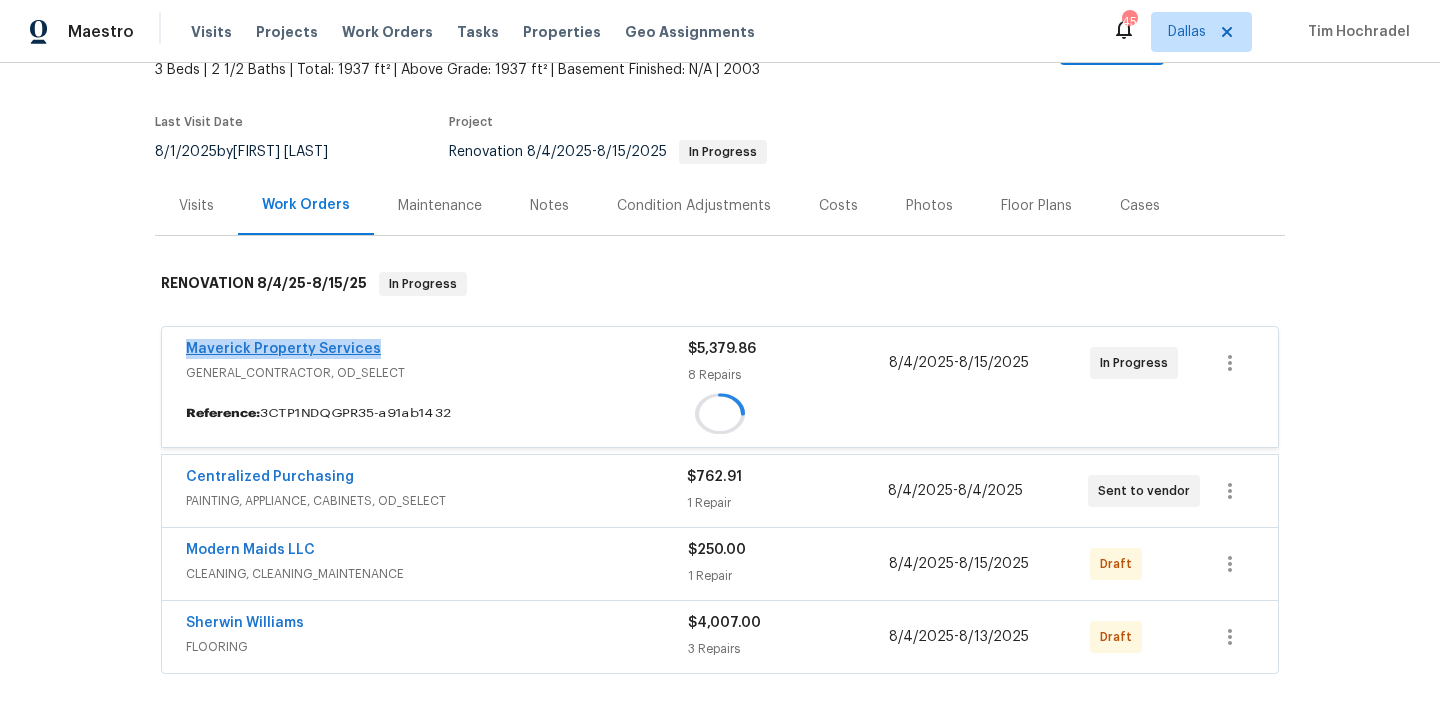 copy on "Maverick Property Services" 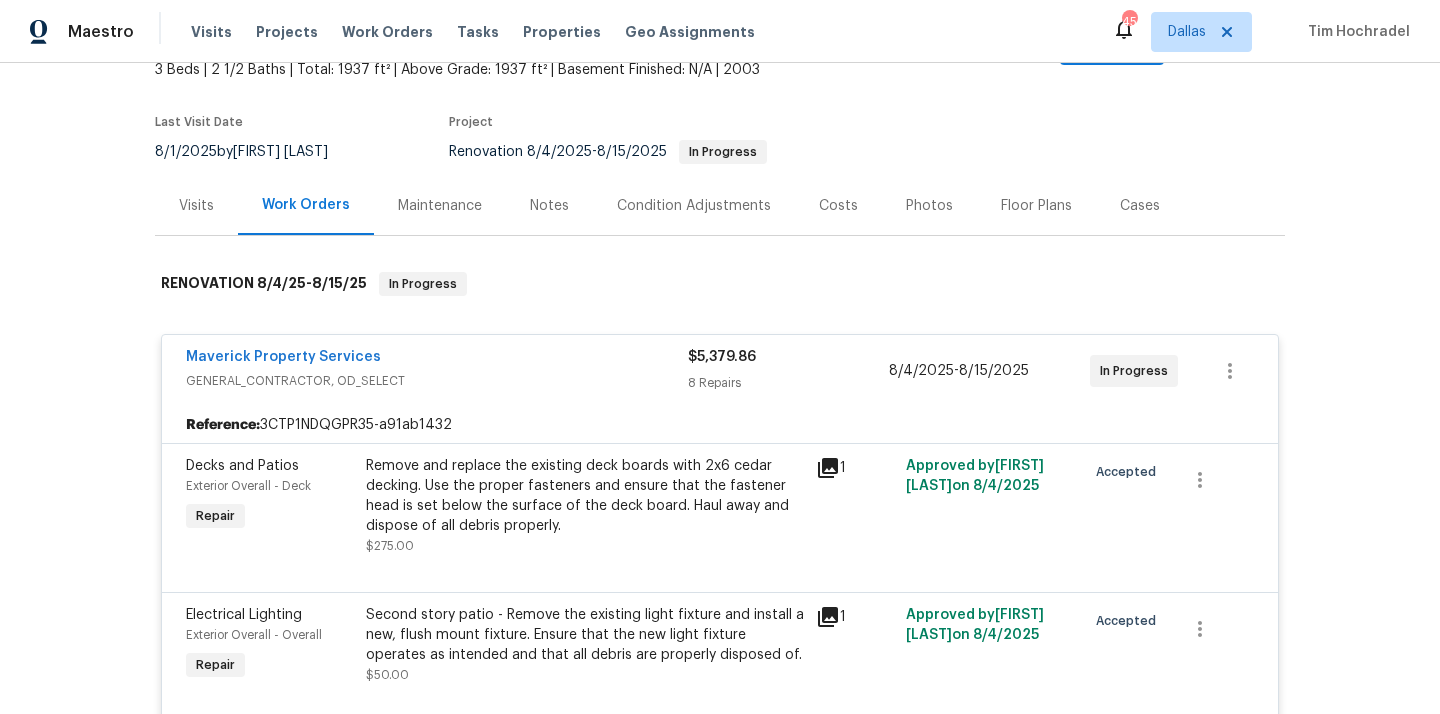 click on "GENERAL_CONTRACTOR, OD_SELECT" at bounding box center [437, 381] 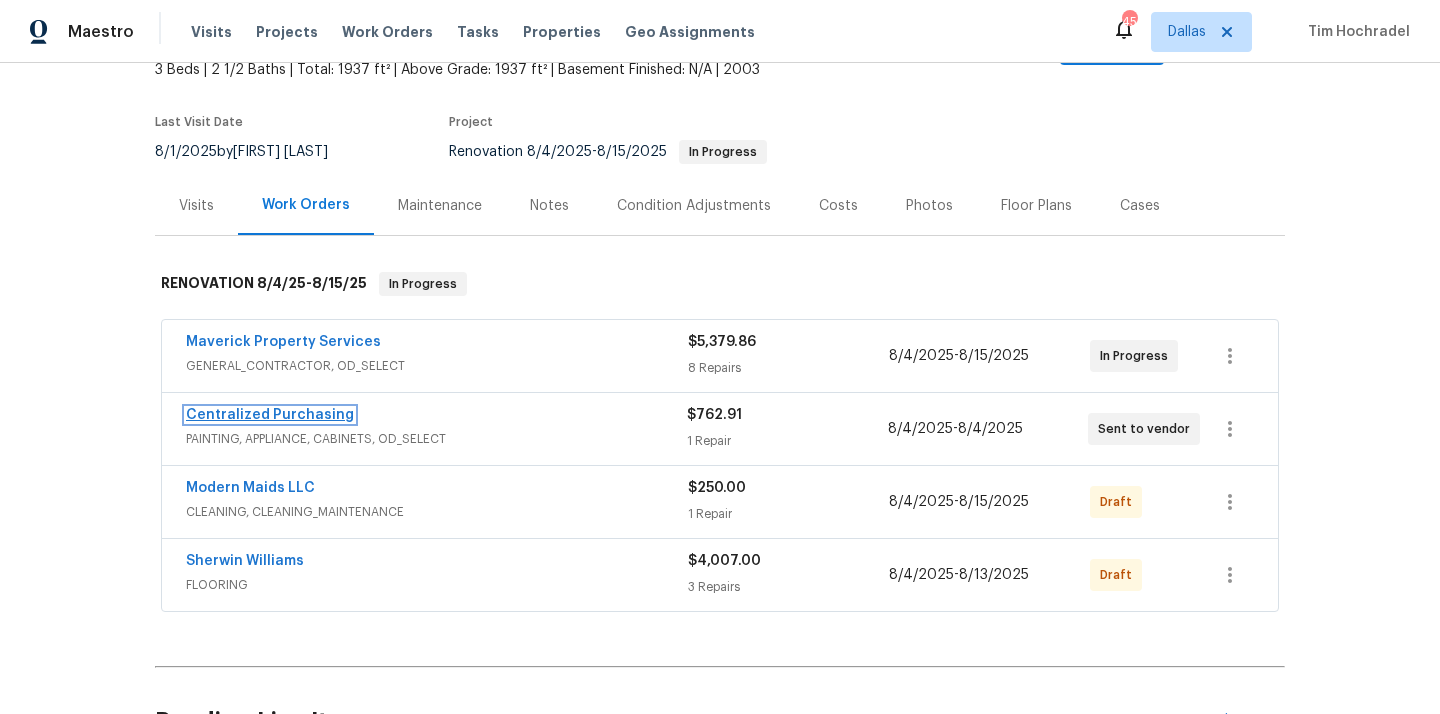 click on "Centralized Purchasing" at bounding box center [270, 415] 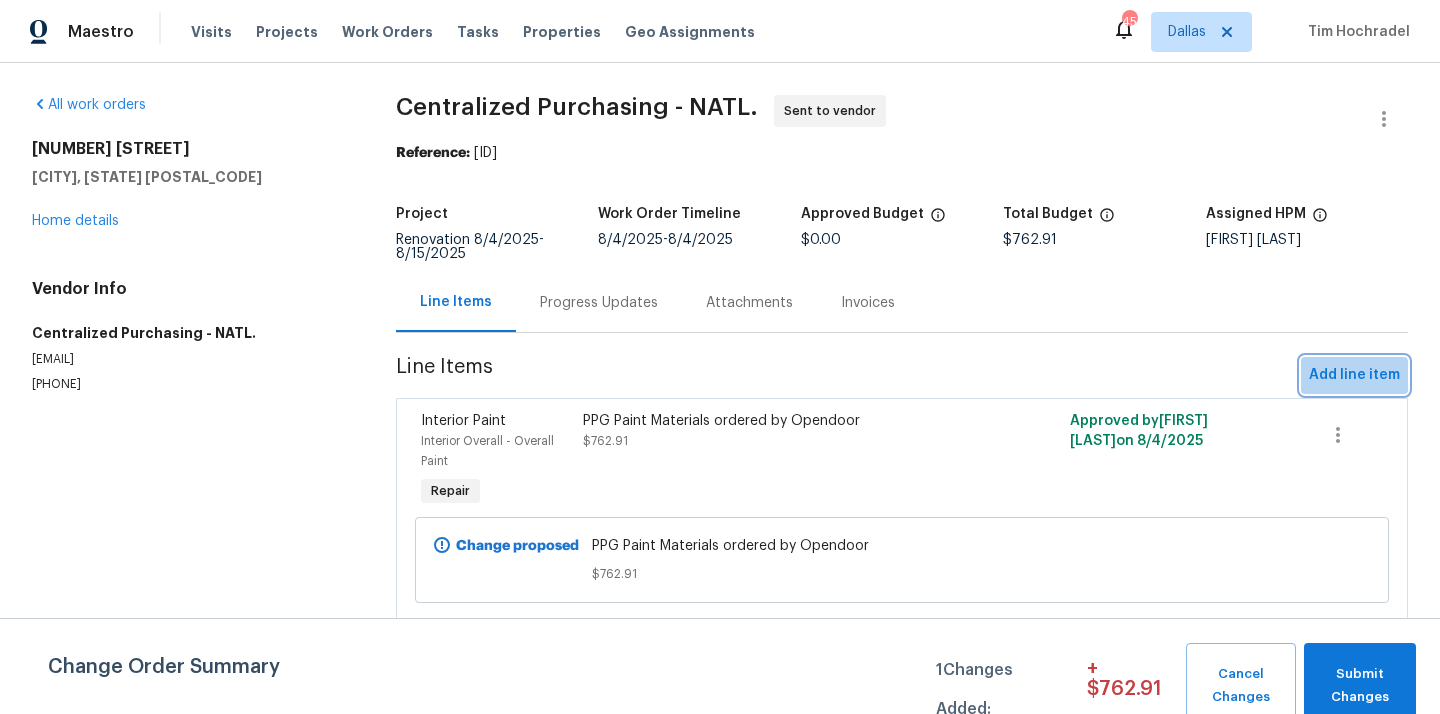 click on "Add line item" at bounding box center (1354, 375) 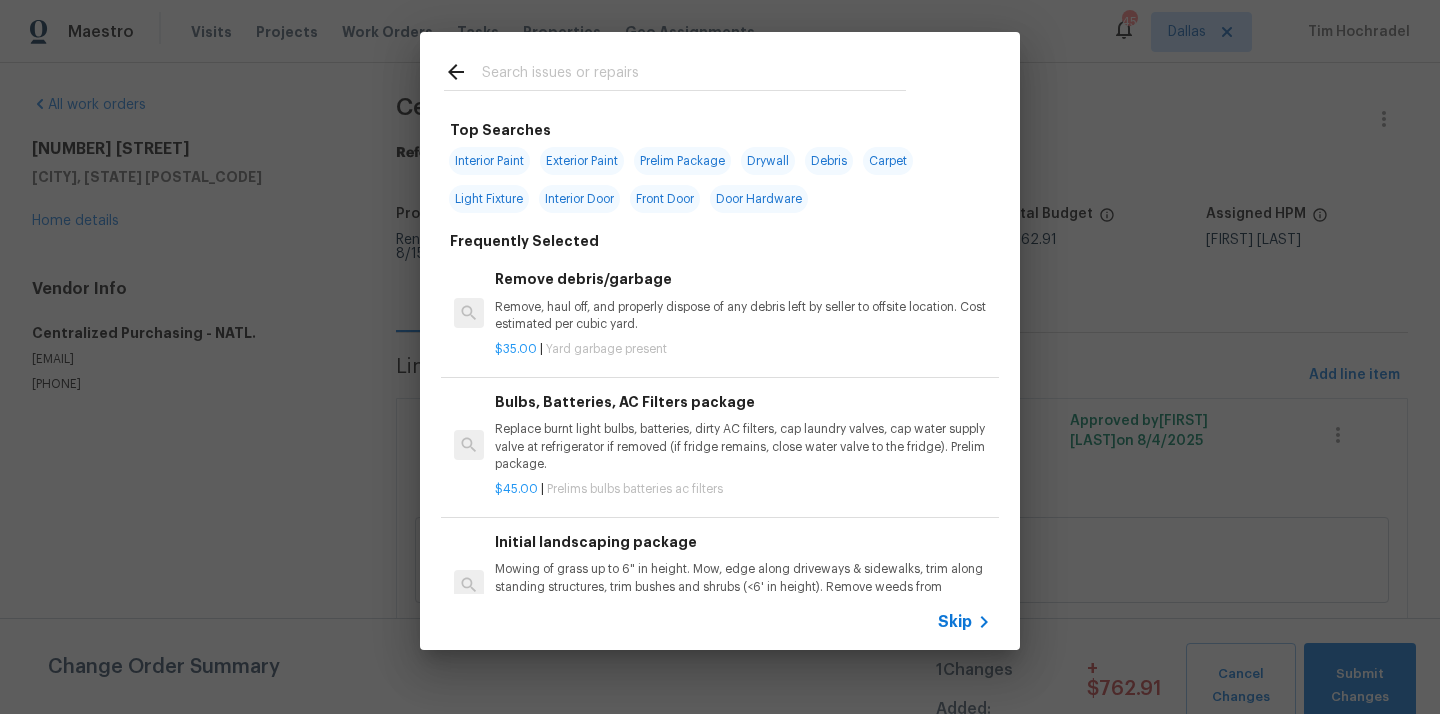 click at bounding box center (694, 75) 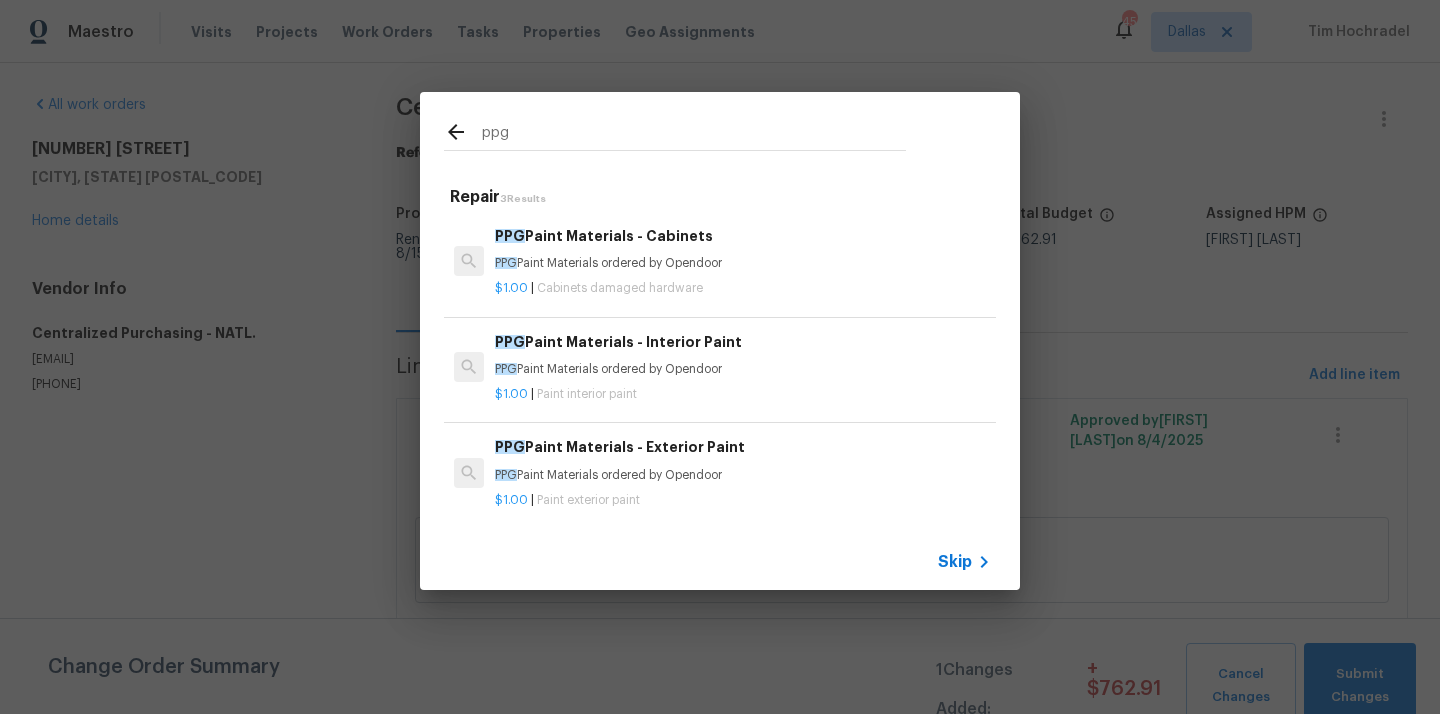 type on "ppg" 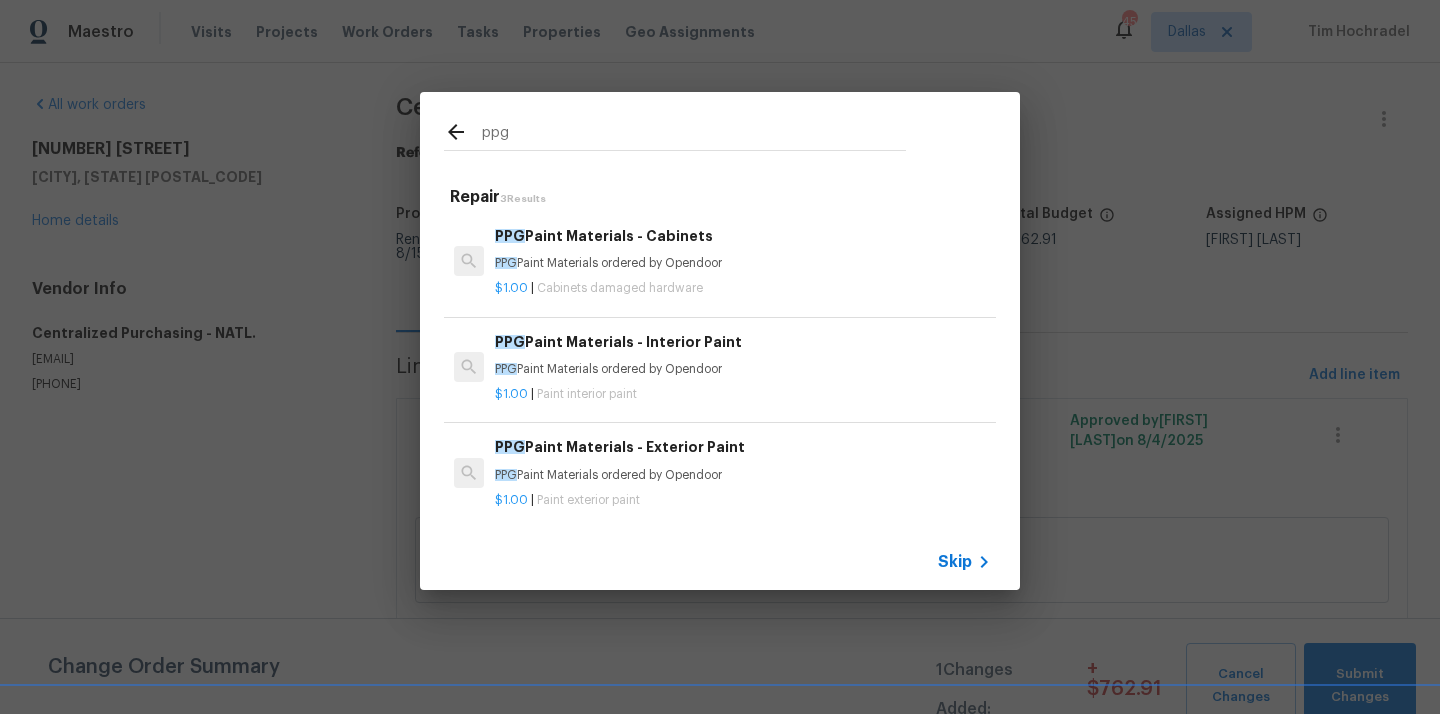 click on "$1.00   |   Paint interior paint" at bounding box center [743, 390] 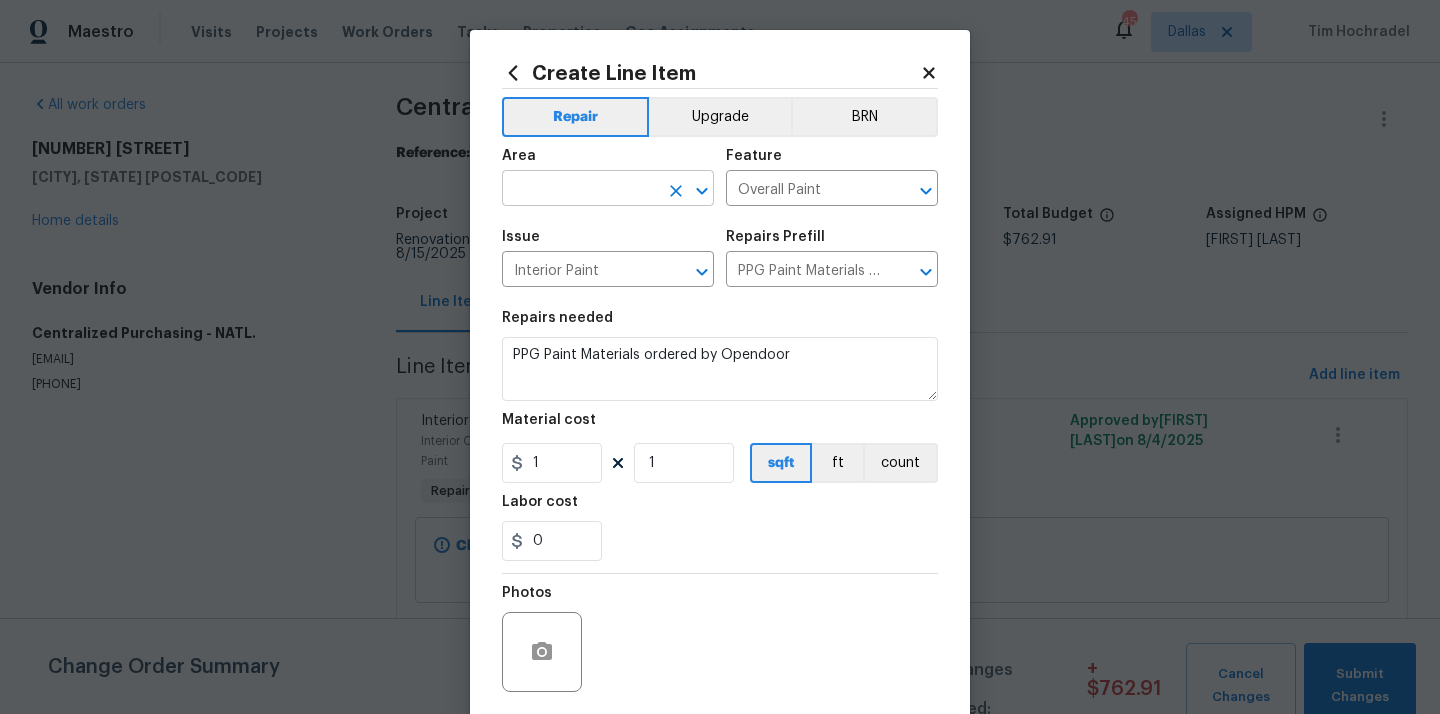 click at bounding box center [580, 190] 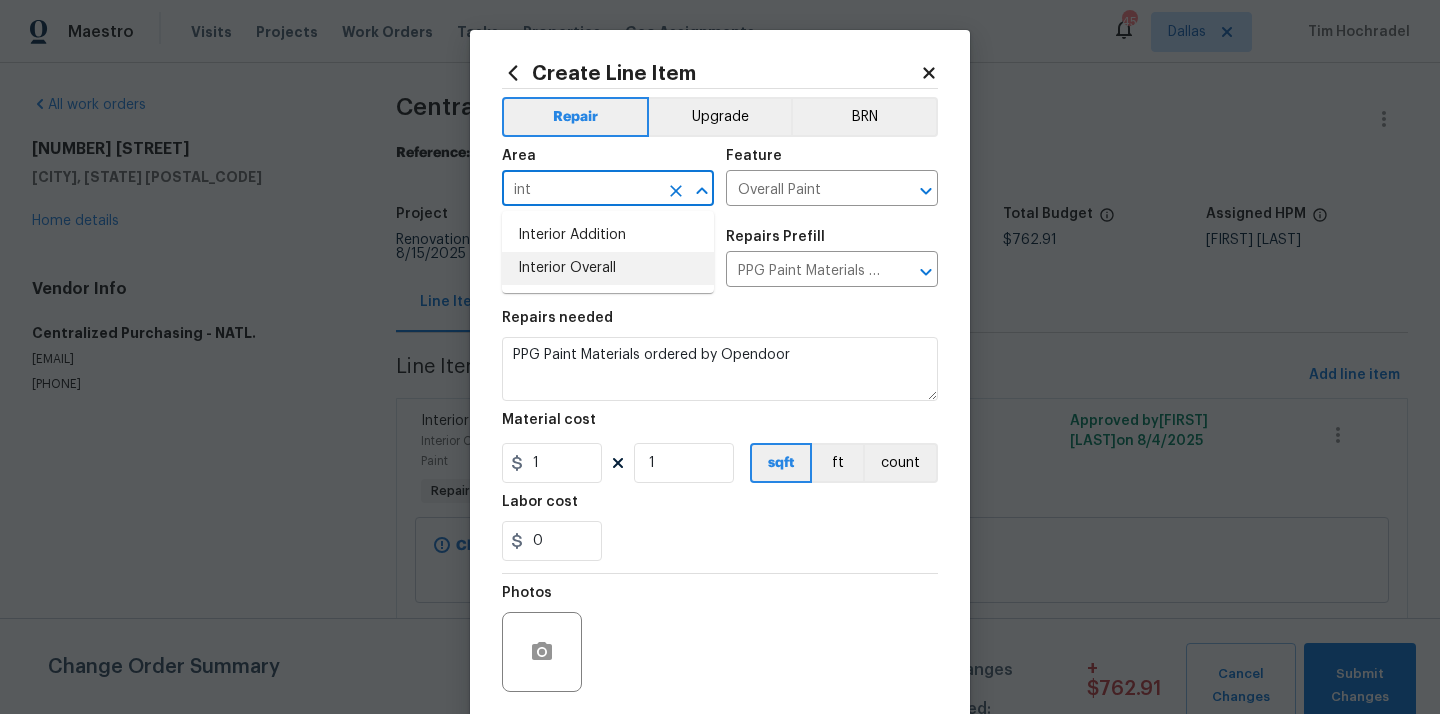 click on "Interior Overall" at bounding box center [608, 268] 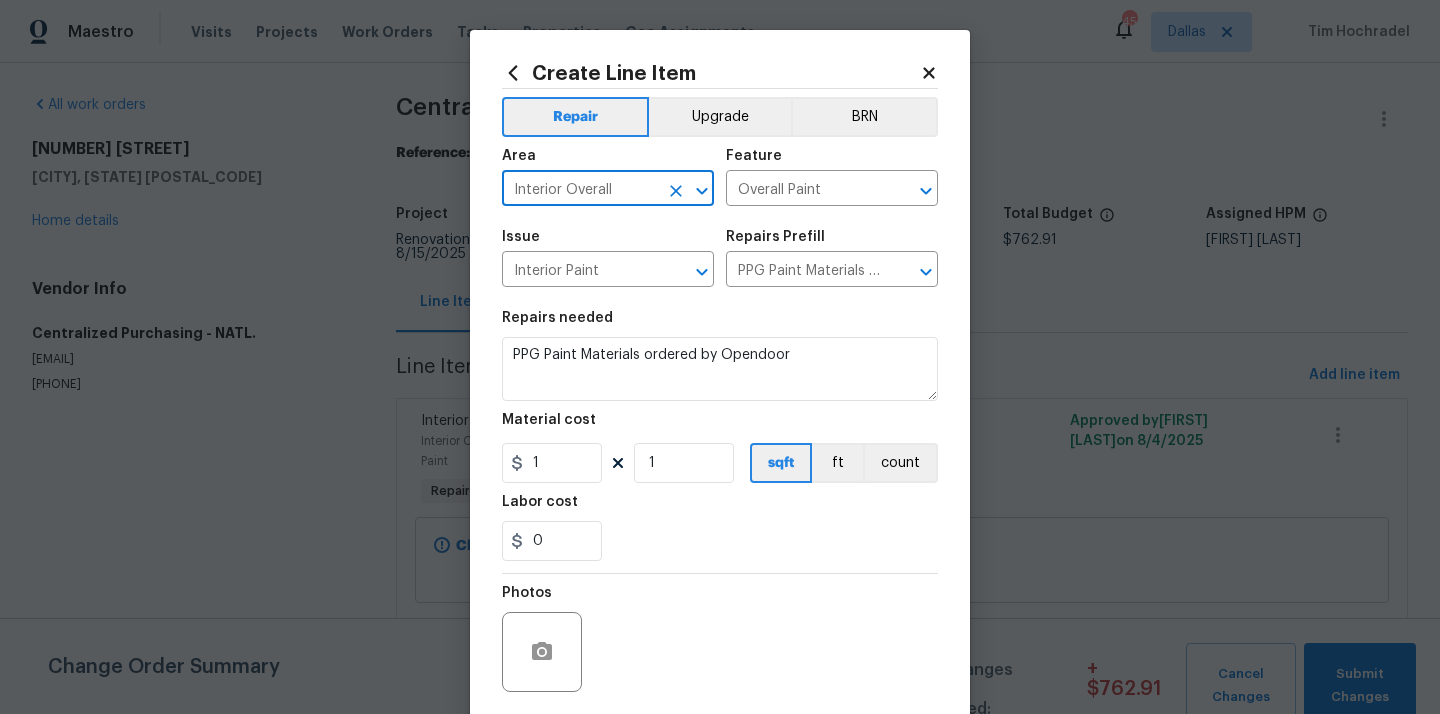type on "Interior Overall" 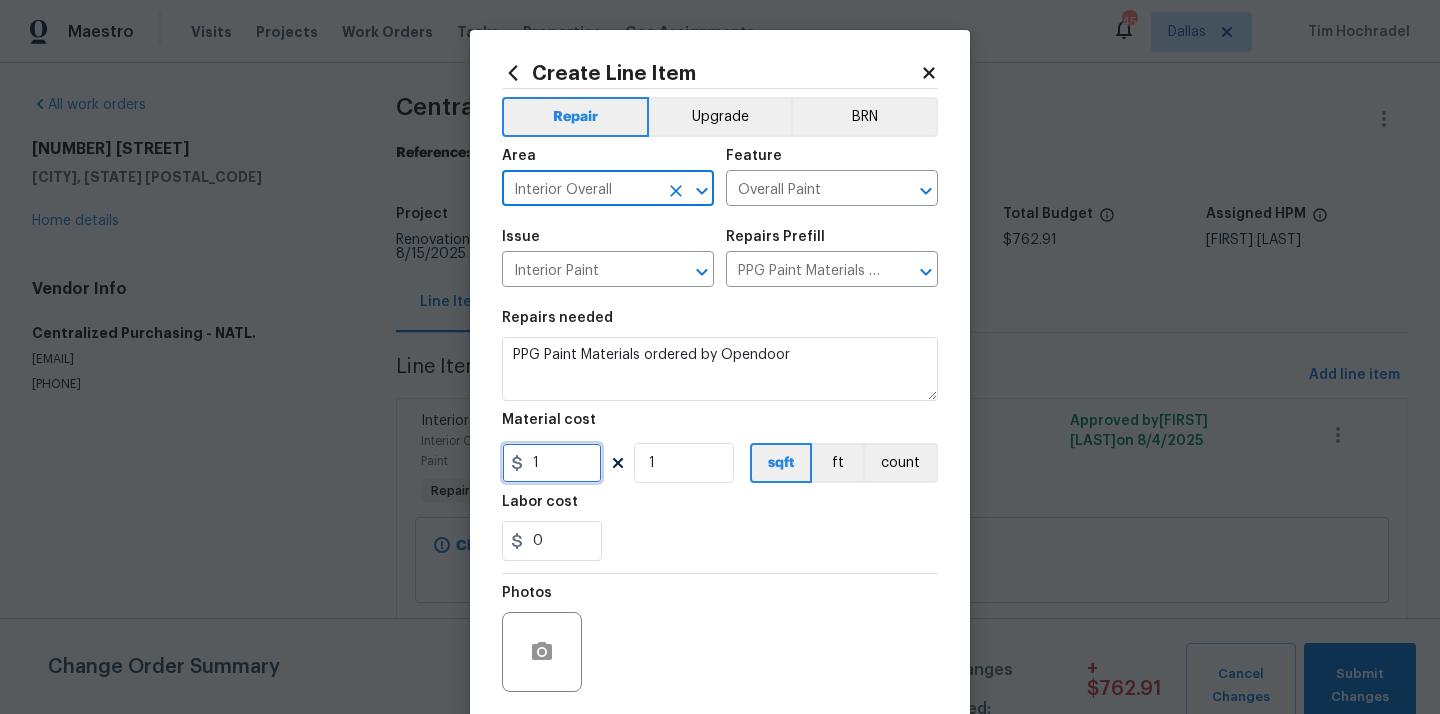 drag, startPoint x: 545, startPoint y: 463, endPoint x: 503, endPoint y: 463, distance: 42 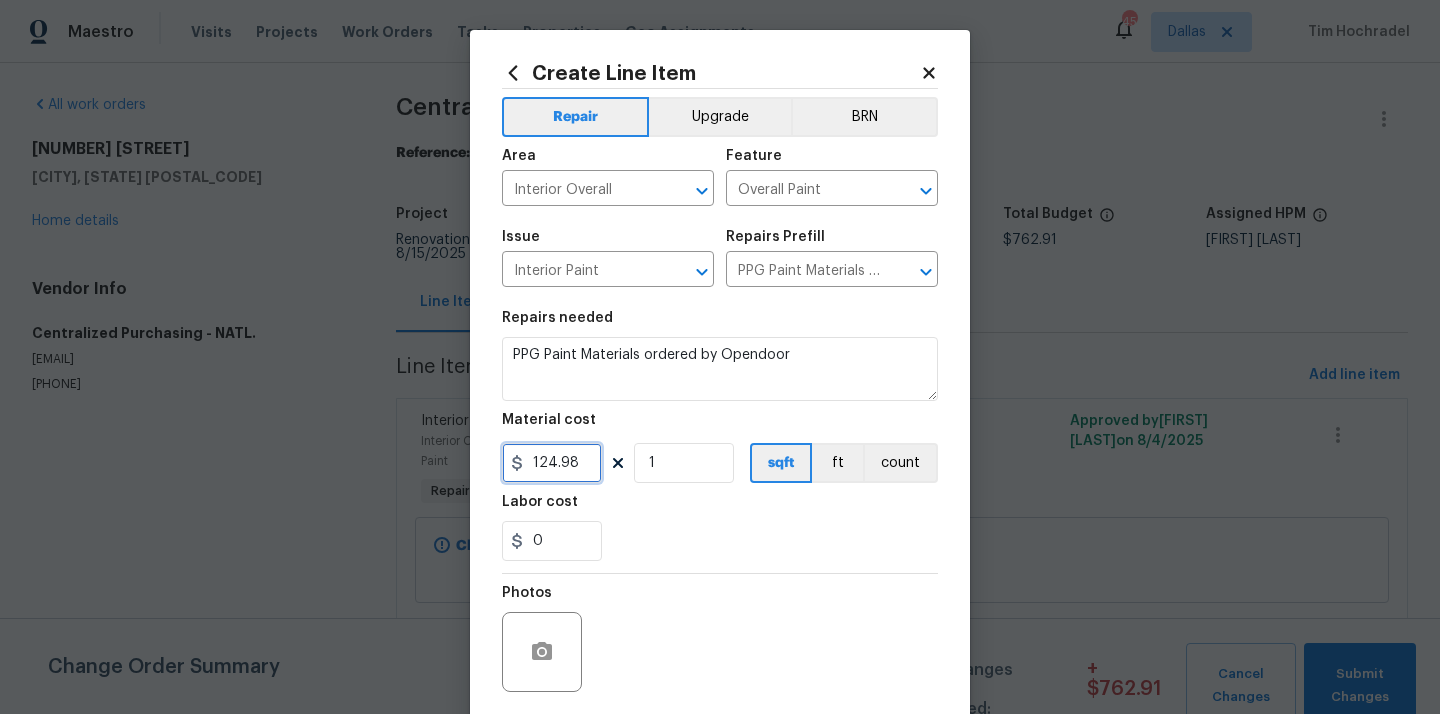 type on "124.98" 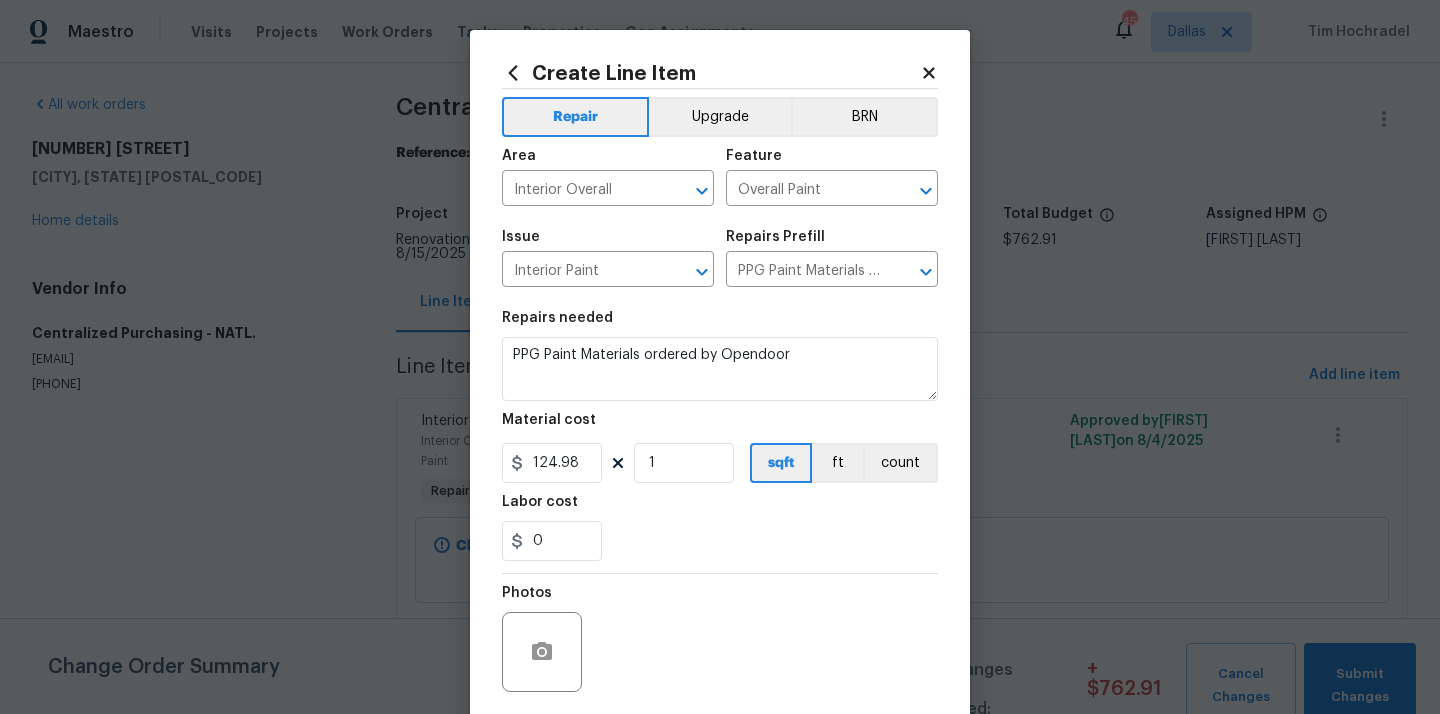 click on "0" at bounding box center (720, 541) 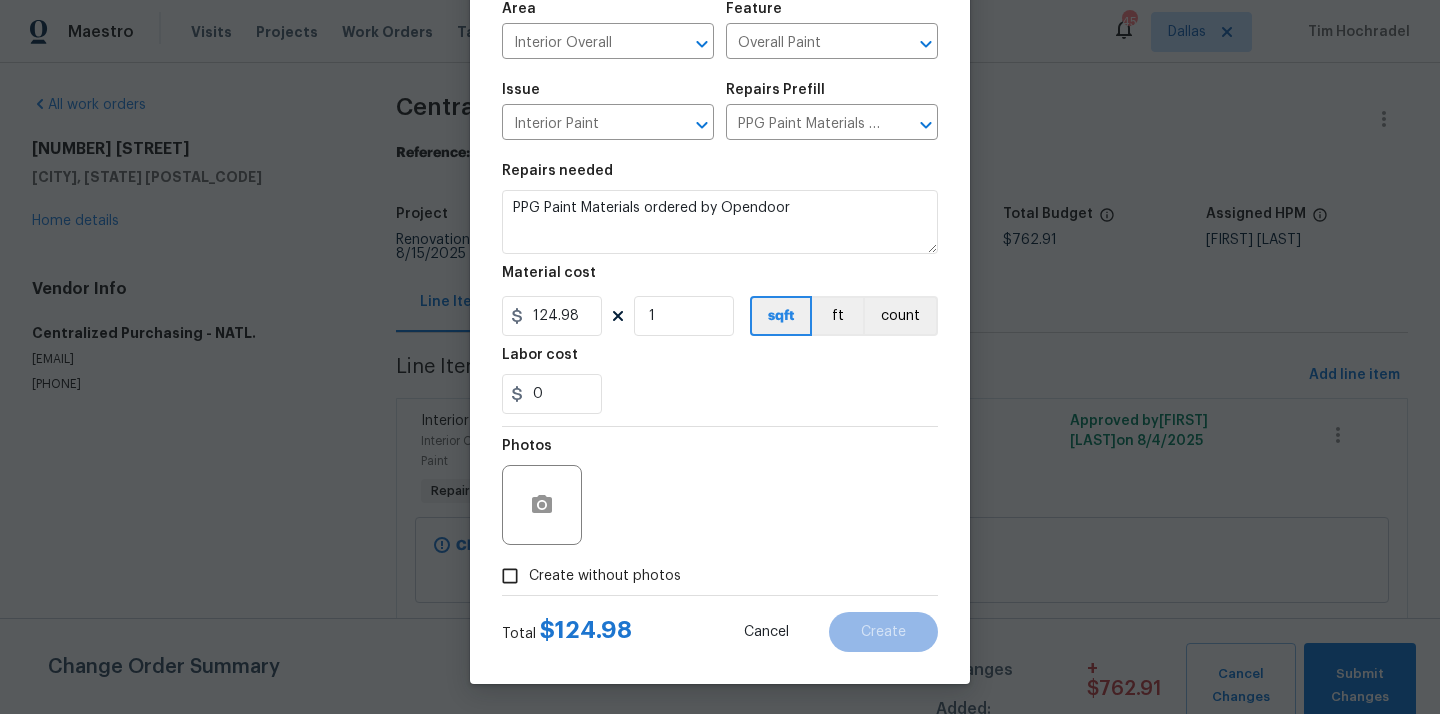 click on "Photos" at bounding box center [720, 492] 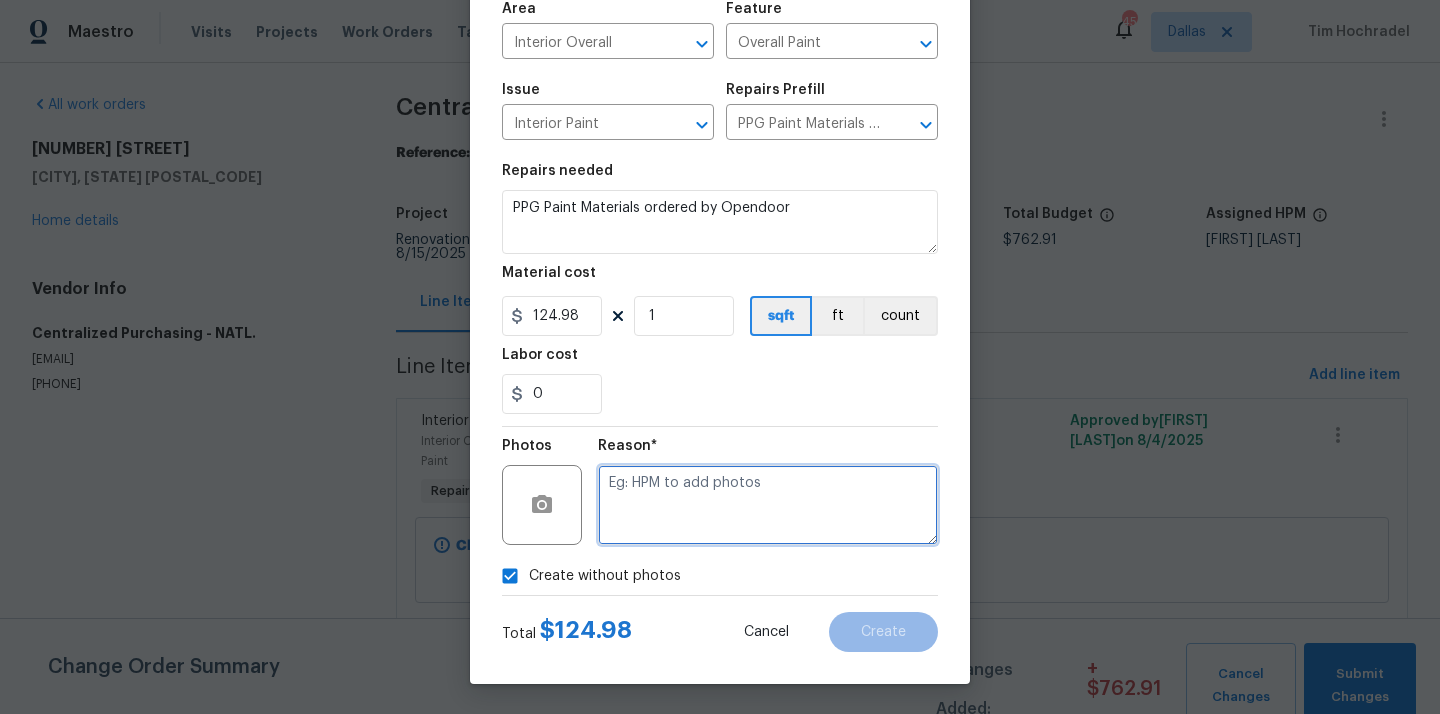 click at bounding box center (768, 505) 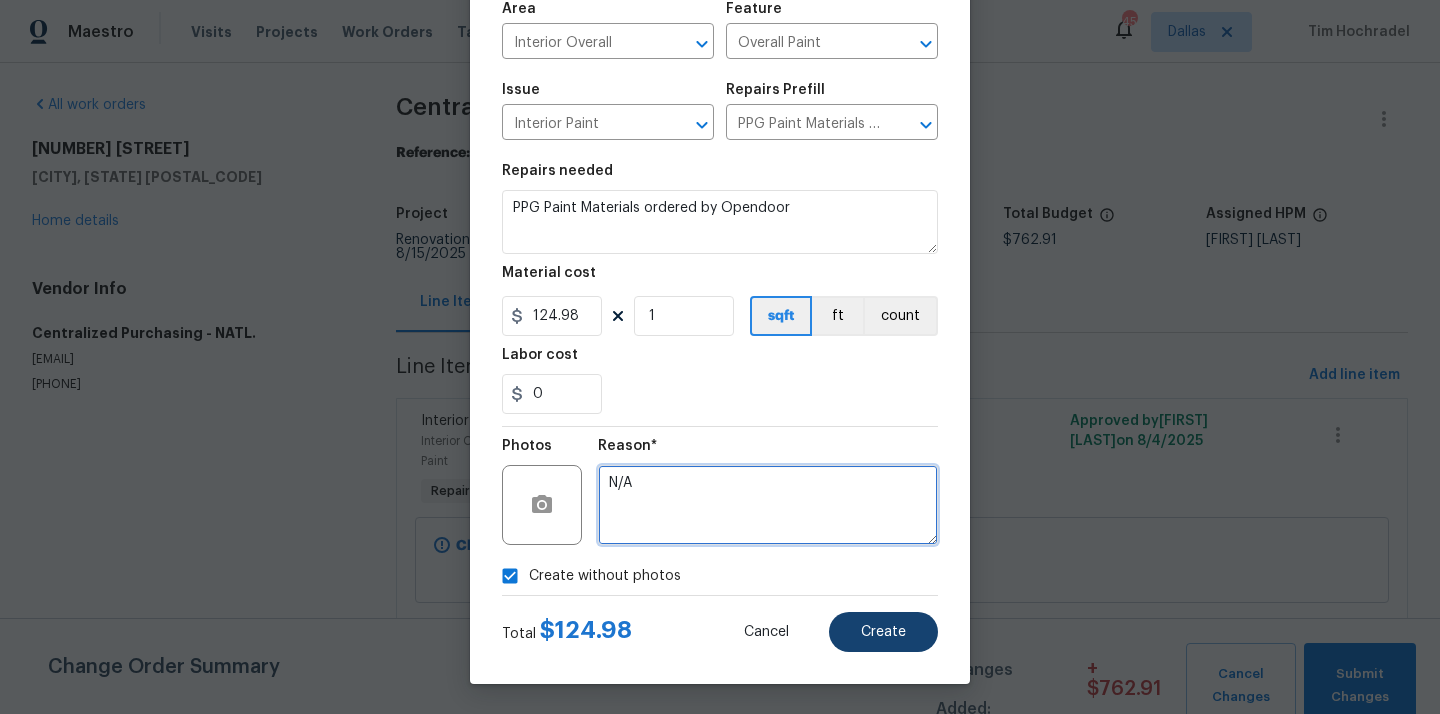 type on "N/A" 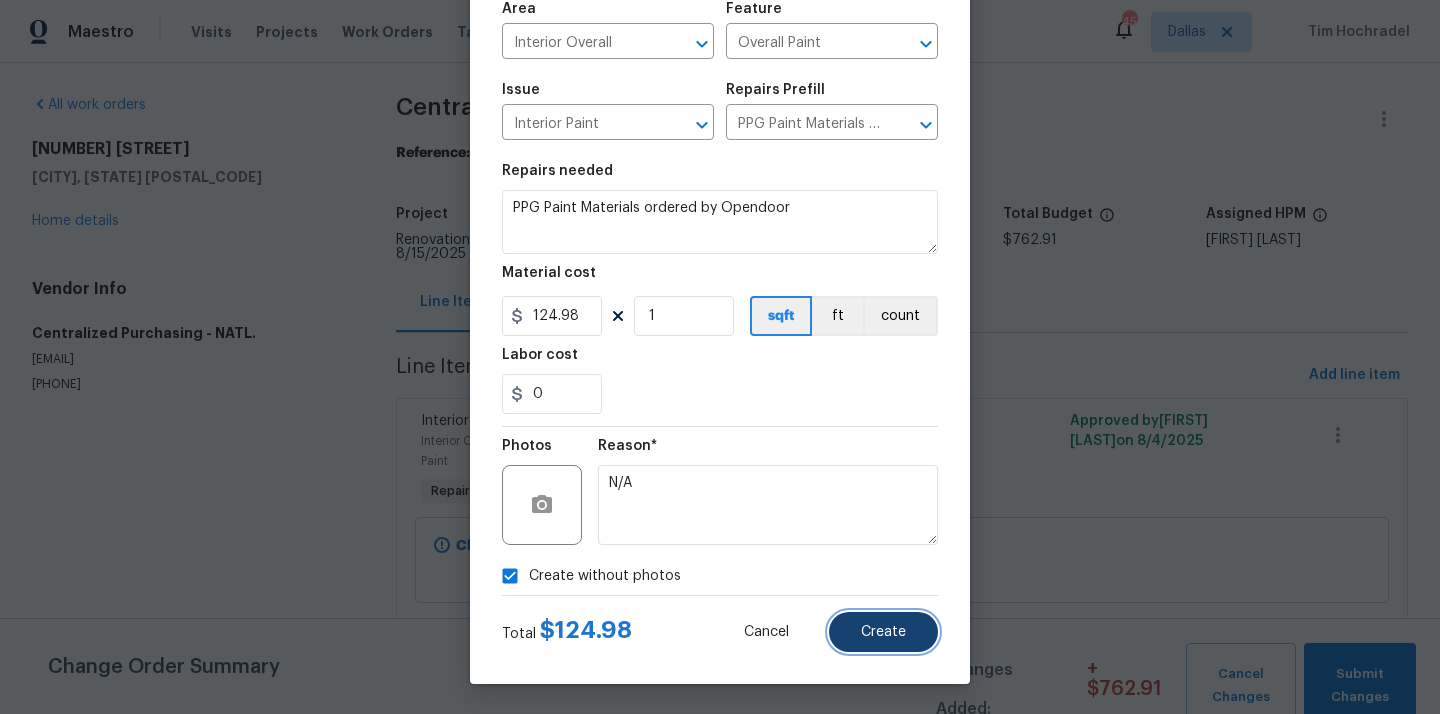 click on "Create" at bounding box center [883, 632] 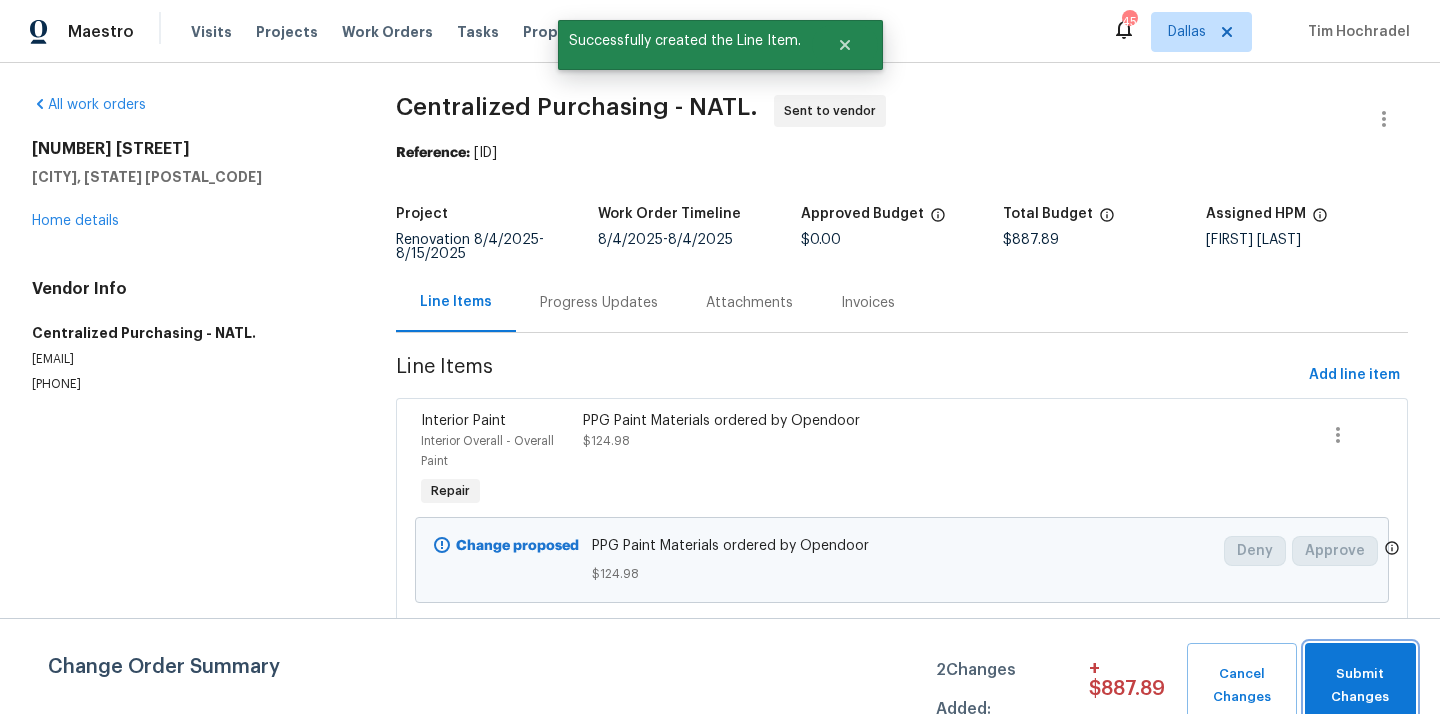 click on "Submit Changes" at bounding box center (1360, 686) 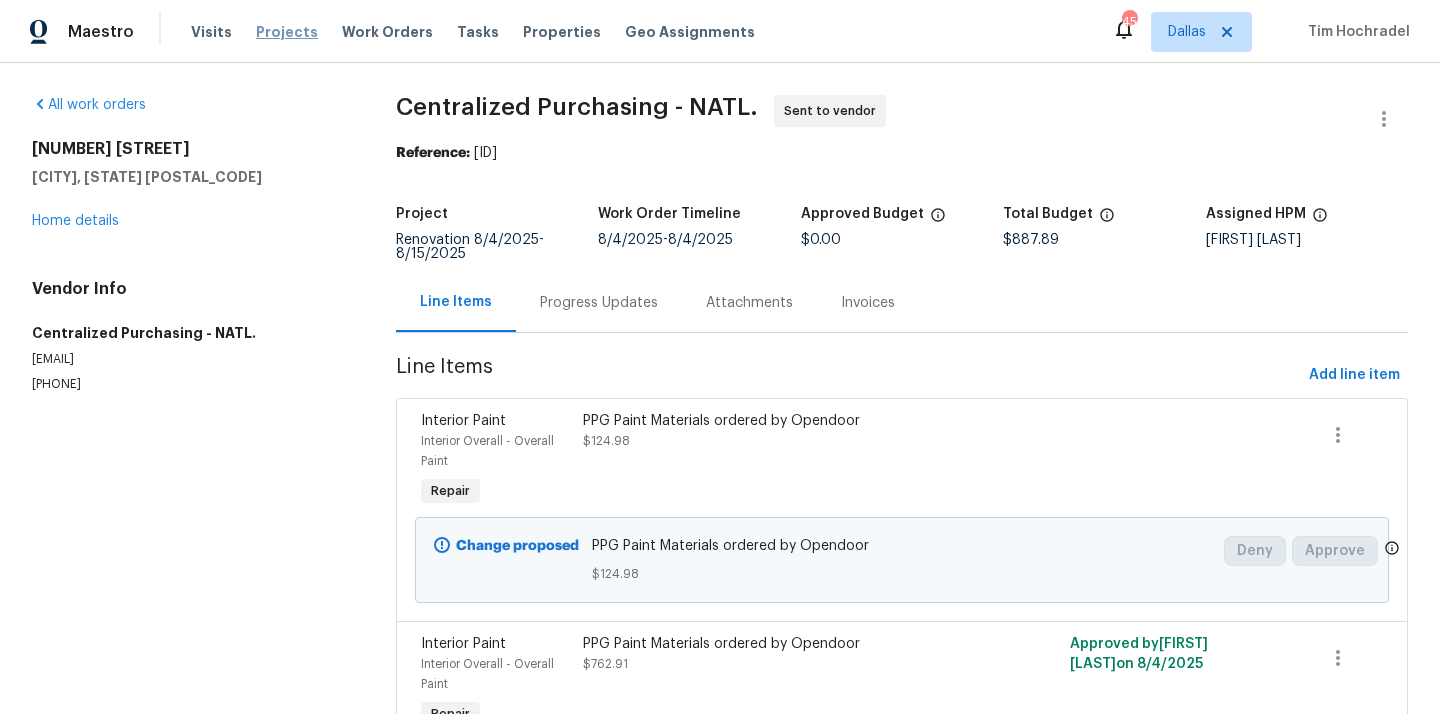 click on "Projects" at bounding box center [287, 32] 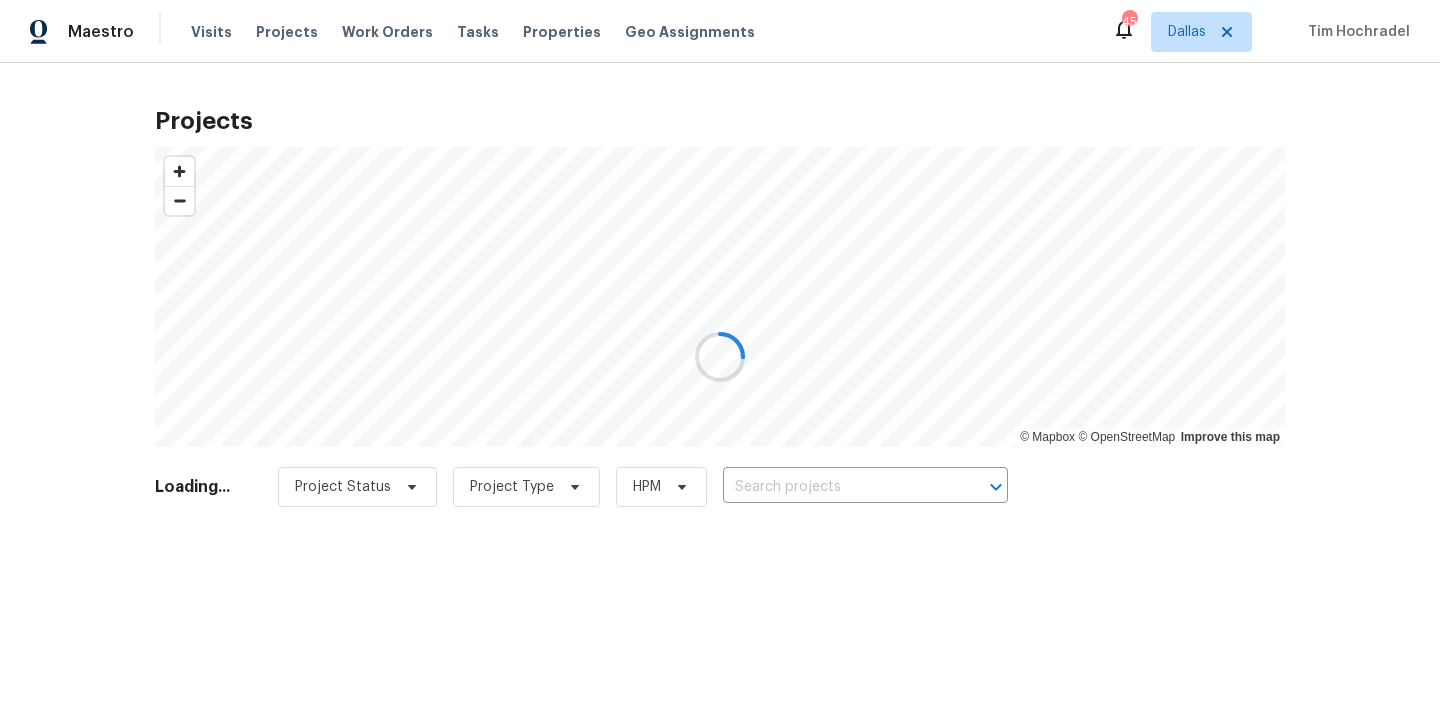 click at bounding box center (720, 357) 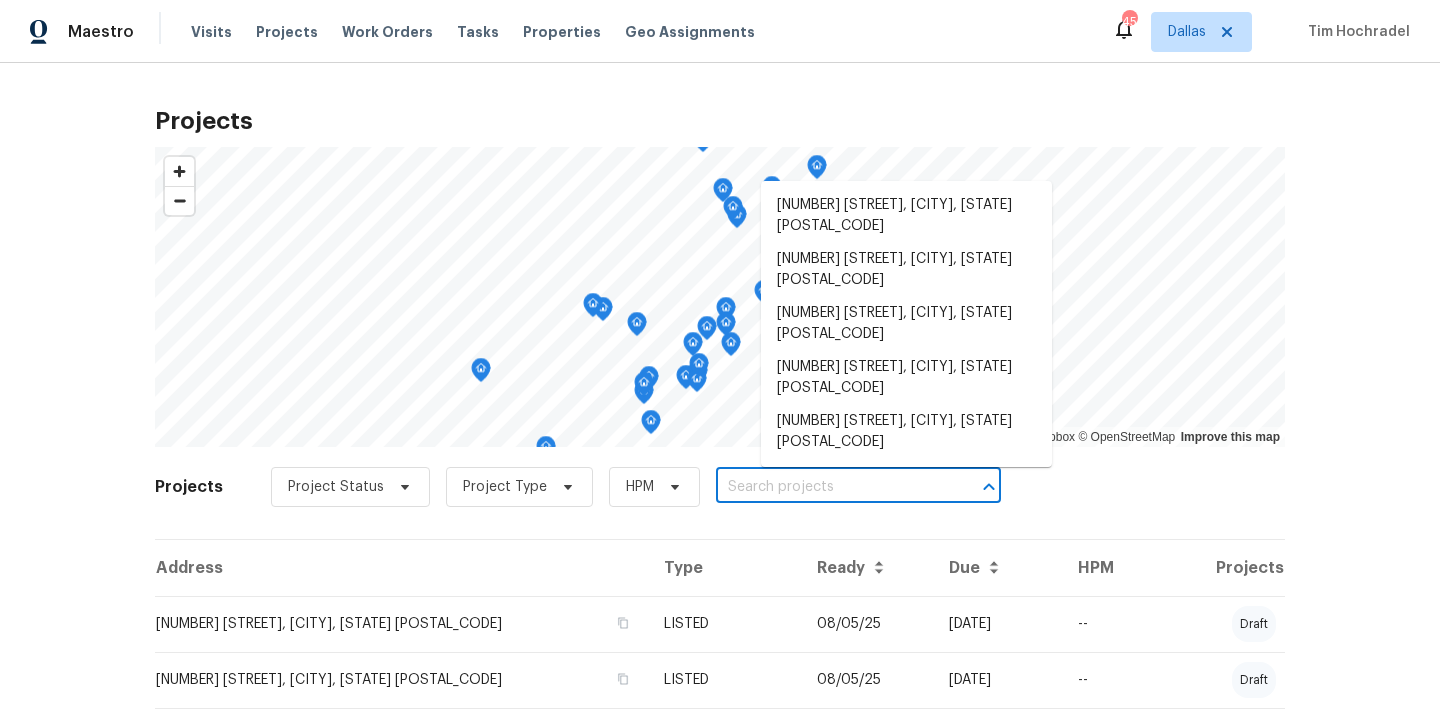 click at bounding box center [830, 487] 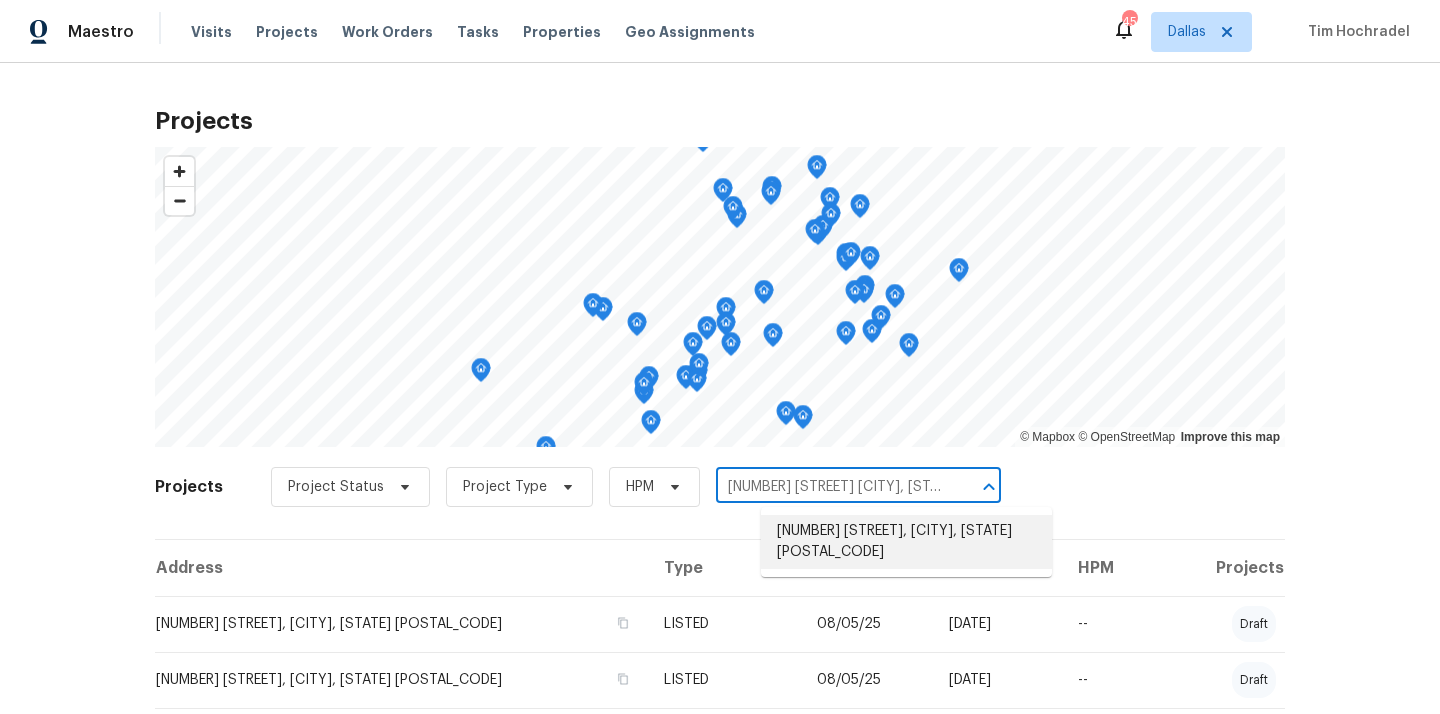 click on "[NUMBER] [STREET], [CITY], [STATE] [POSTAL_CODE]" at bounding box center [906, 542] 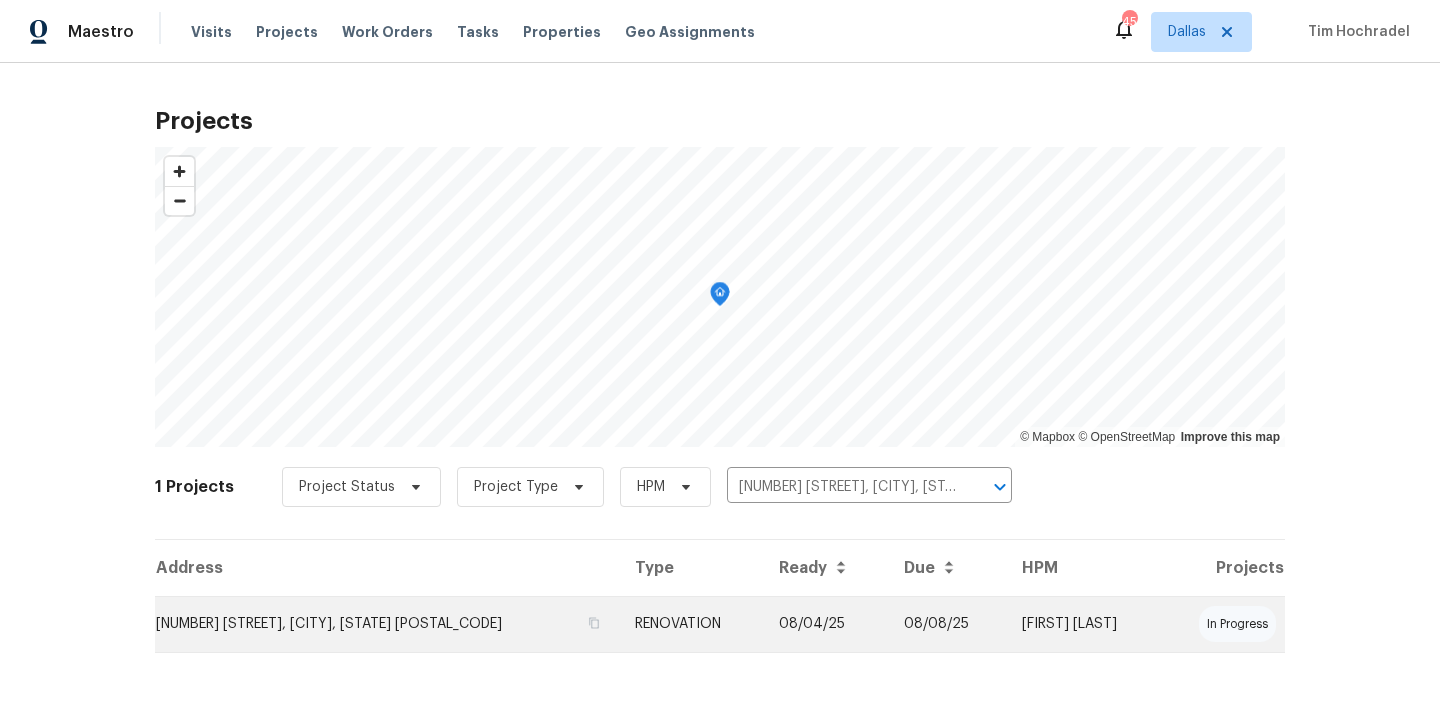 click on "[NUMBER] [STREET], [CITY], [STATE] [POSTAL_CODE]" at bounding box center (387, 624) 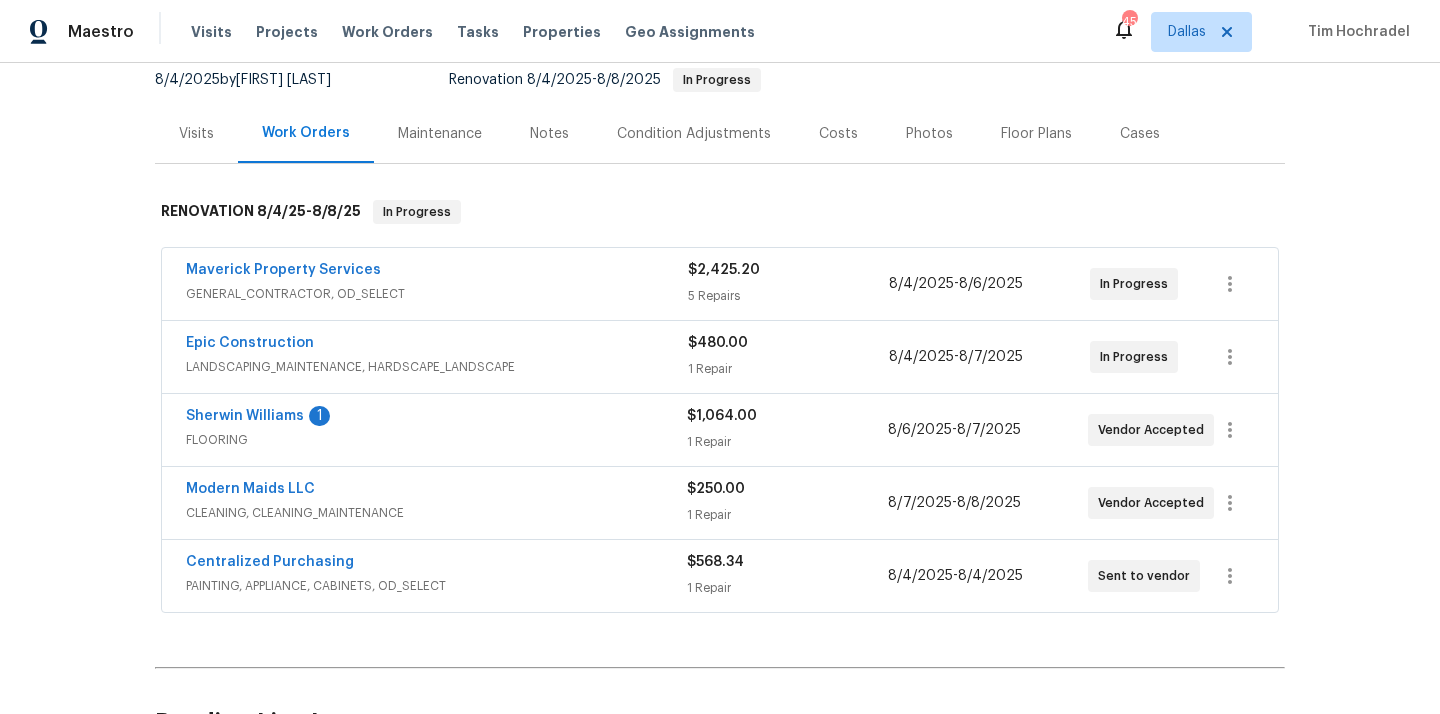 scroll, scrollTop: 223, scrollLeft: 0, axis: vertical 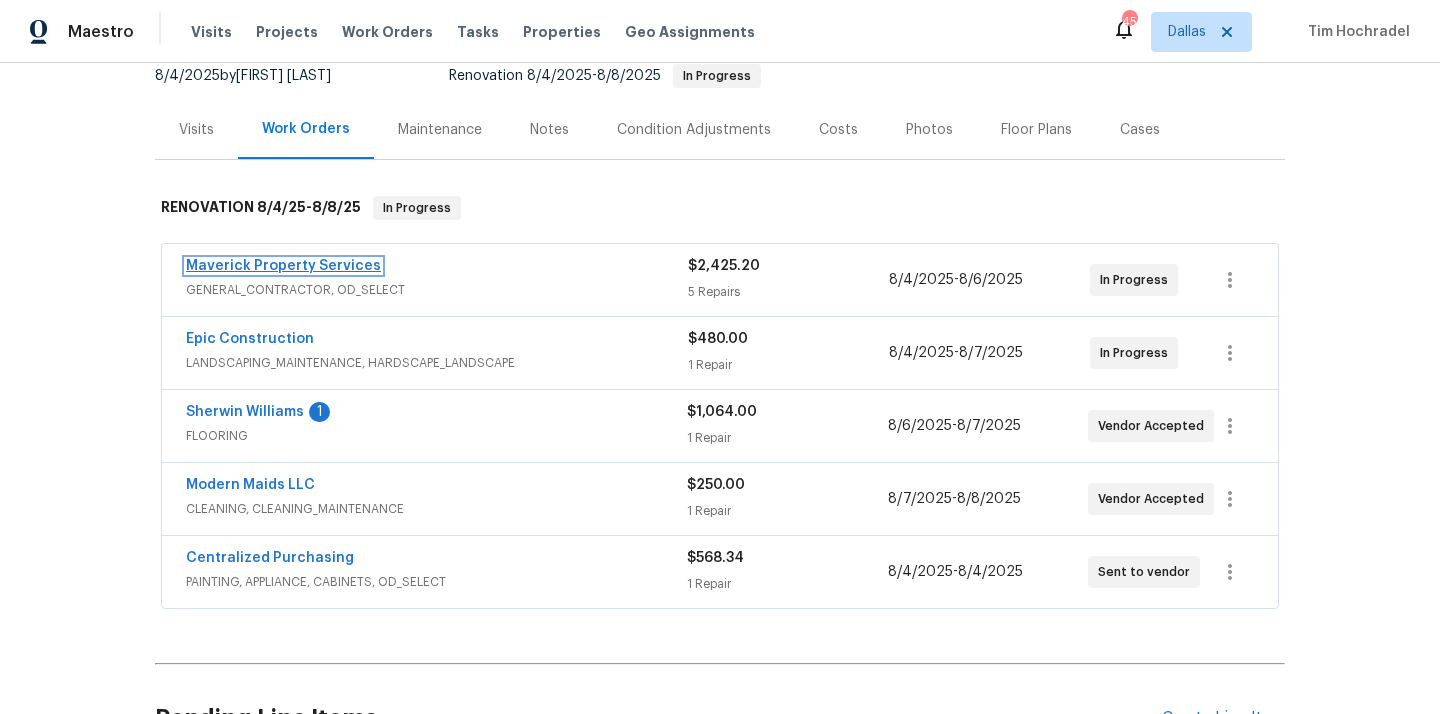 click on "Maverick Property Services" at bounding box center (283, 266) 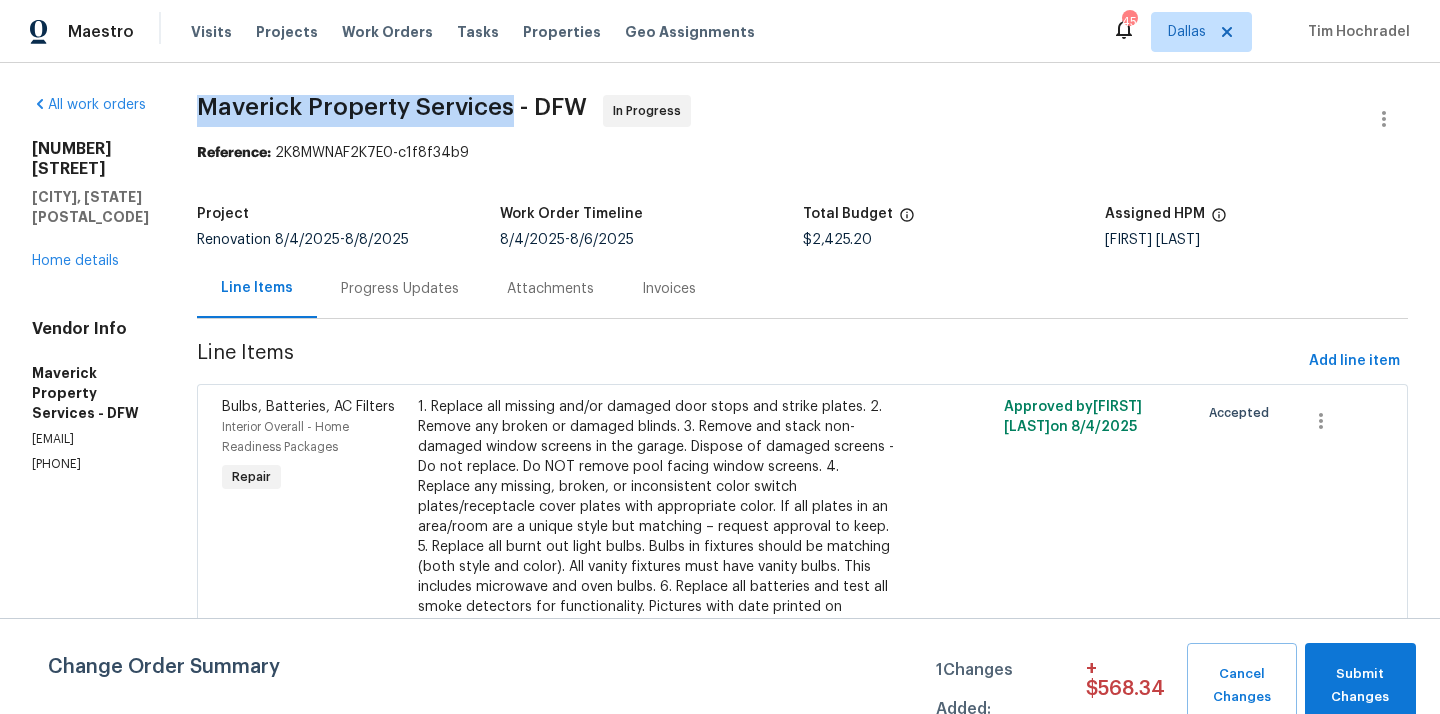 drag, startPoint x: 319, startPoint y: 110, endPoint x: 632, endPoint y: 102, distance: 313.10223 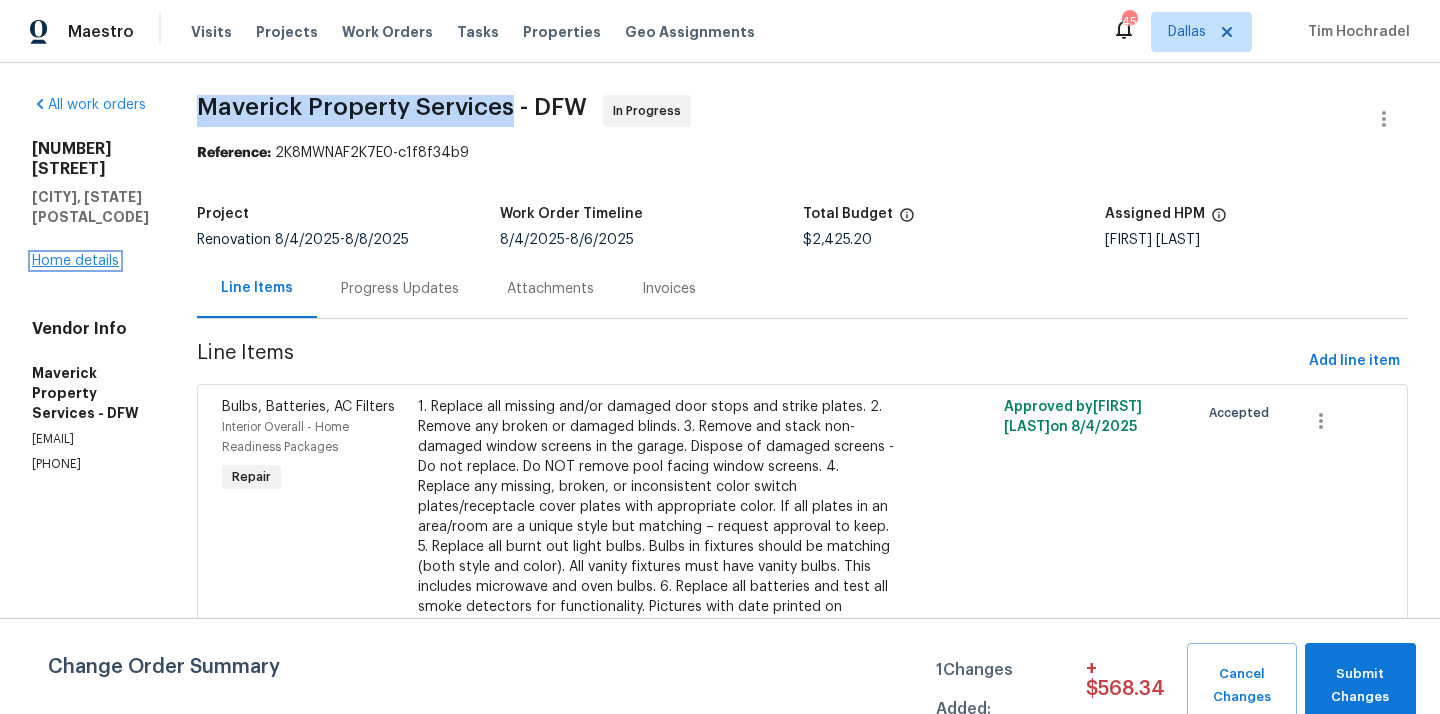 click on "Home details" at bounding box center [75, 261] 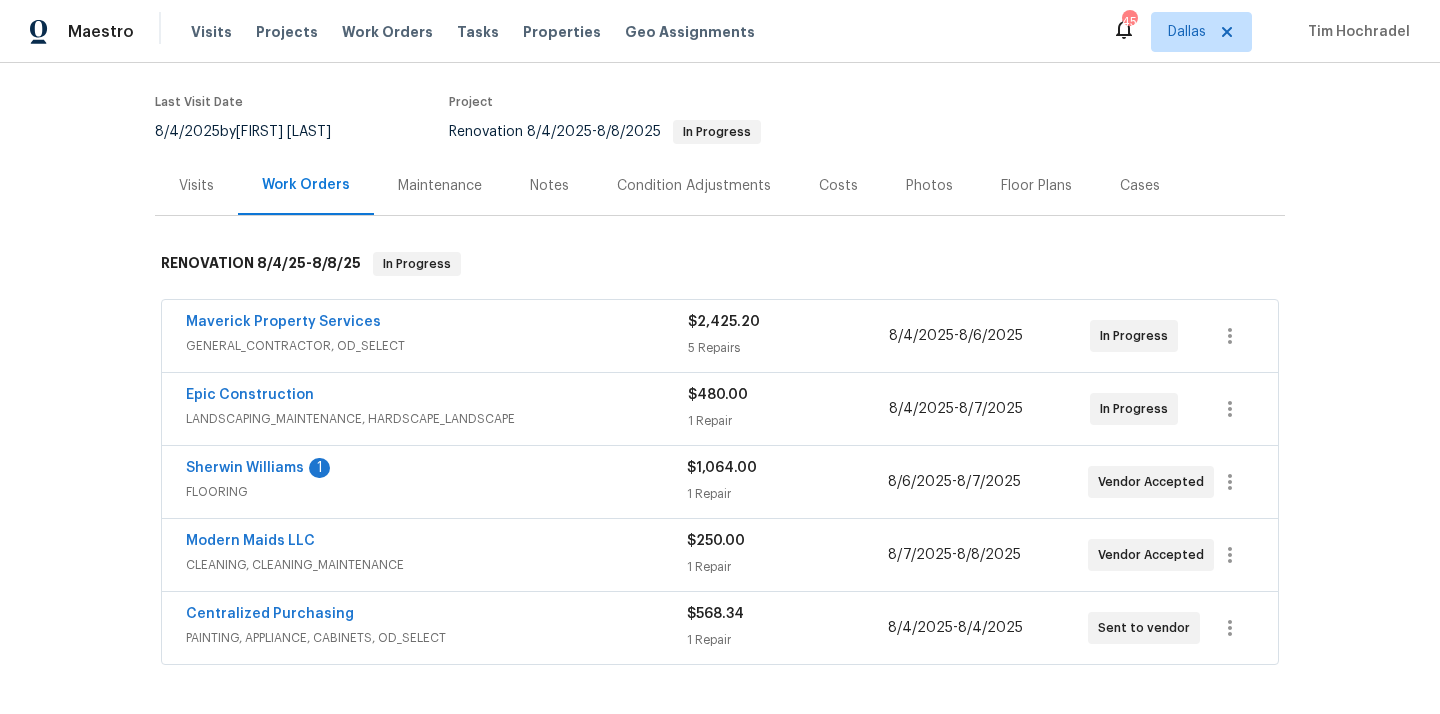 scroll, scrollTop: 211, scrollLeft: 0, axis: vertical 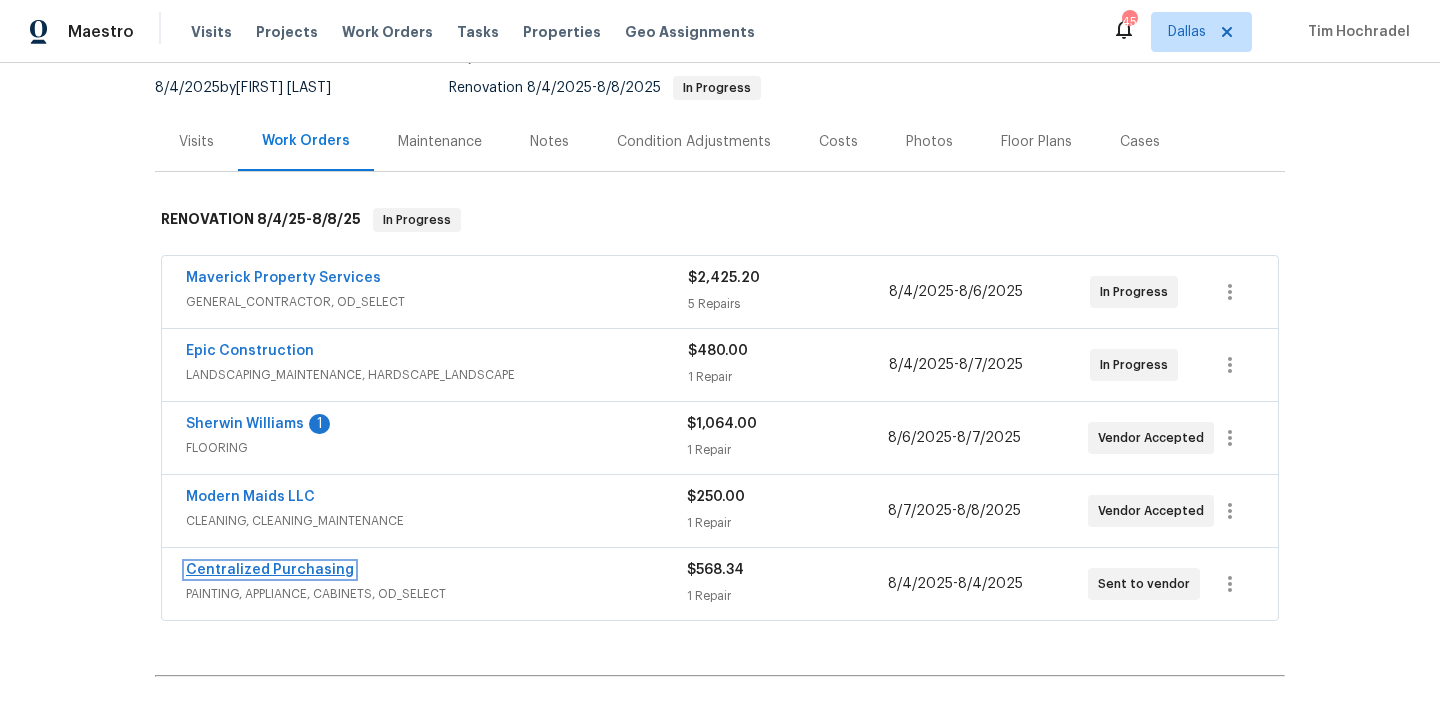 click on "Centralized Purchasing" at bounding box center (270, 570) 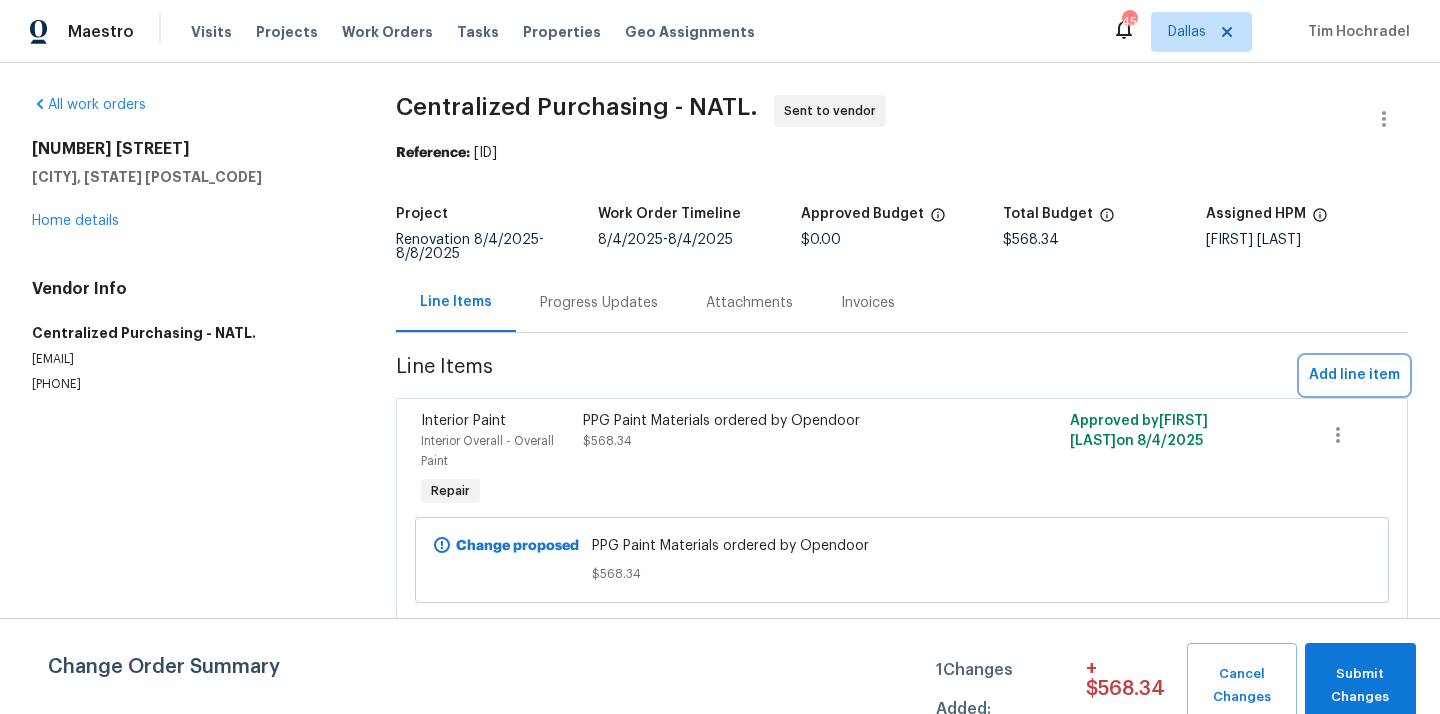 click on "Add line item" at bounding box center [1354, 375] 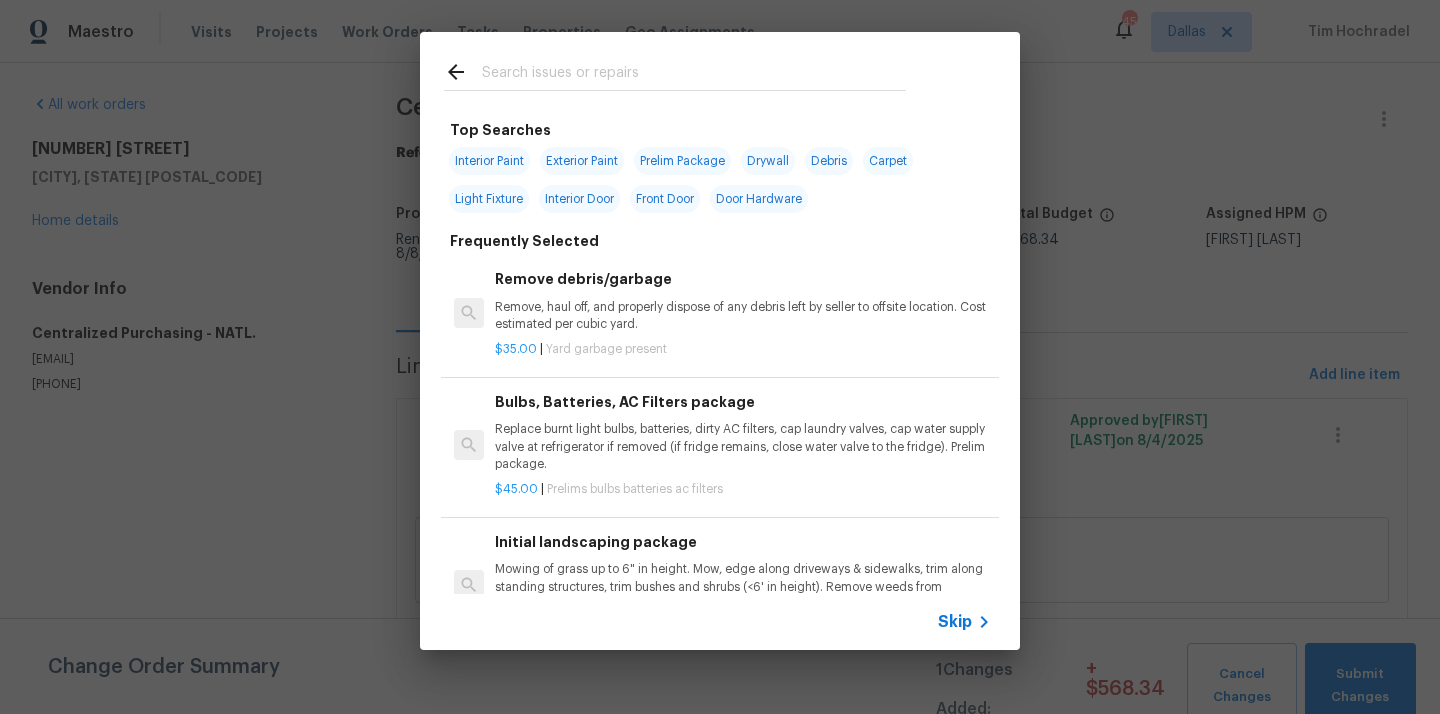 click at bounding box center [675, 71] 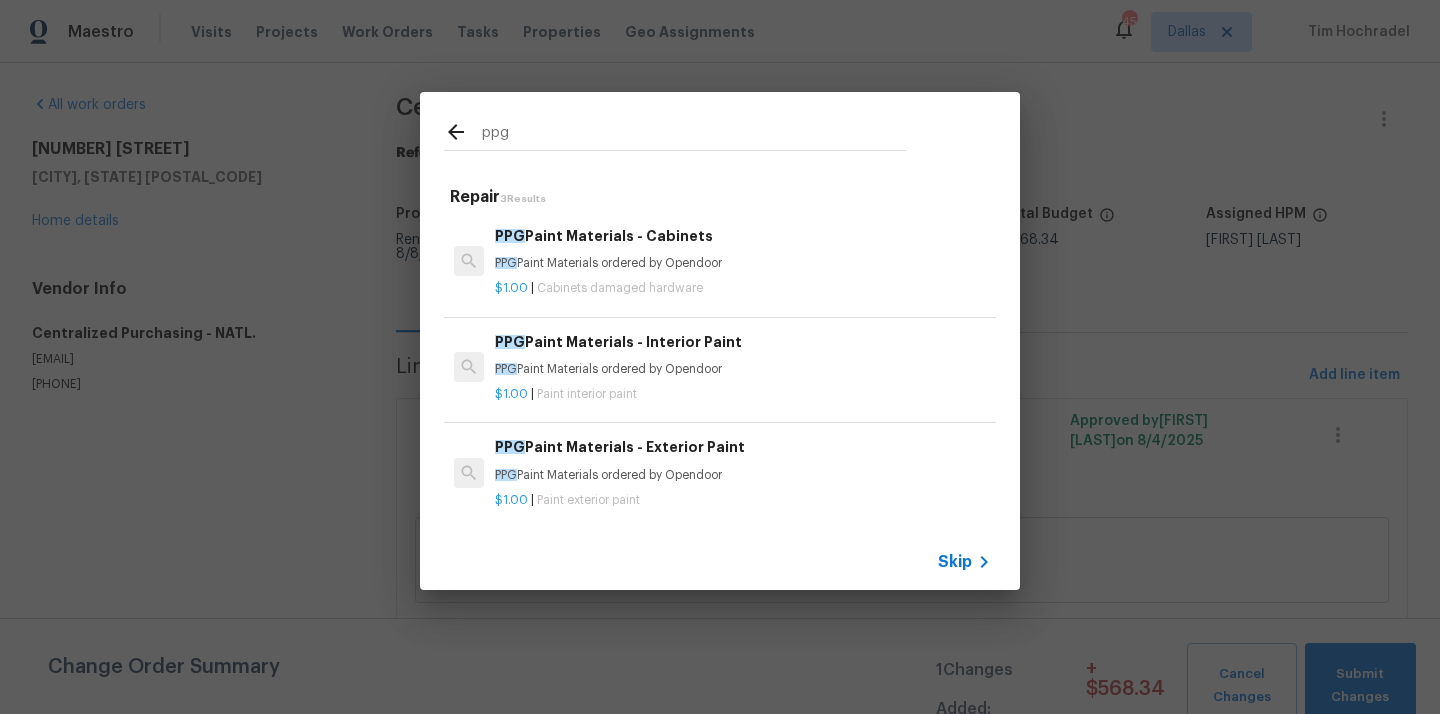 type on "ppg" 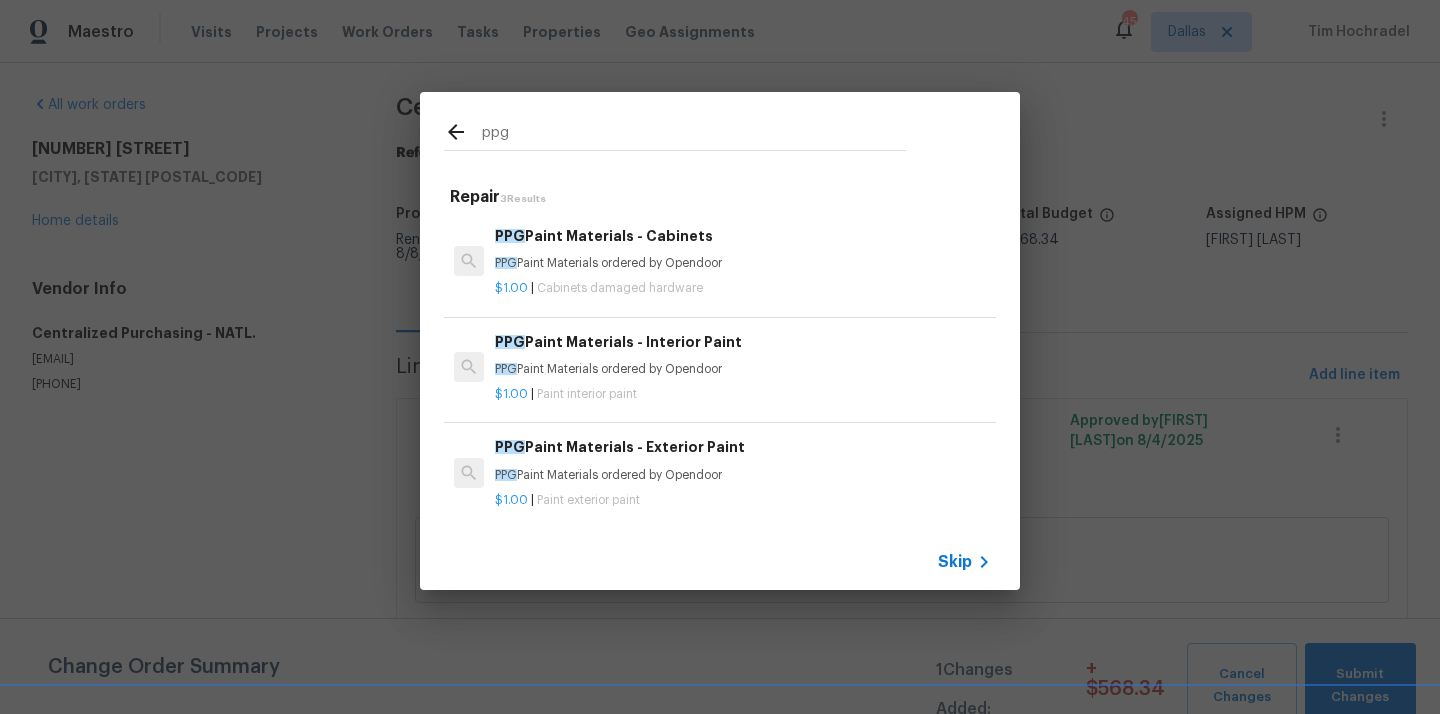 click on "PPG  Paint Materials - Interior Paint PPG  Paint Materials ordered by Opendoor" at bounding box center (743, 355) 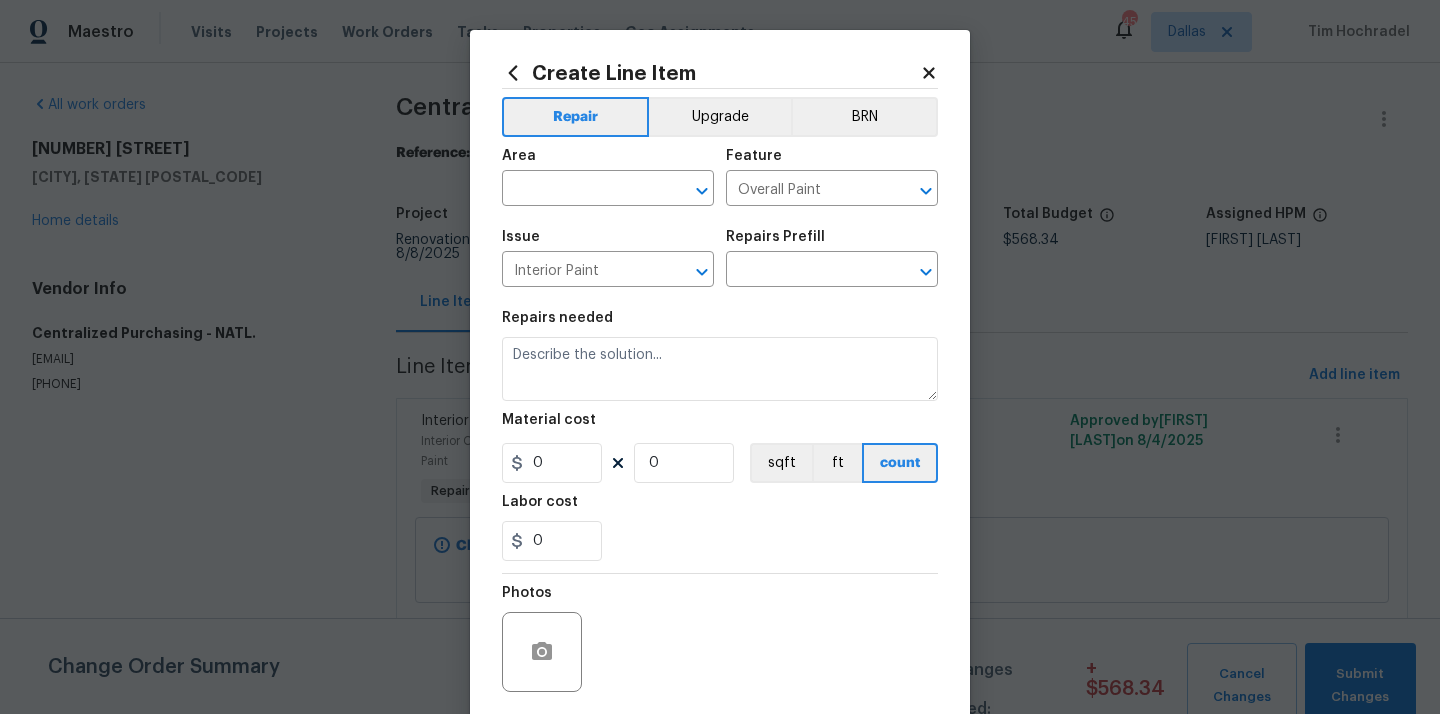 type on "PPG Paint Materials - Interior Paint $1.00" 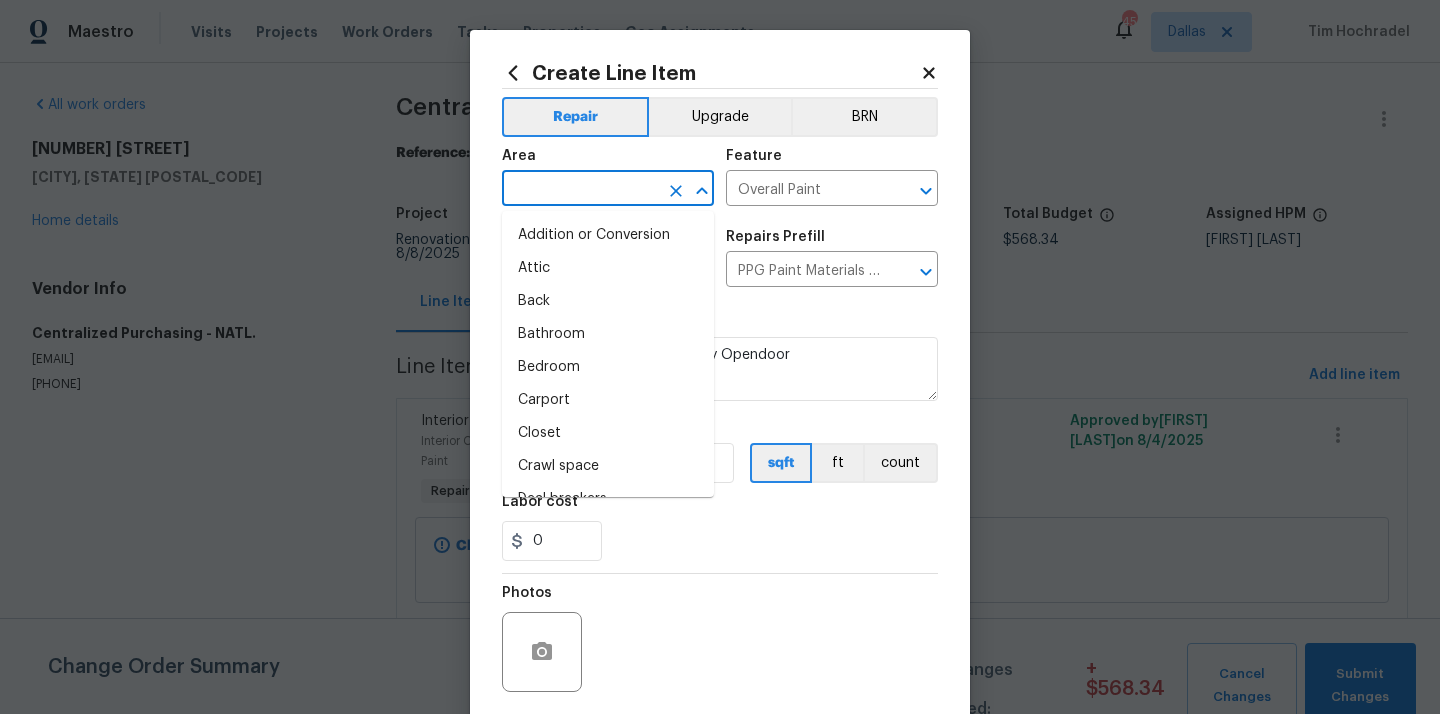 click at bounding box center [580, 190] 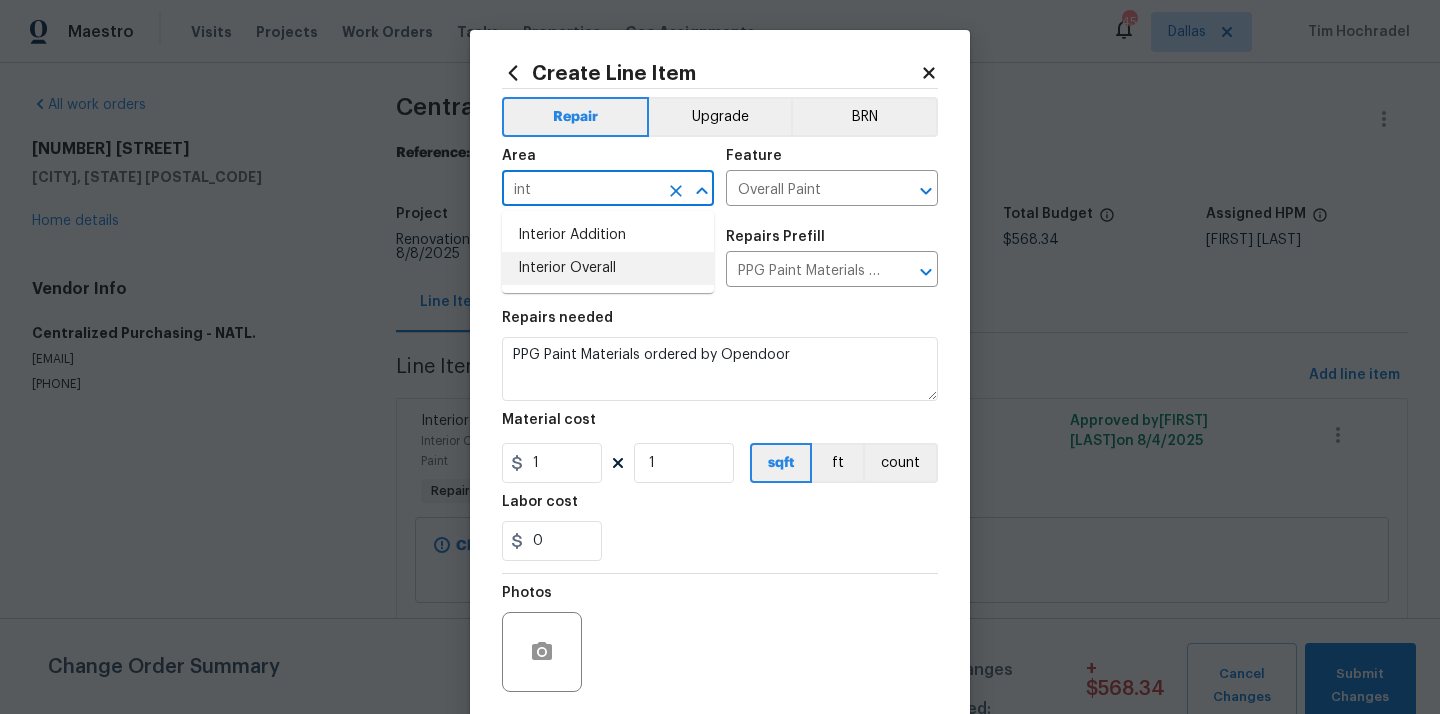 click on "Interior Overall" at bounding box center (608, 268) 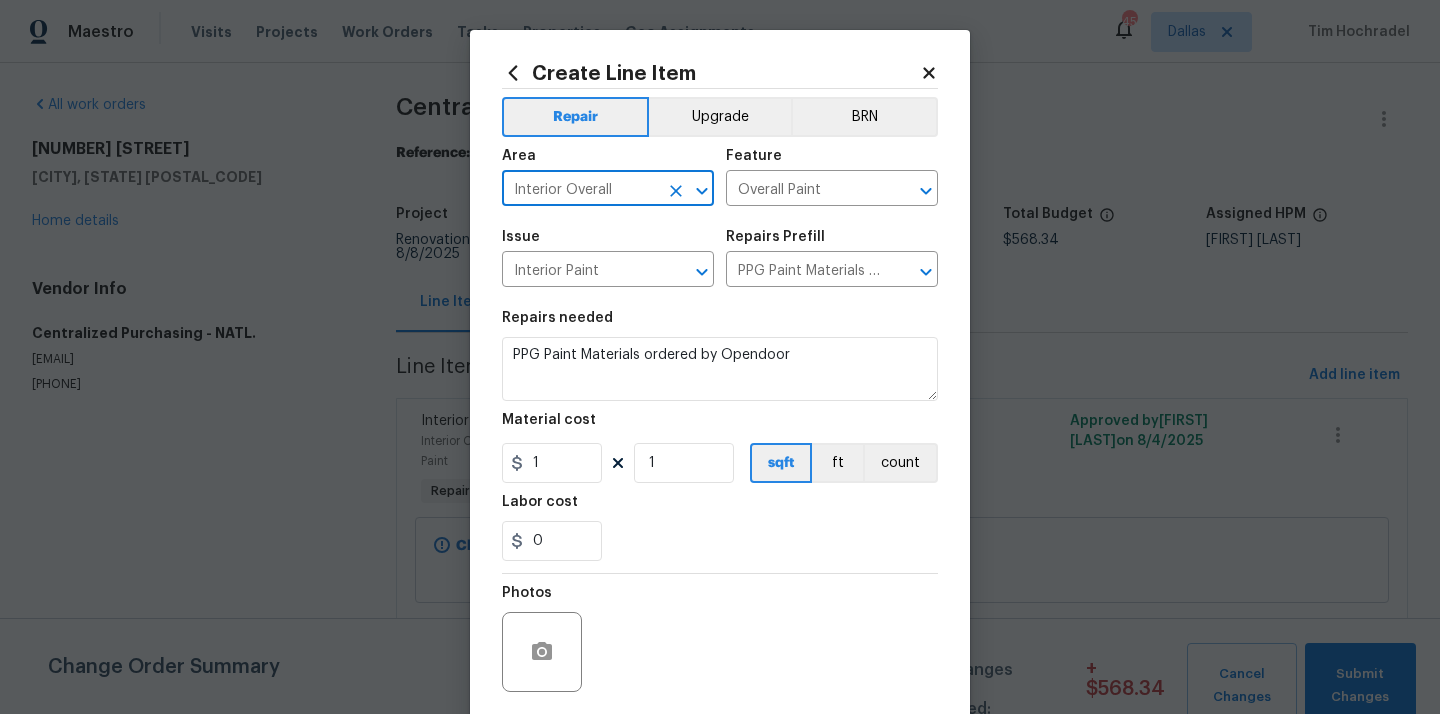 type on "Interior Overall" 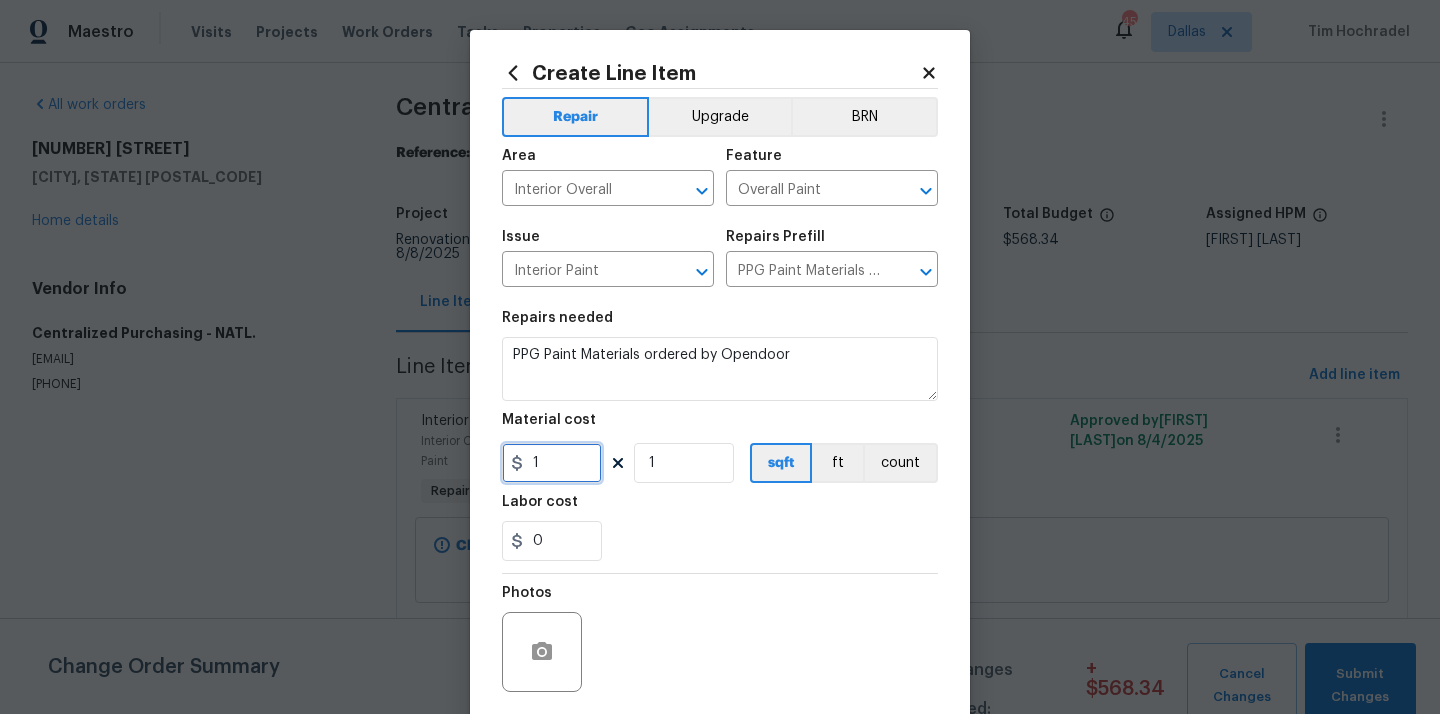 drag, startPoint x: 555, startPoint y: 468, endPoint x: 492, endPoint y: 468, distance: 63 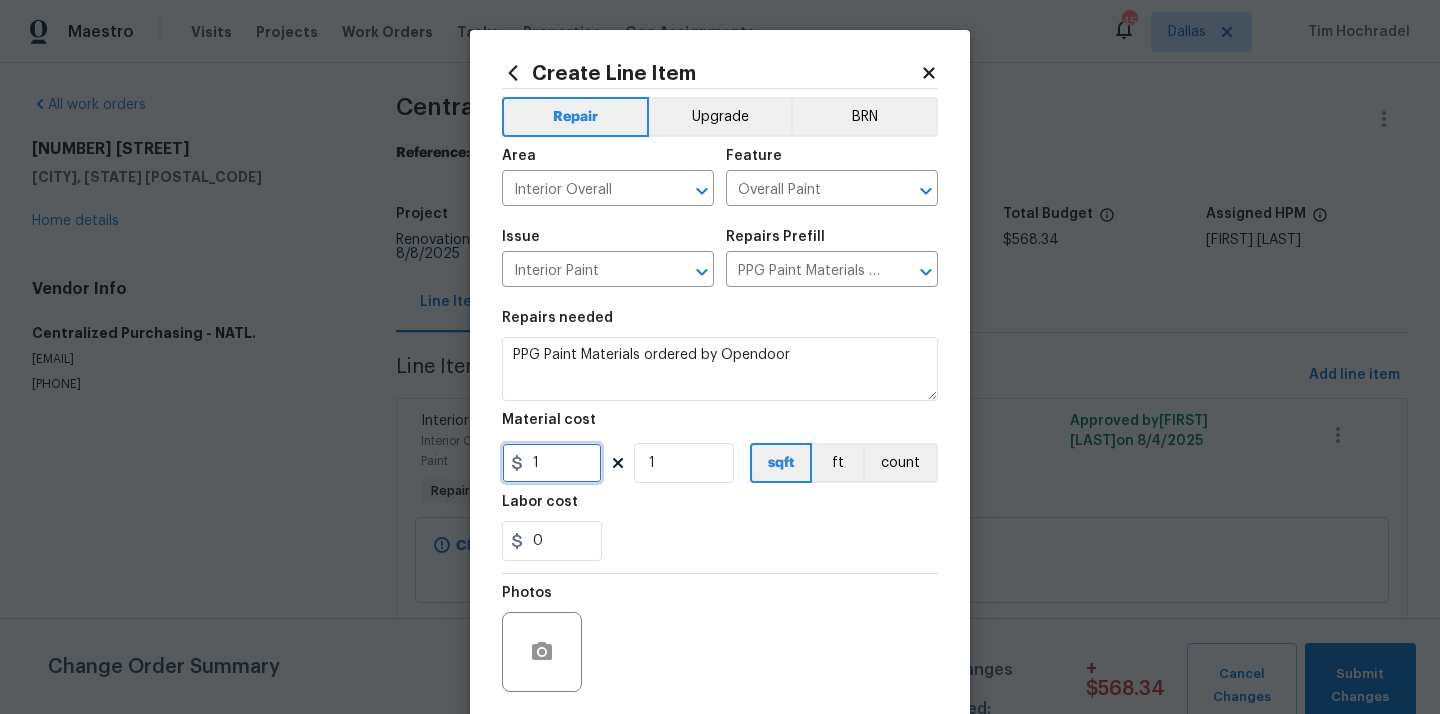 click on "Create Line Item Repair Upgrade BRN Area Interior Overall ​ Feature Overall Paint ​ Issue Interior Paint ​ Repairs Prefill PPG Paint Materials - Interior Paint $1.00 ​ Repairs needed PPG Paint Materials ordered by Opendoor Material cost 1 1 sqft ft count Labor cost 0 Photos Create without photos Total   $ 1.00 Cancel Create" at bounding box center [720, 430] 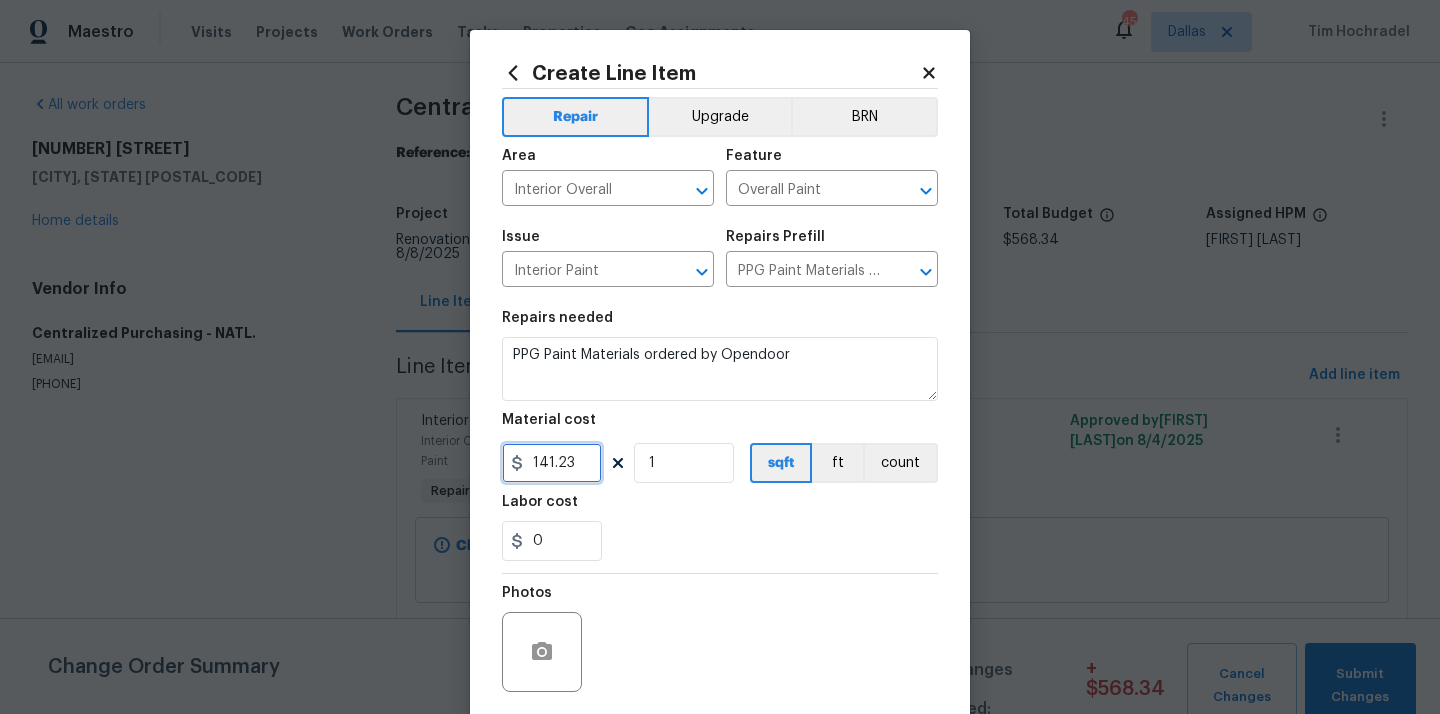 type on "141.23" 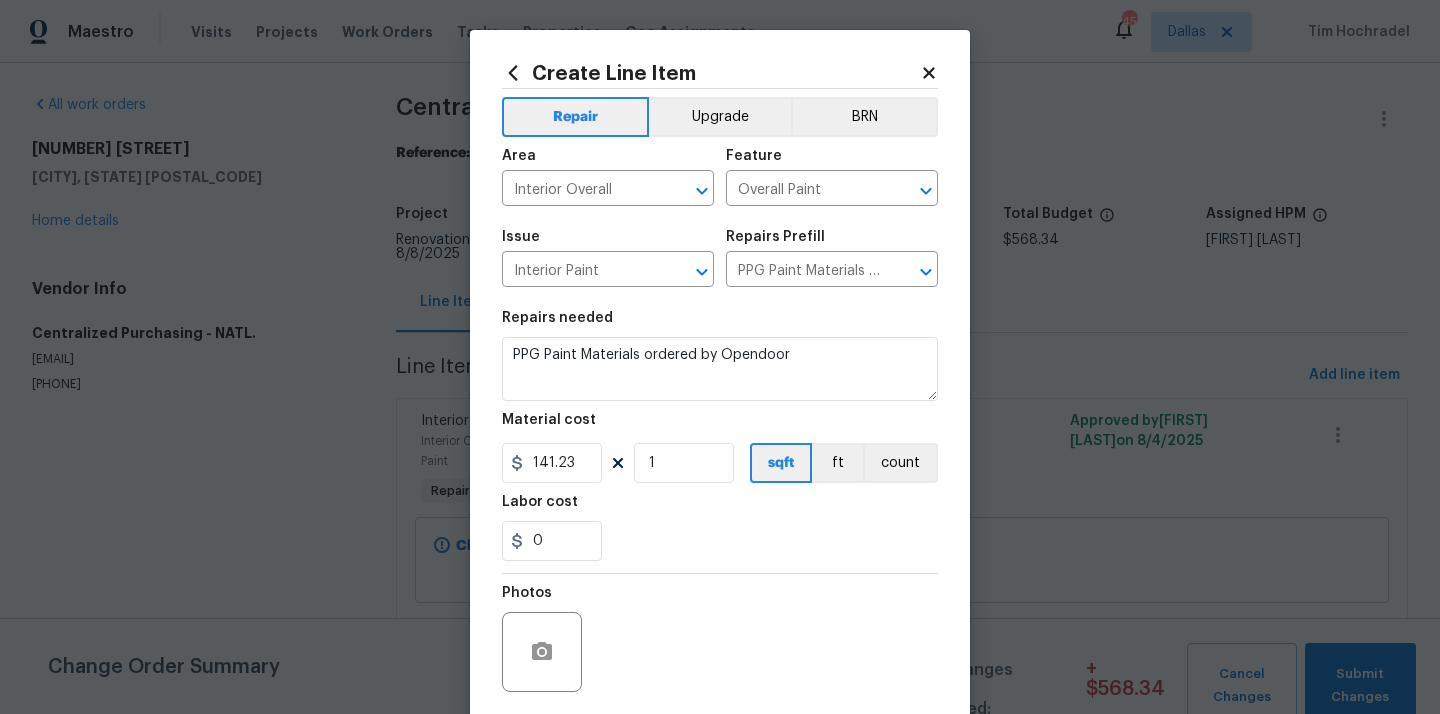click on "0" at bounding box center [720, 541] 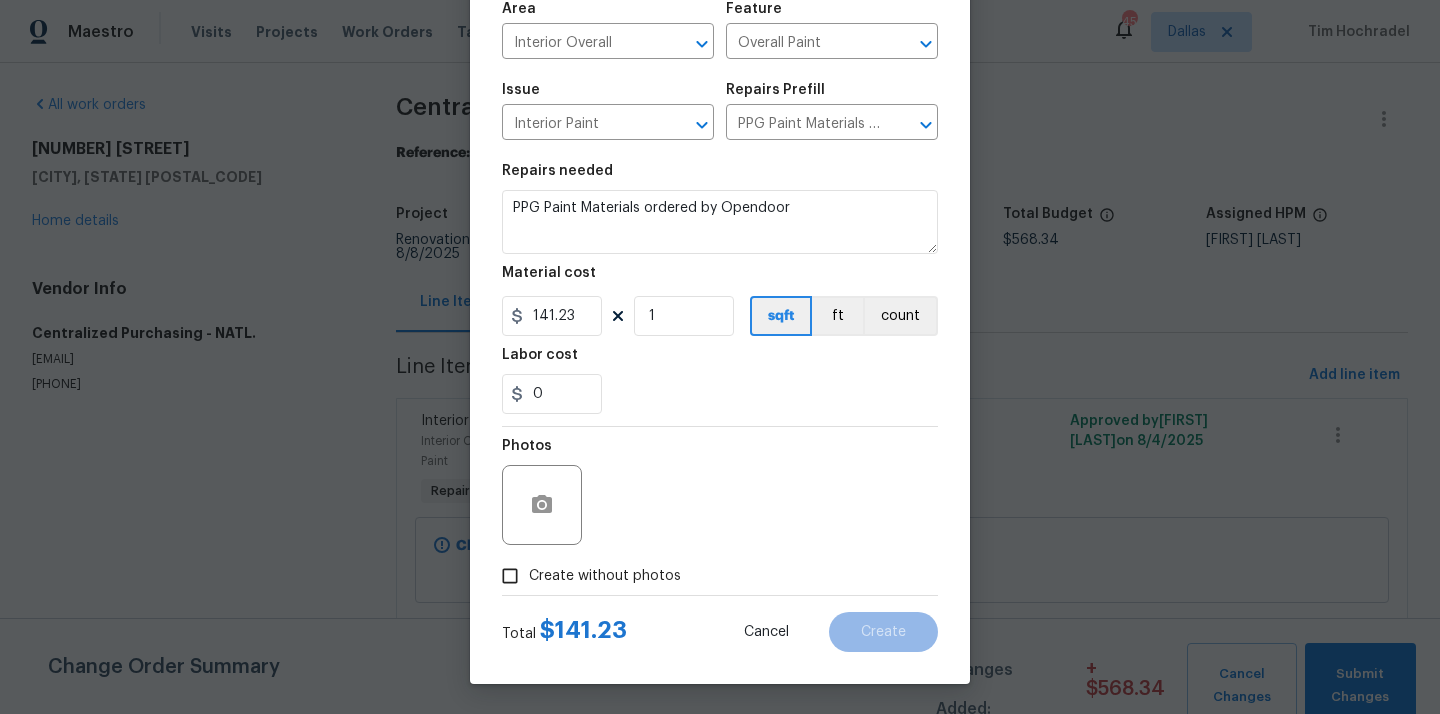 click on "Create without photos" at bounding box center (605, 576) 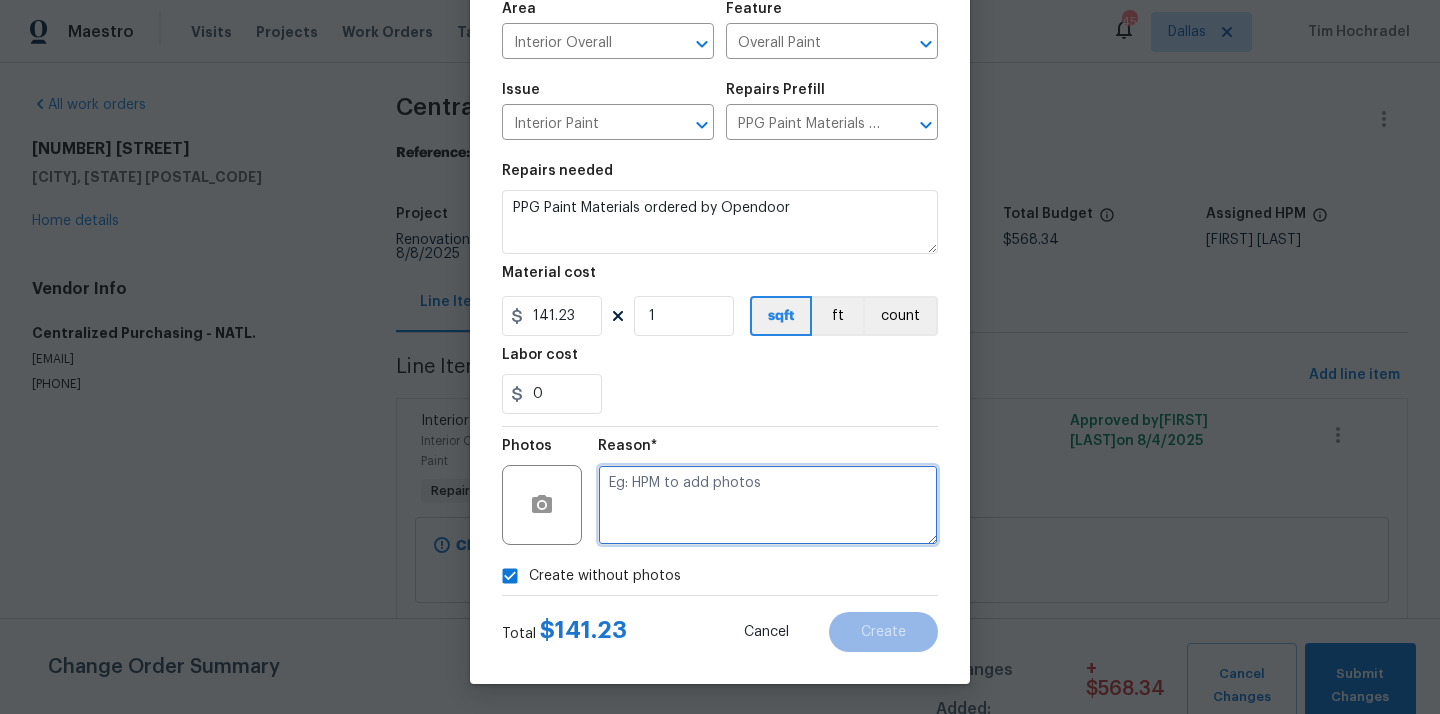 click at bounding box center (768, 505) 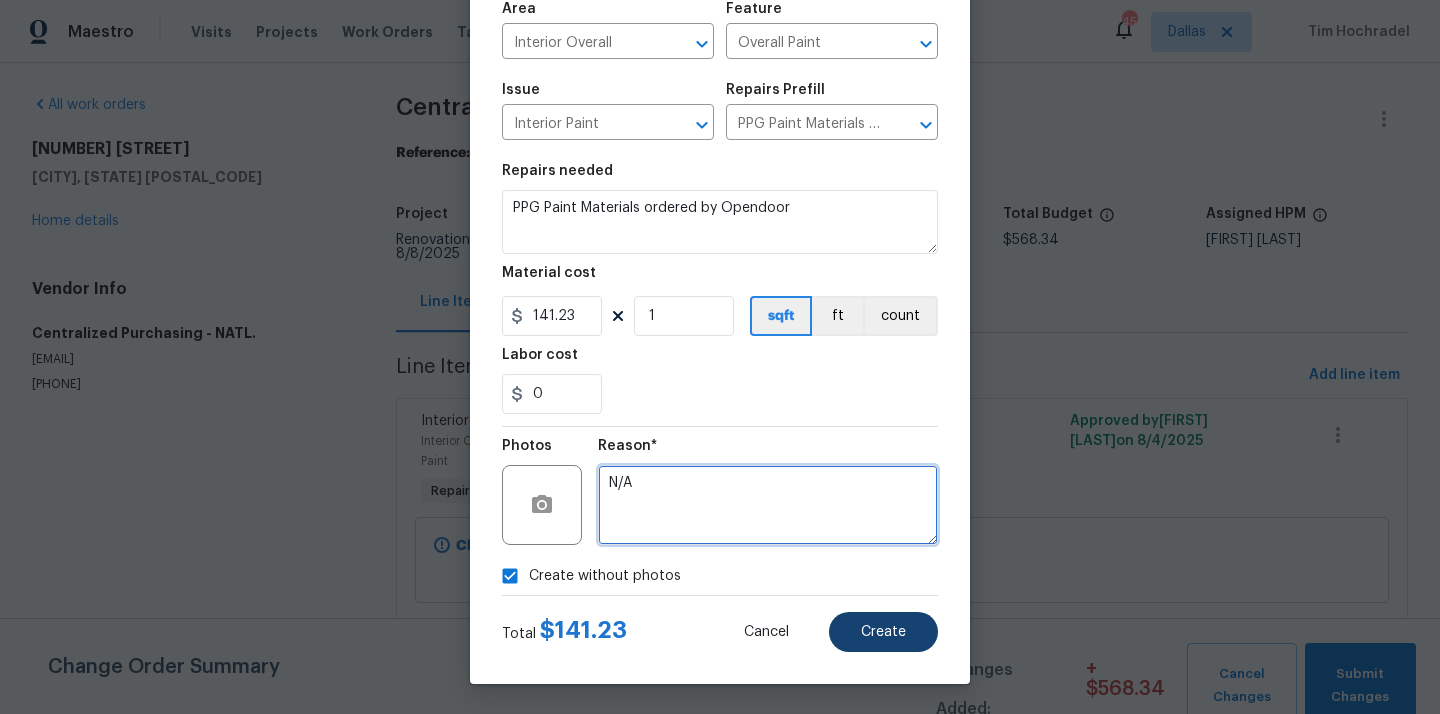type on "N/A" 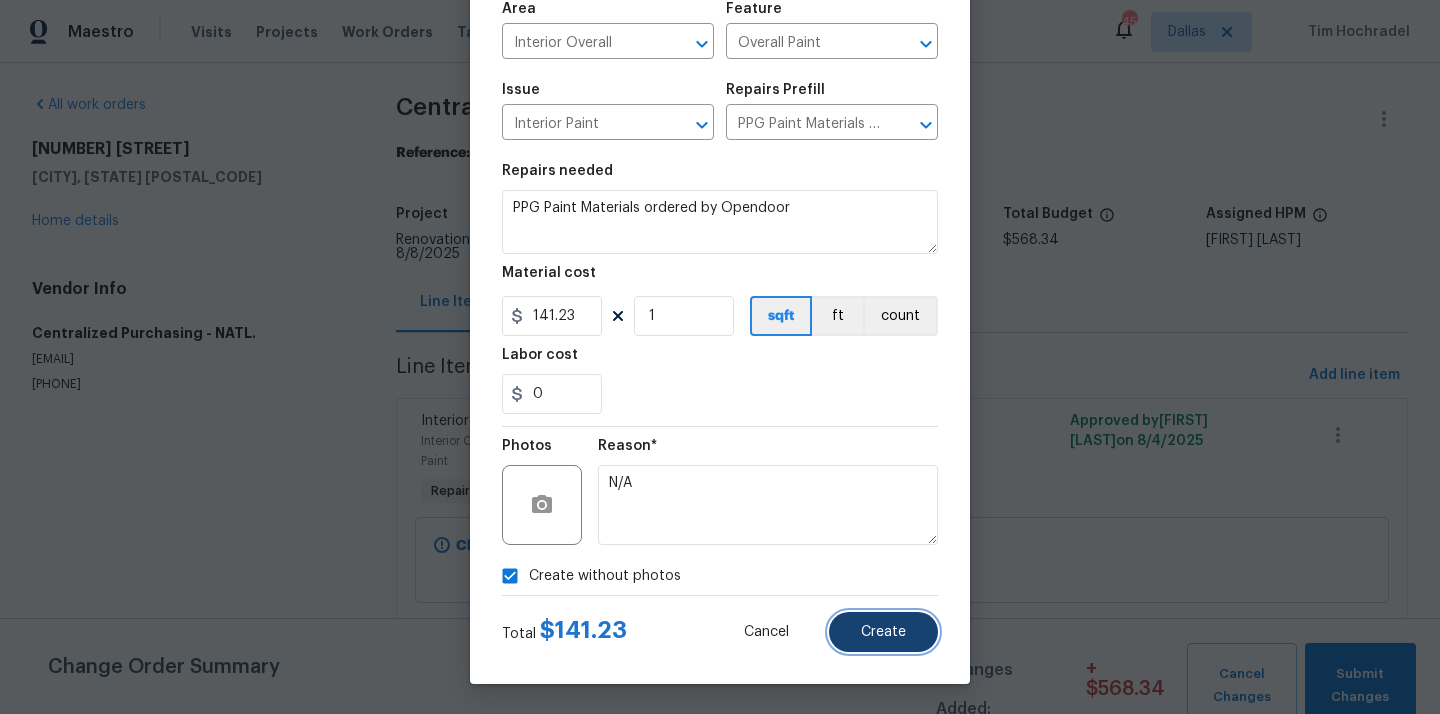 click on "Create" at bounding box center [883, 632] 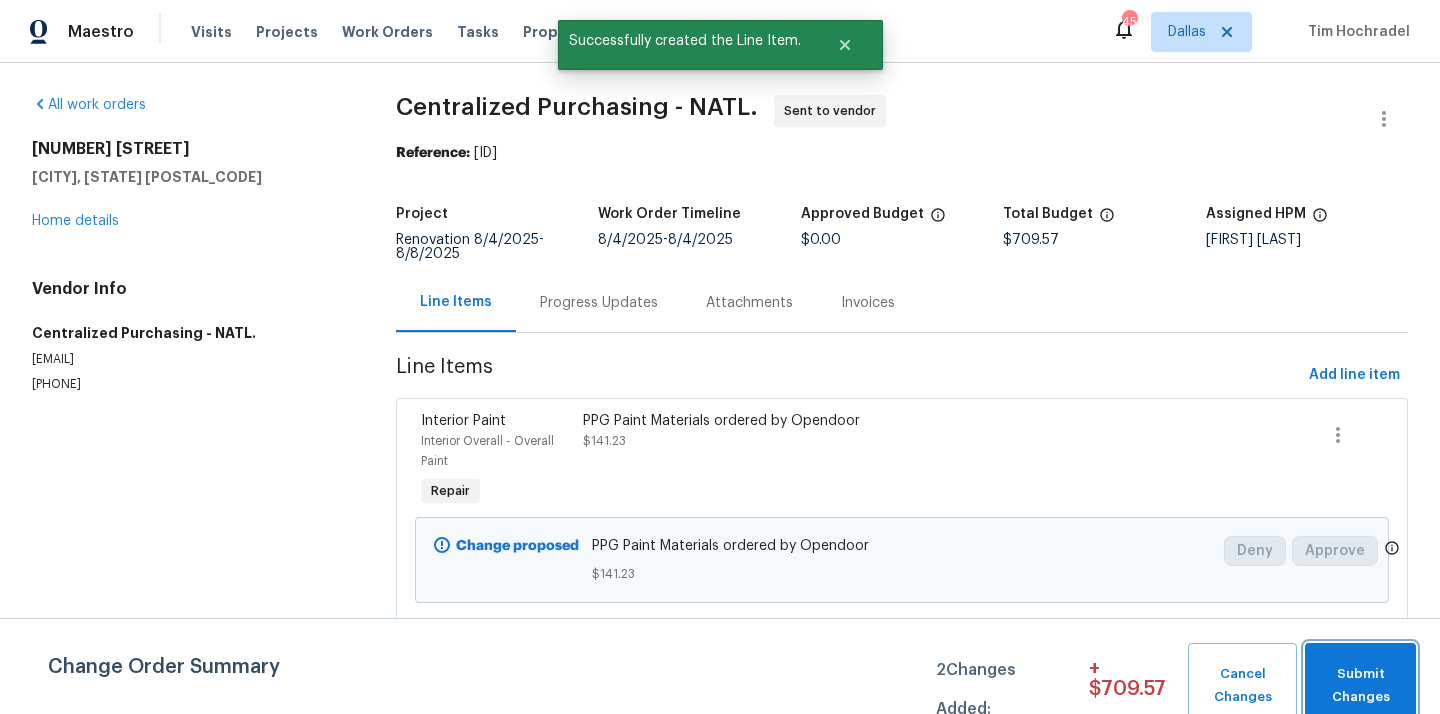 click on "Submit Changes" at bounding box center (1360, 686) 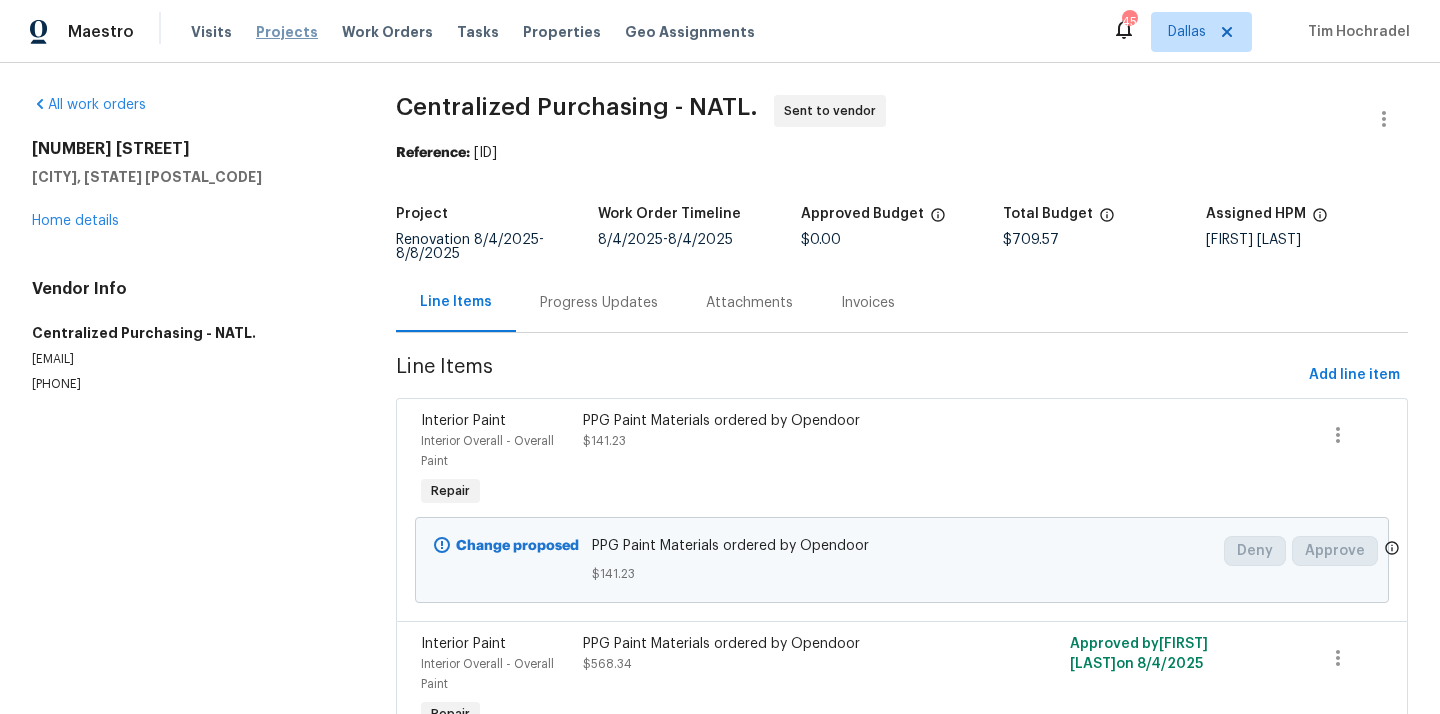 click on "Projects" at bounding box center [287, 32] 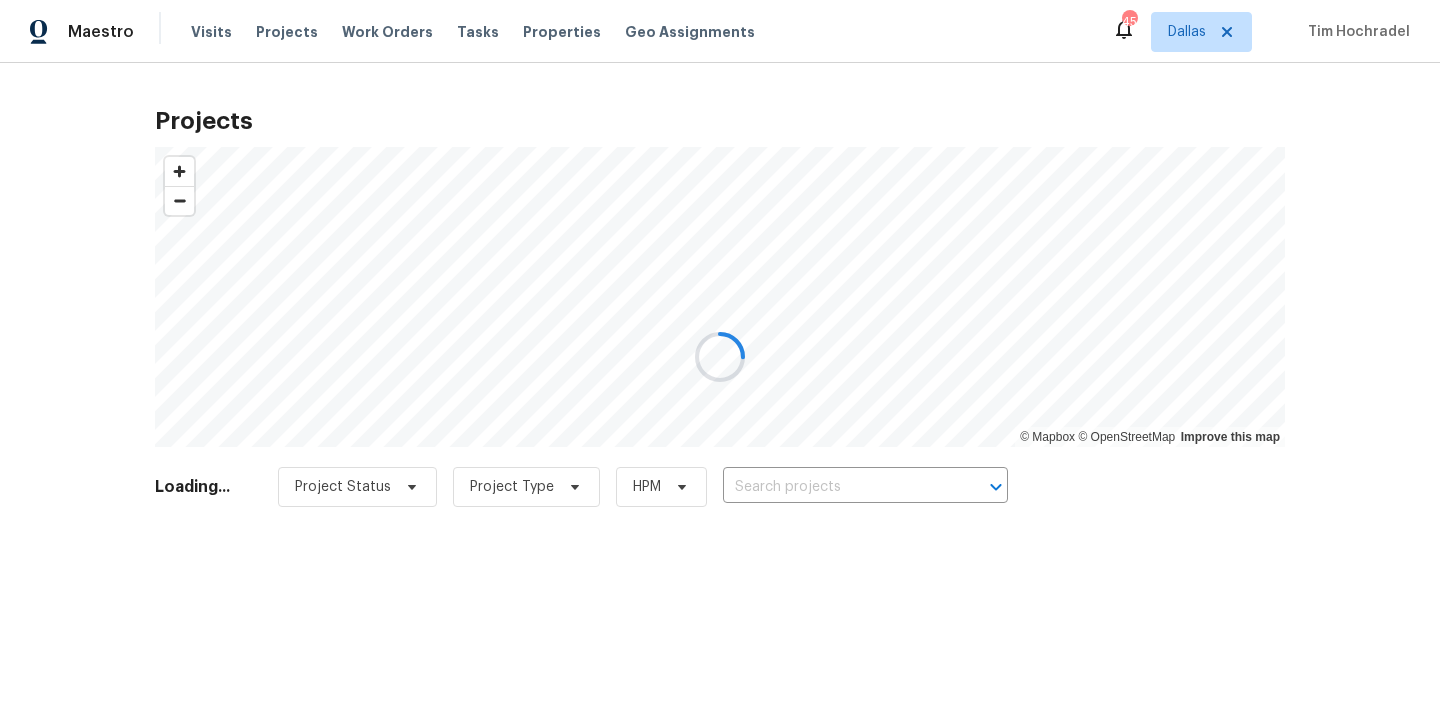 click at bounding box center (720, 357) 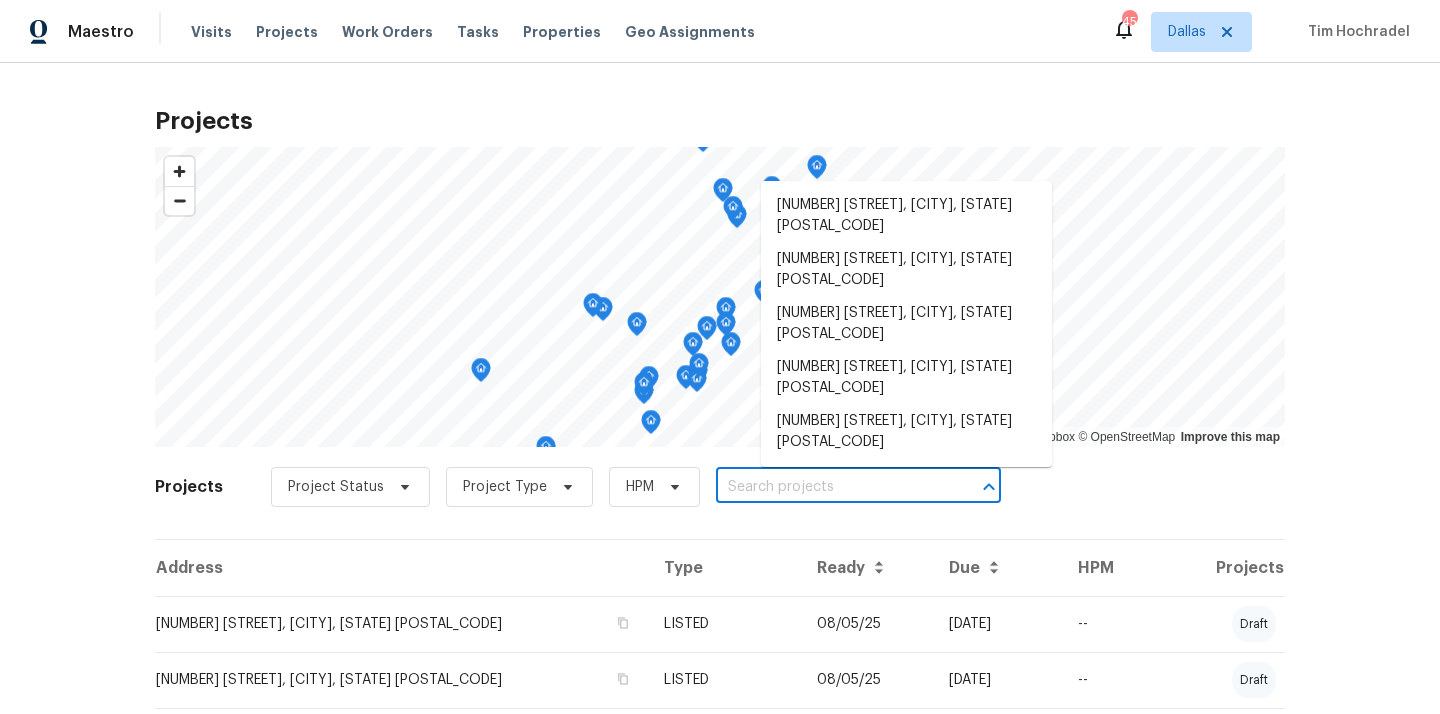 click at bounding box center [830, 487] 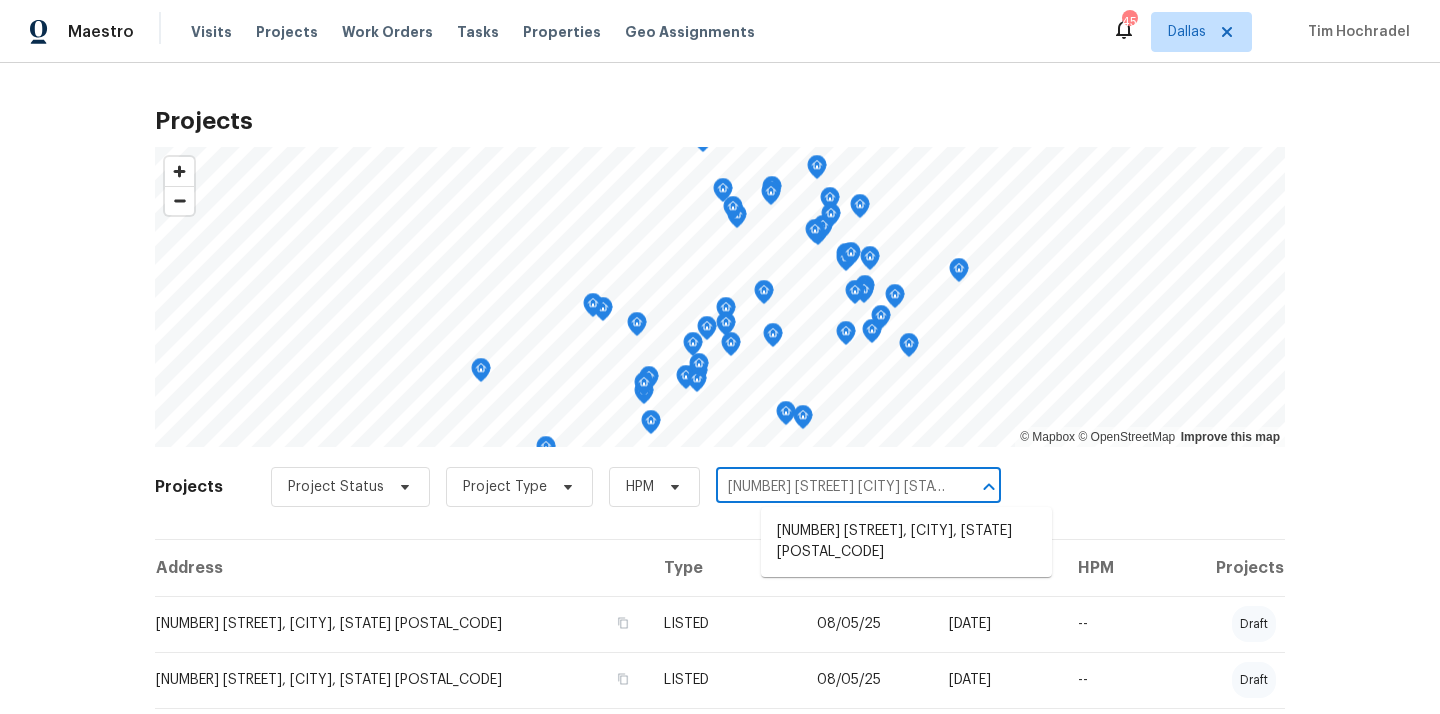 scroll, scrollTop: 0, scrollLeft: 73, axis: horizontal 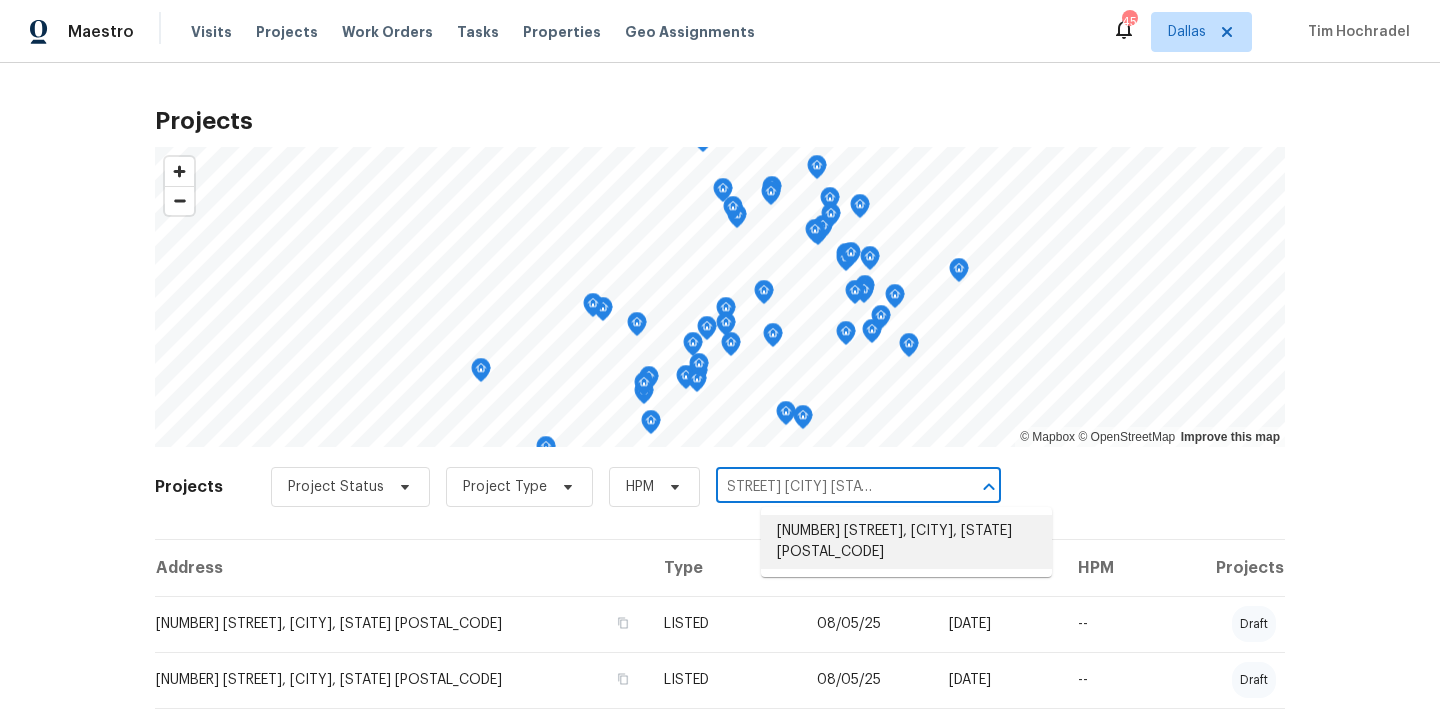 click on "[NUMBER] [STREET], [CITY], [STATE] [POSTAL_CODE]" at bounding box center (906, 542) 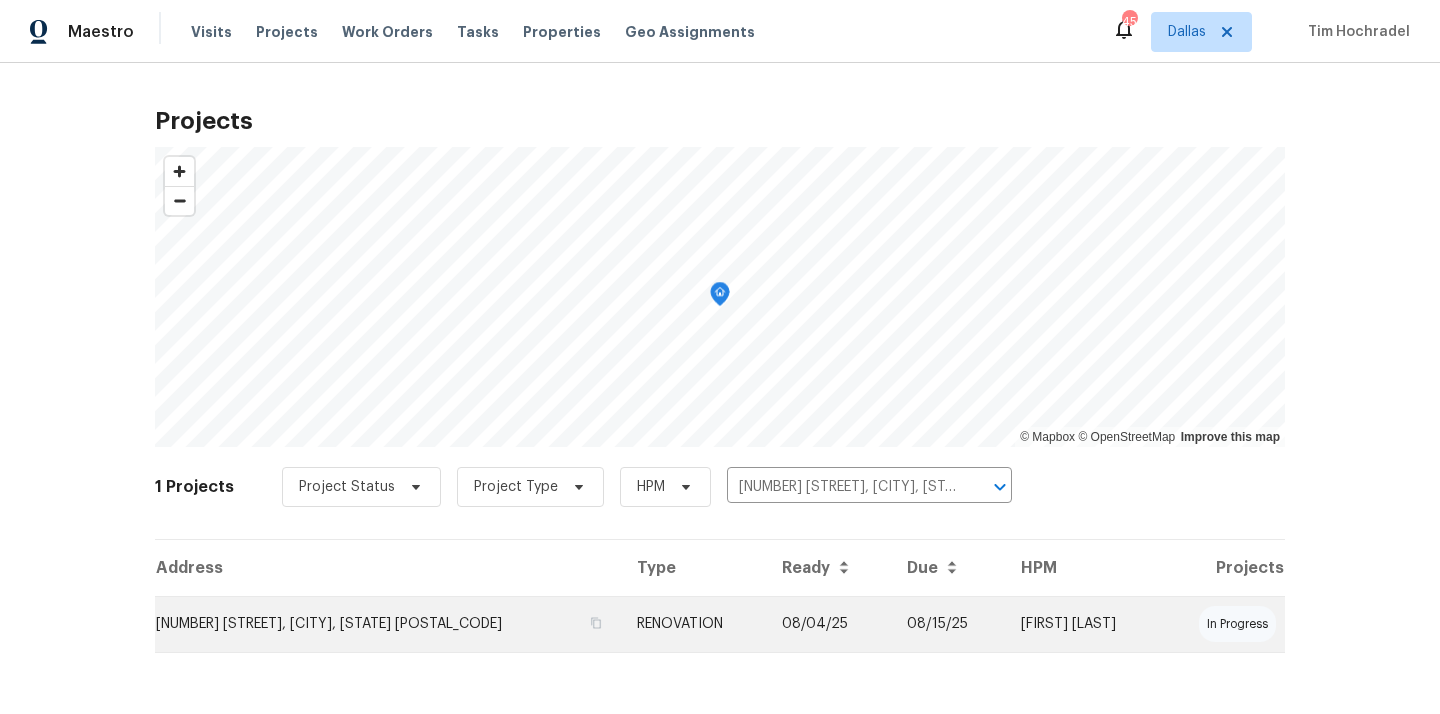 click on "[NUMBER] [STREET], [CITY], [STATE] [POSTAL_CODE]" at bounding box center [388, 624] 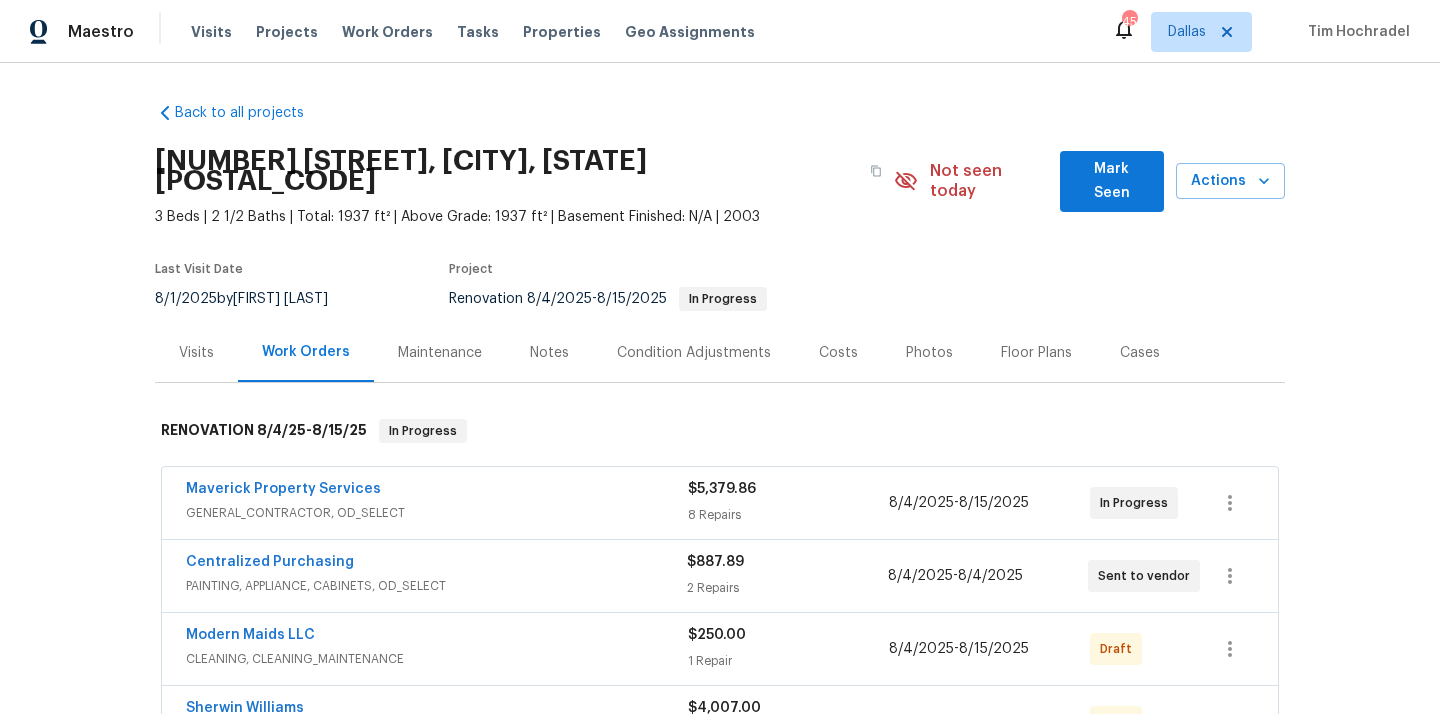 scroll, scrollTop: 181, scrollLeft: 0, axis: vertical 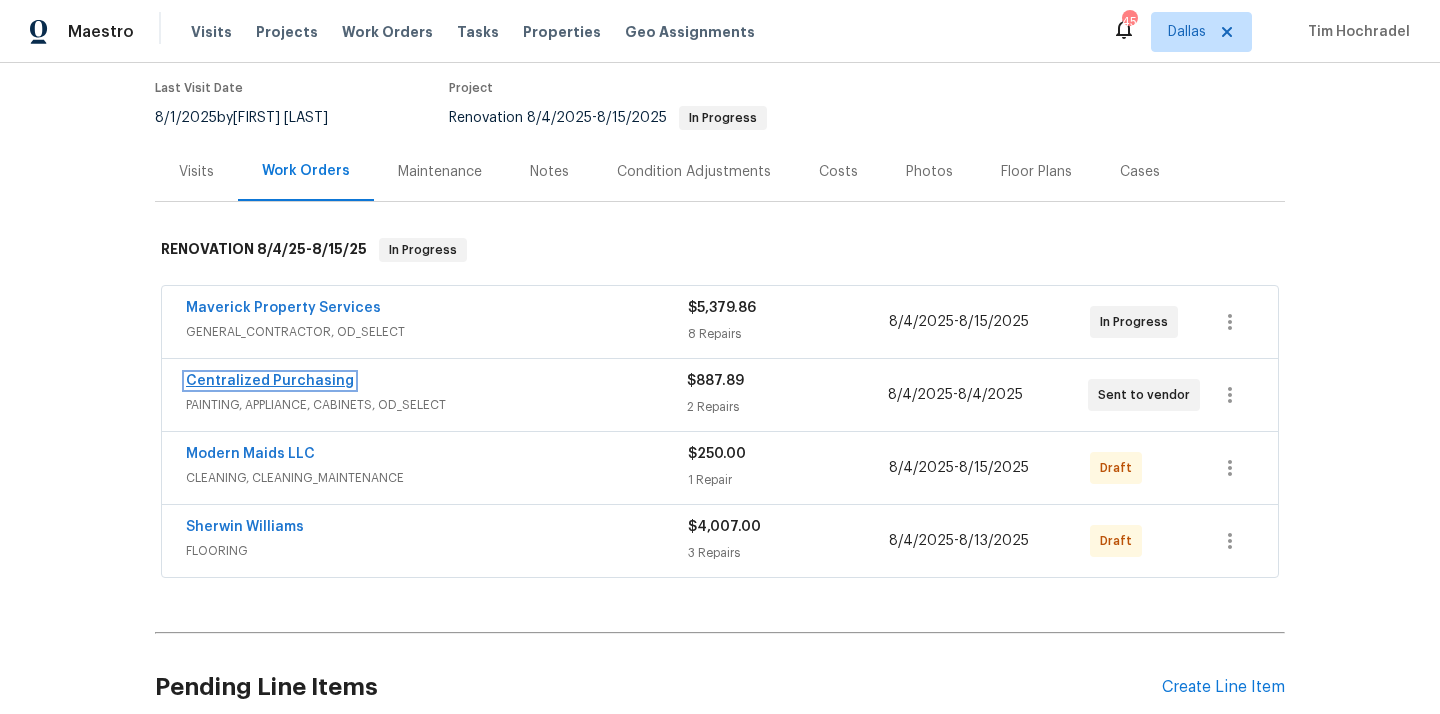 click on "Centralized Purchasing" at bounding box center (270, 381) 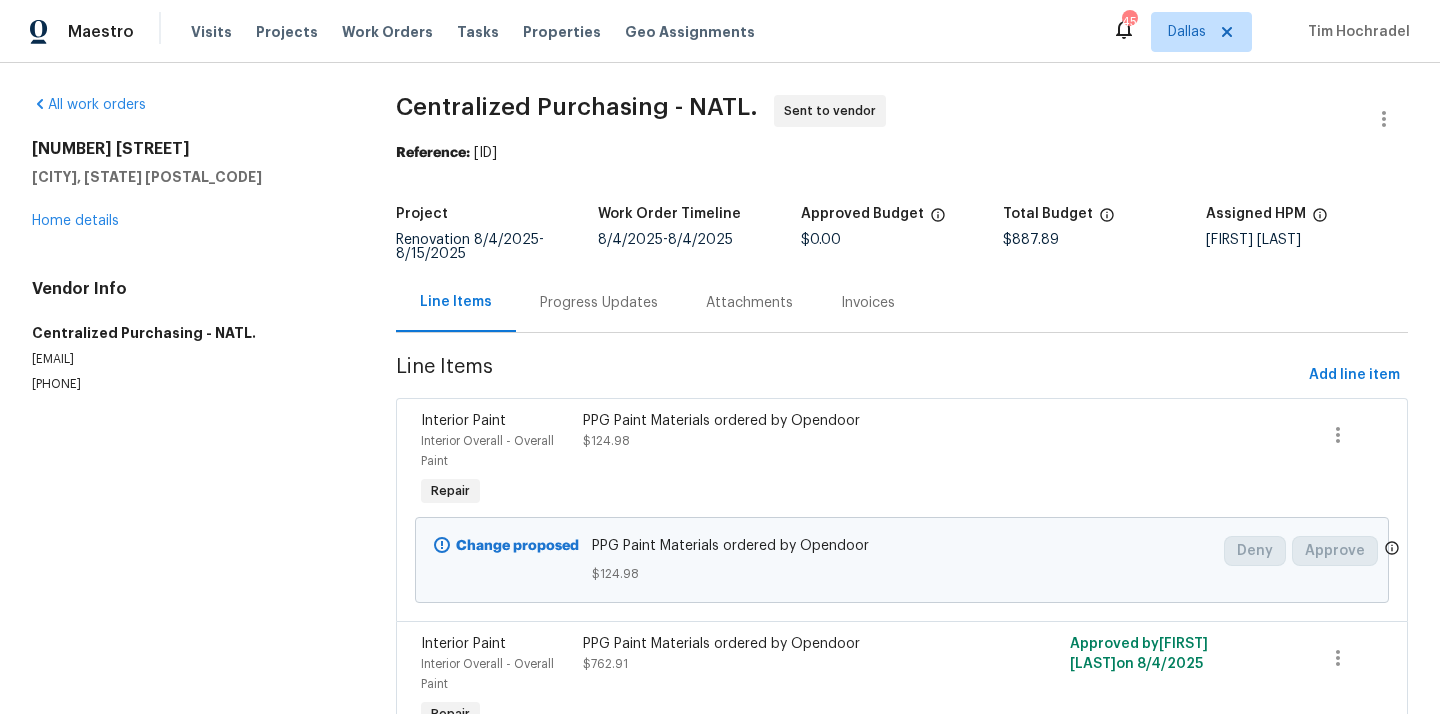 scroll, scrollTop: 189, scrollLeft: 0, axis: vertical 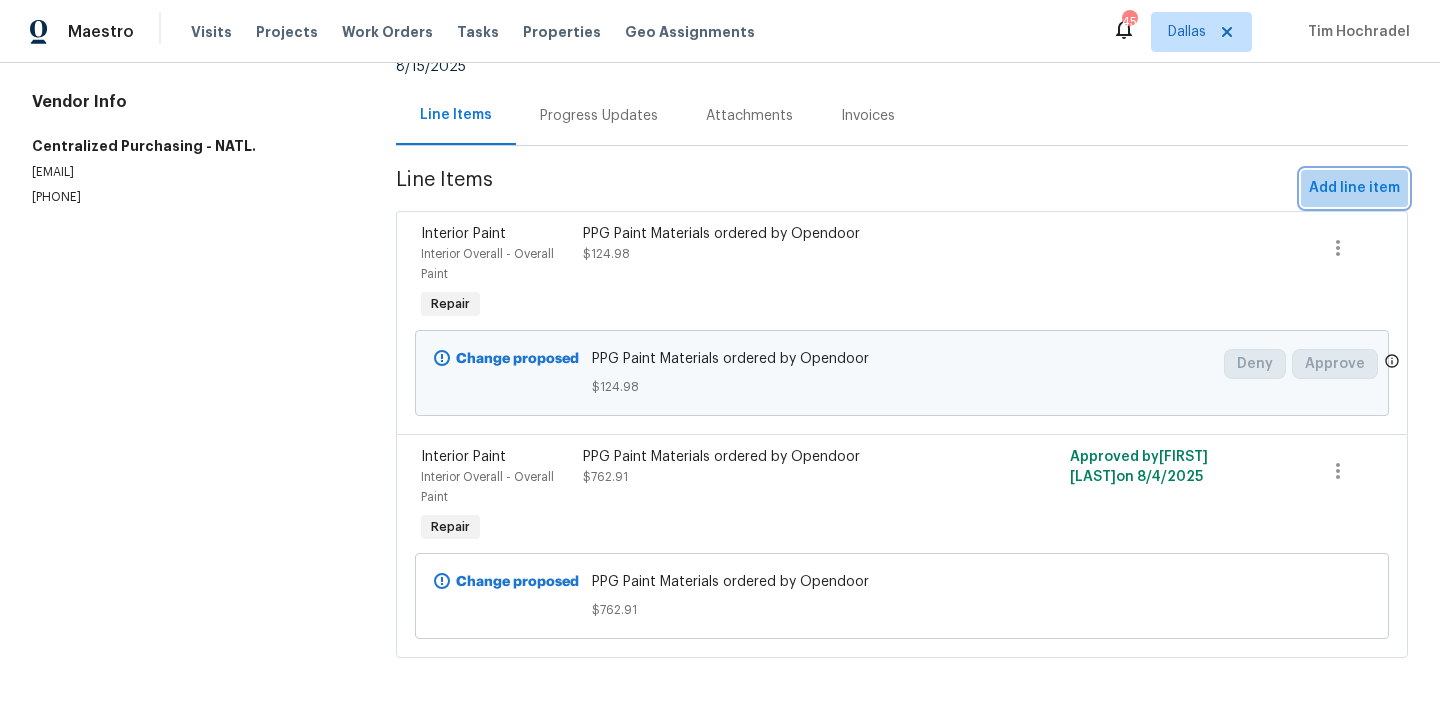 click on "Add line item" at bounding box center (1354, 188) 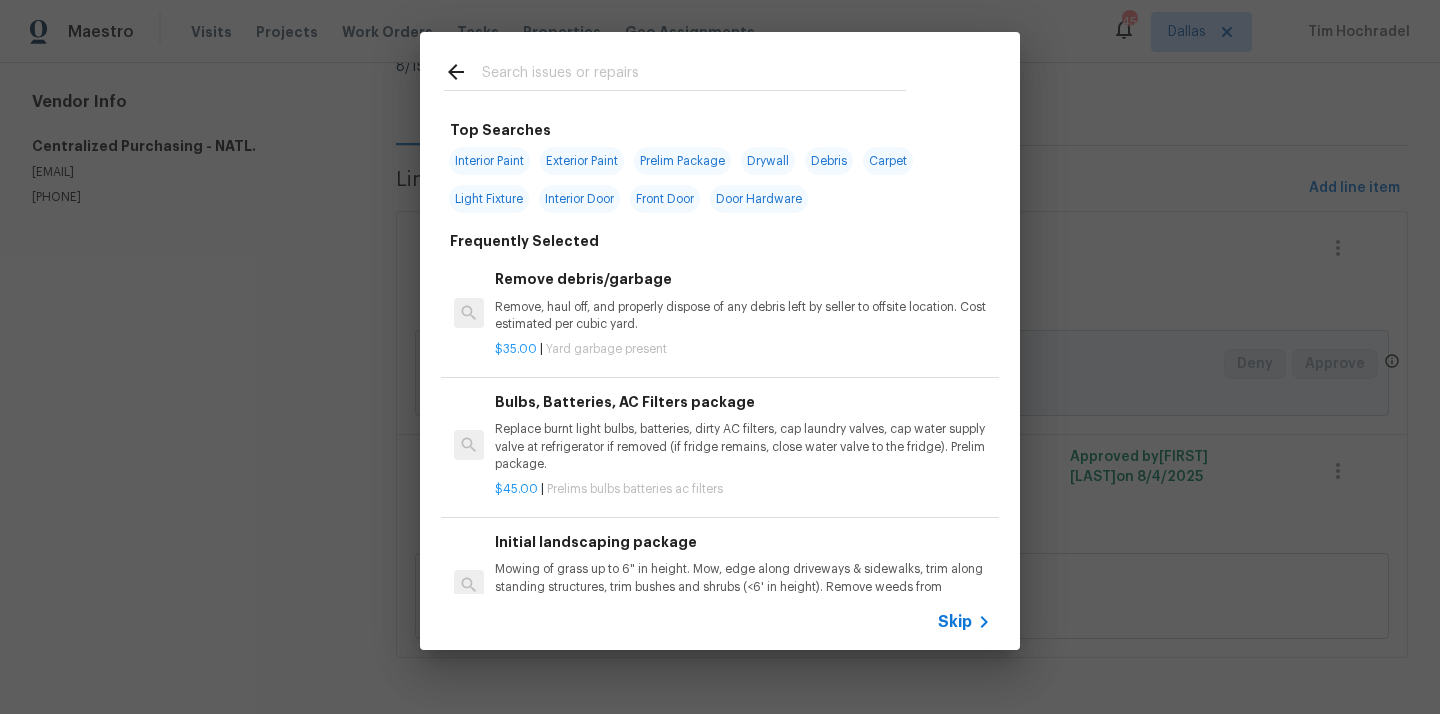 click at bounding box center (694, 75) 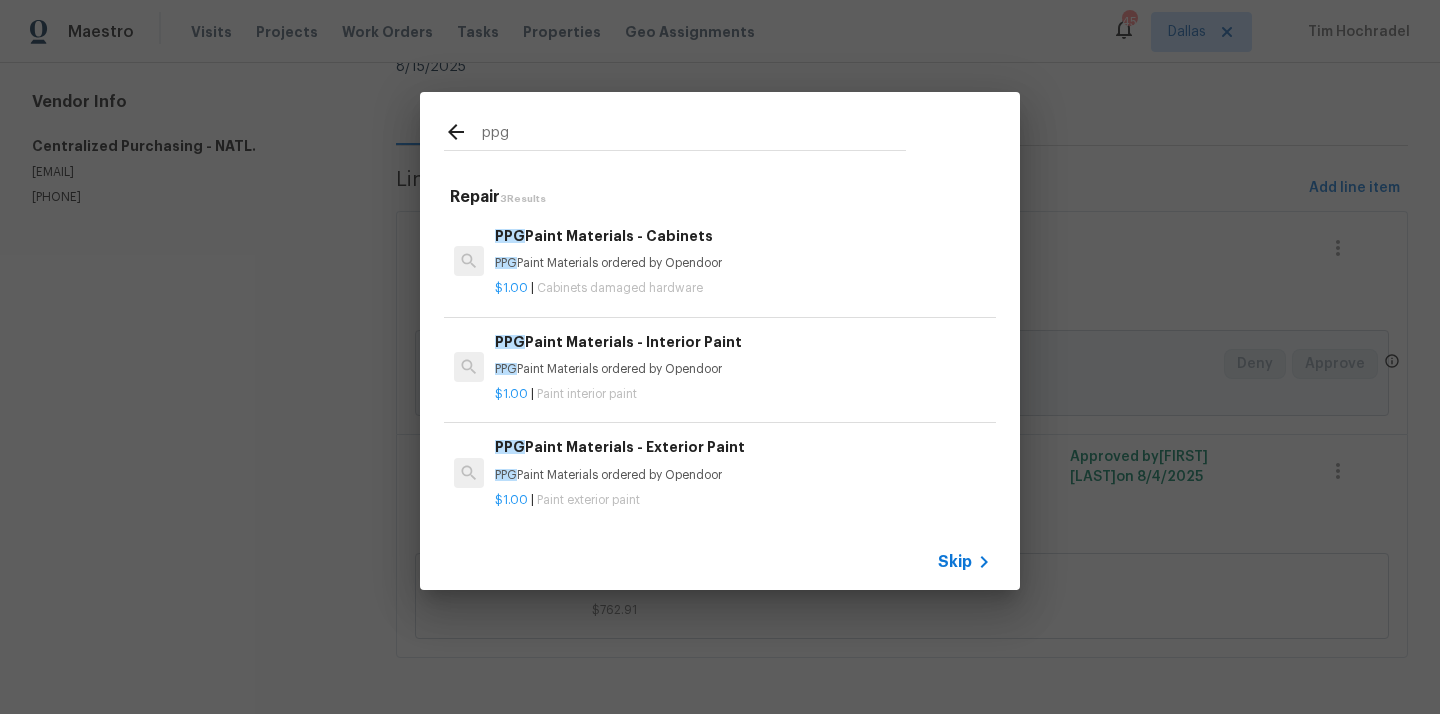 type on "ppg" 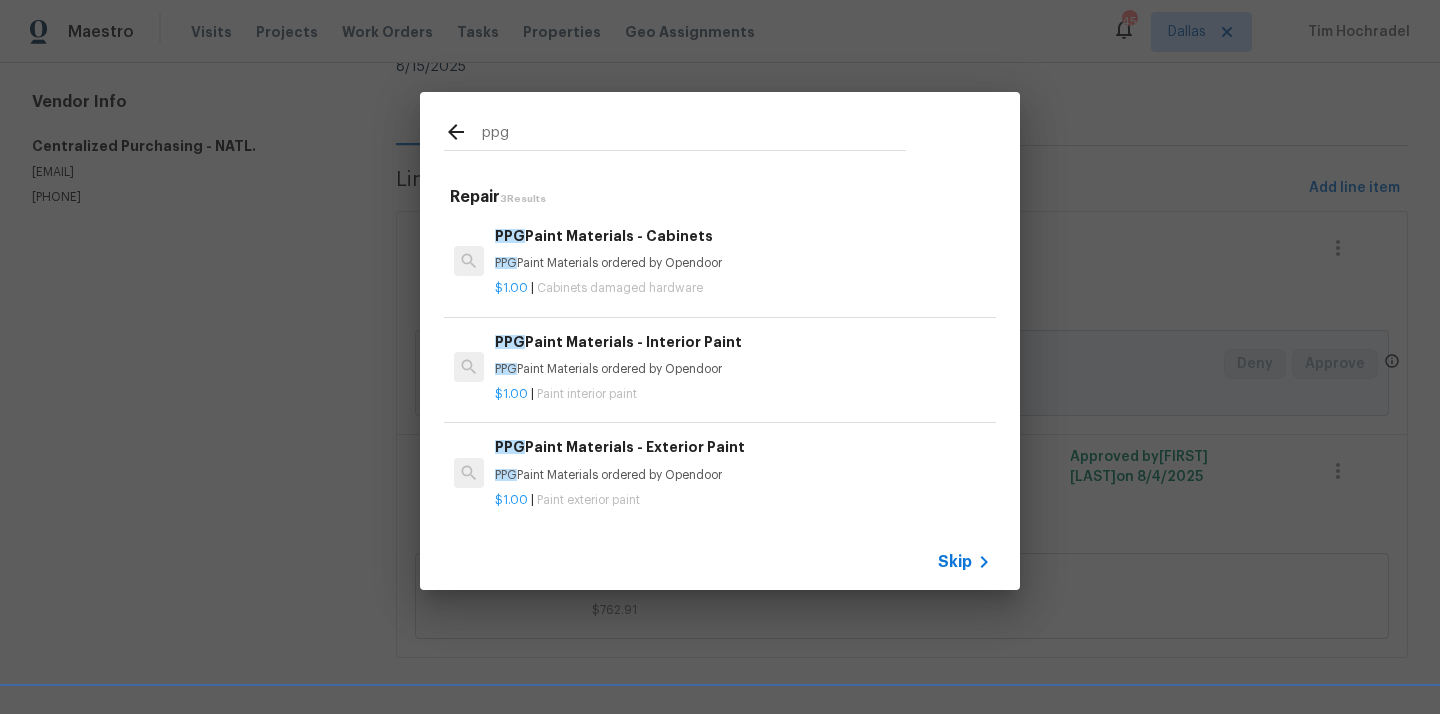 click on "PPG  Paint Materials - Exterior Paint" at bounding box center [743, 447] 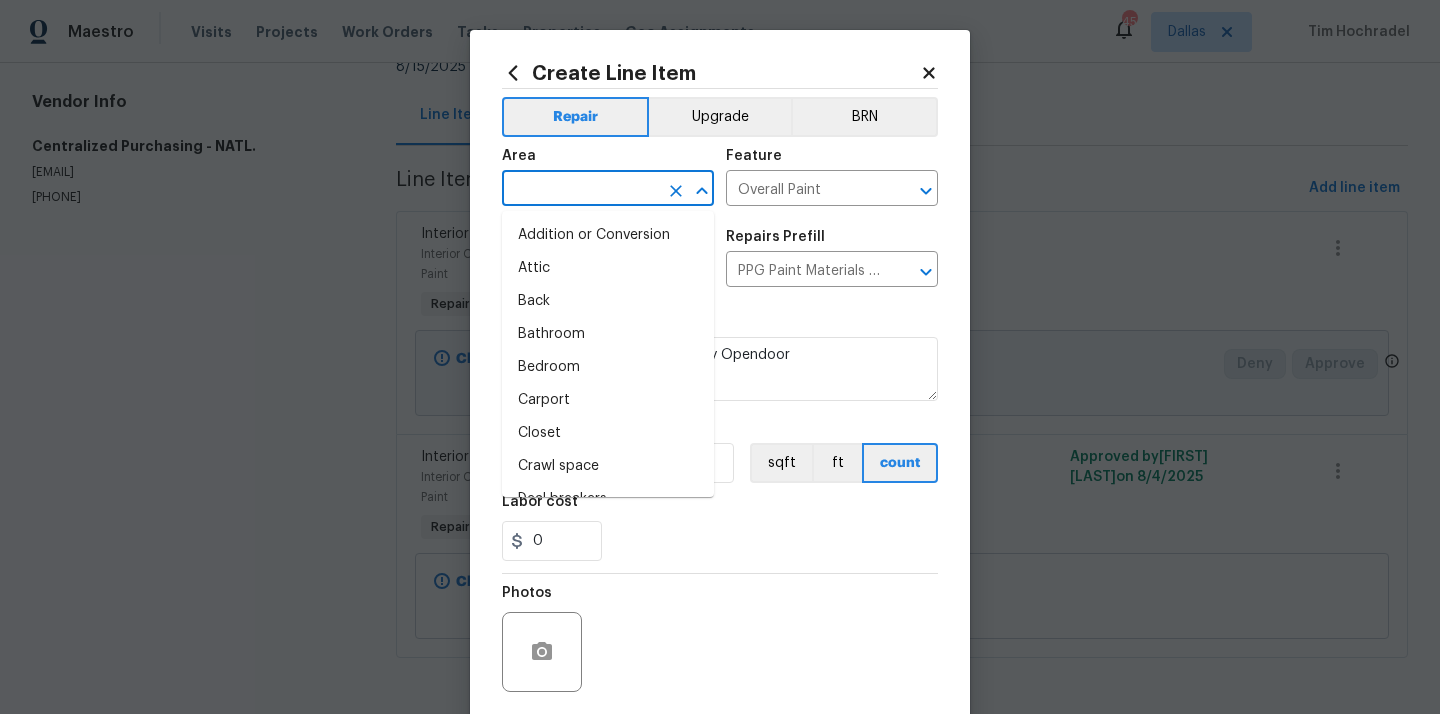click at bounding box center (580, 190) 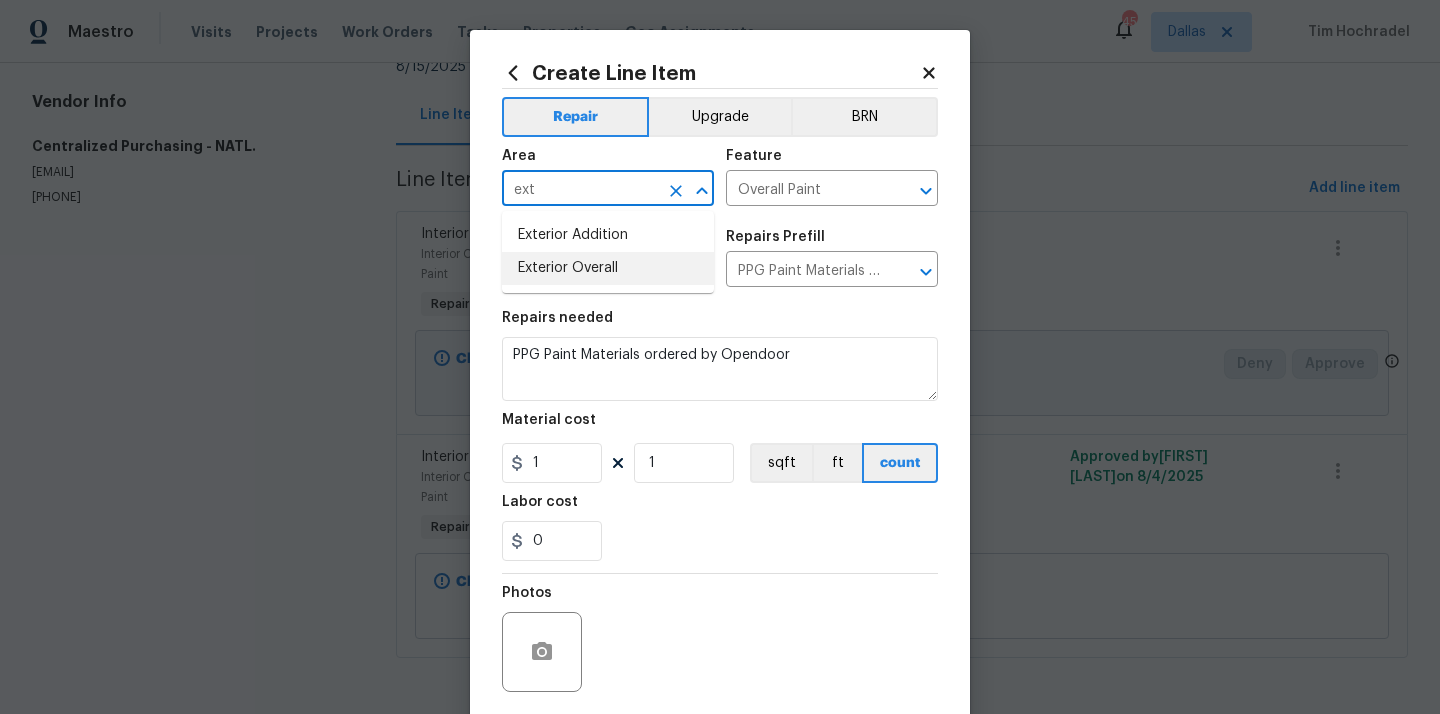 click on "Exterior Overall" at bounding box center (608, 268) 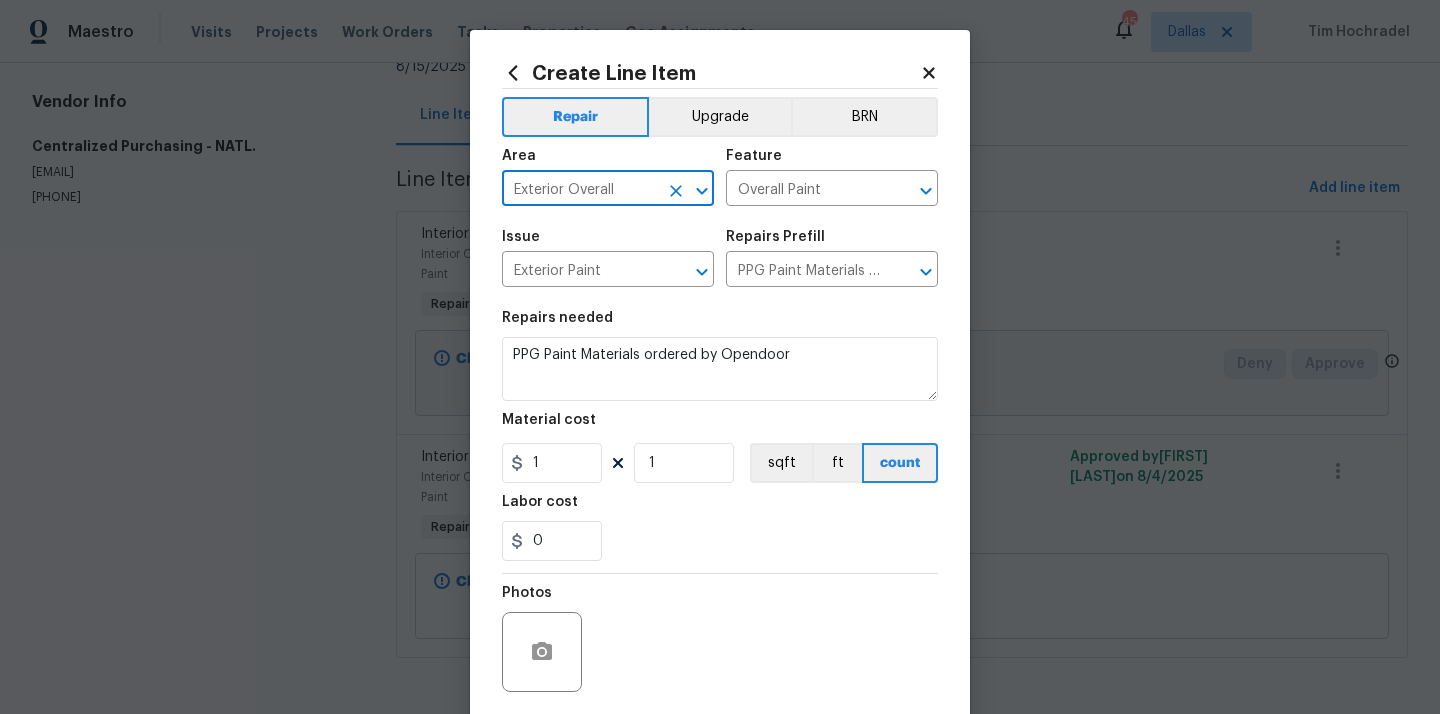 type on "Exterior Overall" 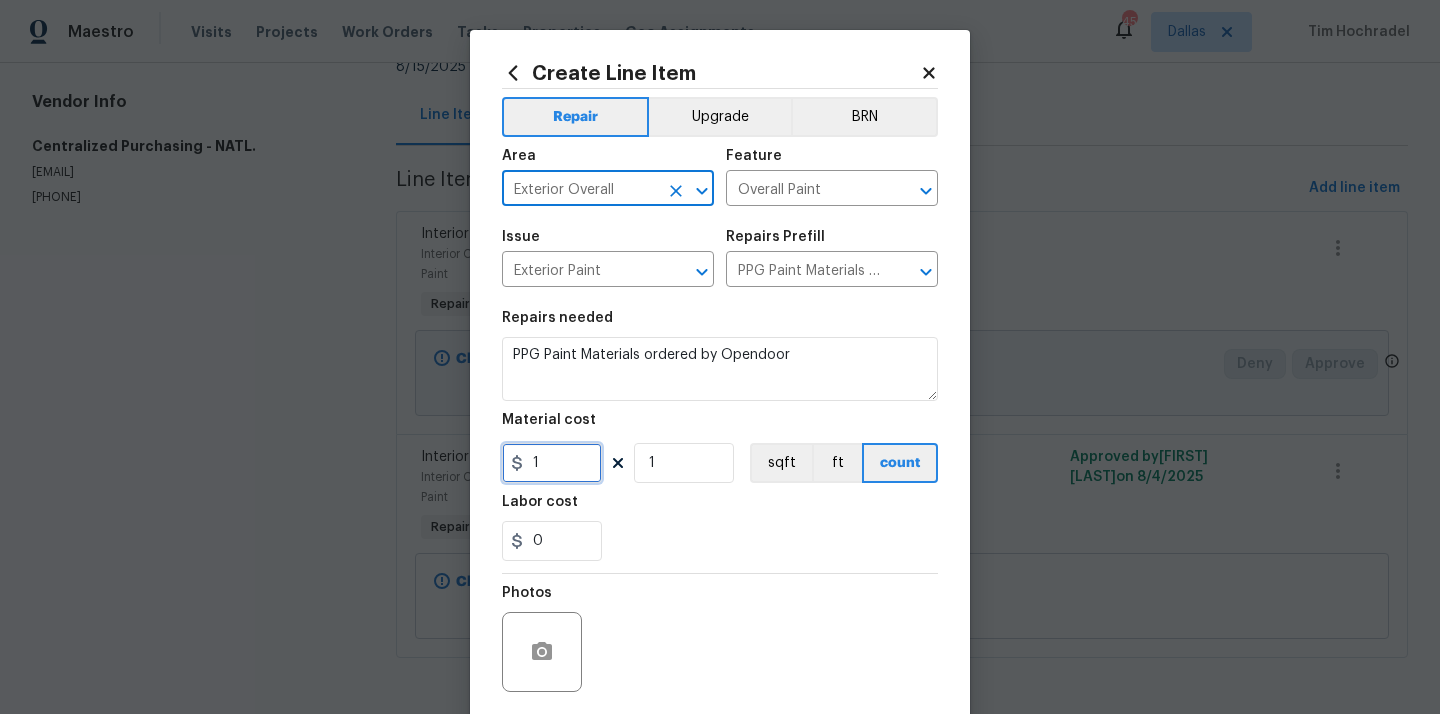 click on "1" at bounding box center (552, 463) 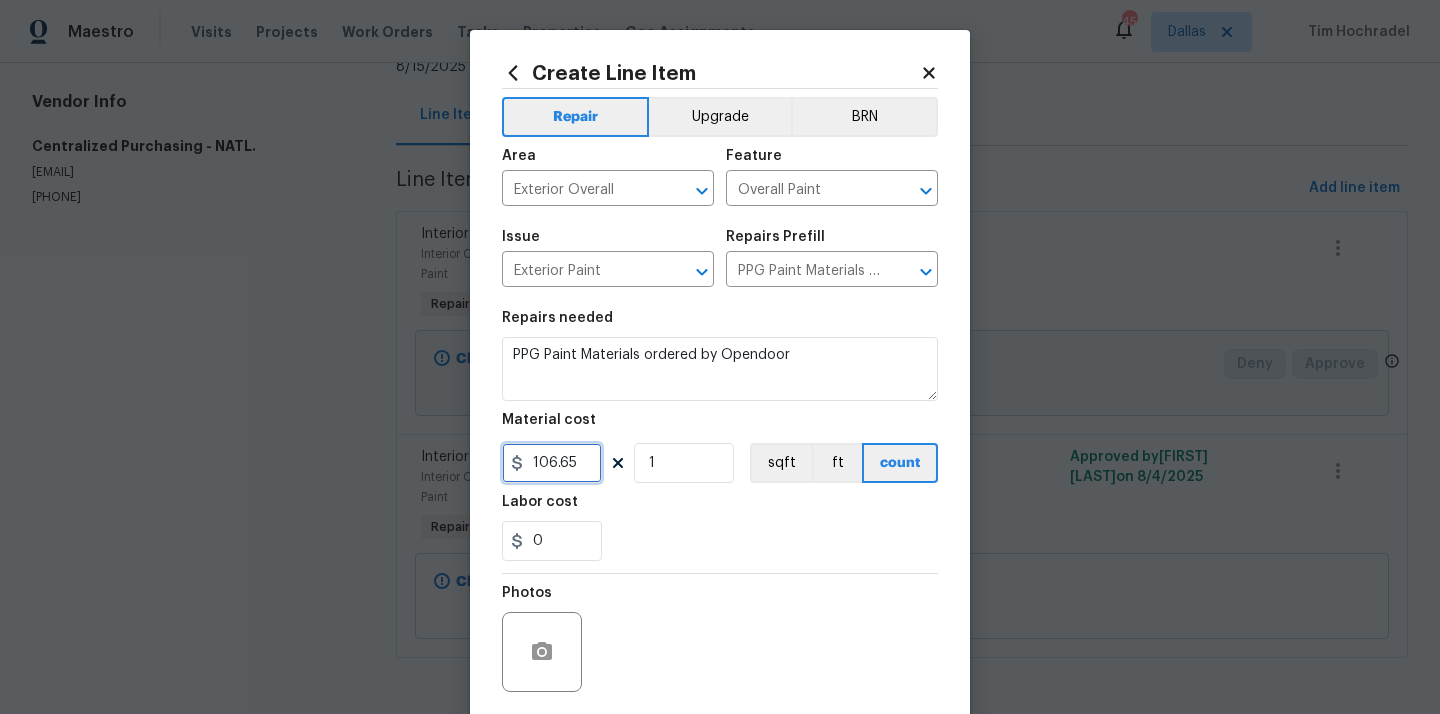 type on "106.65" 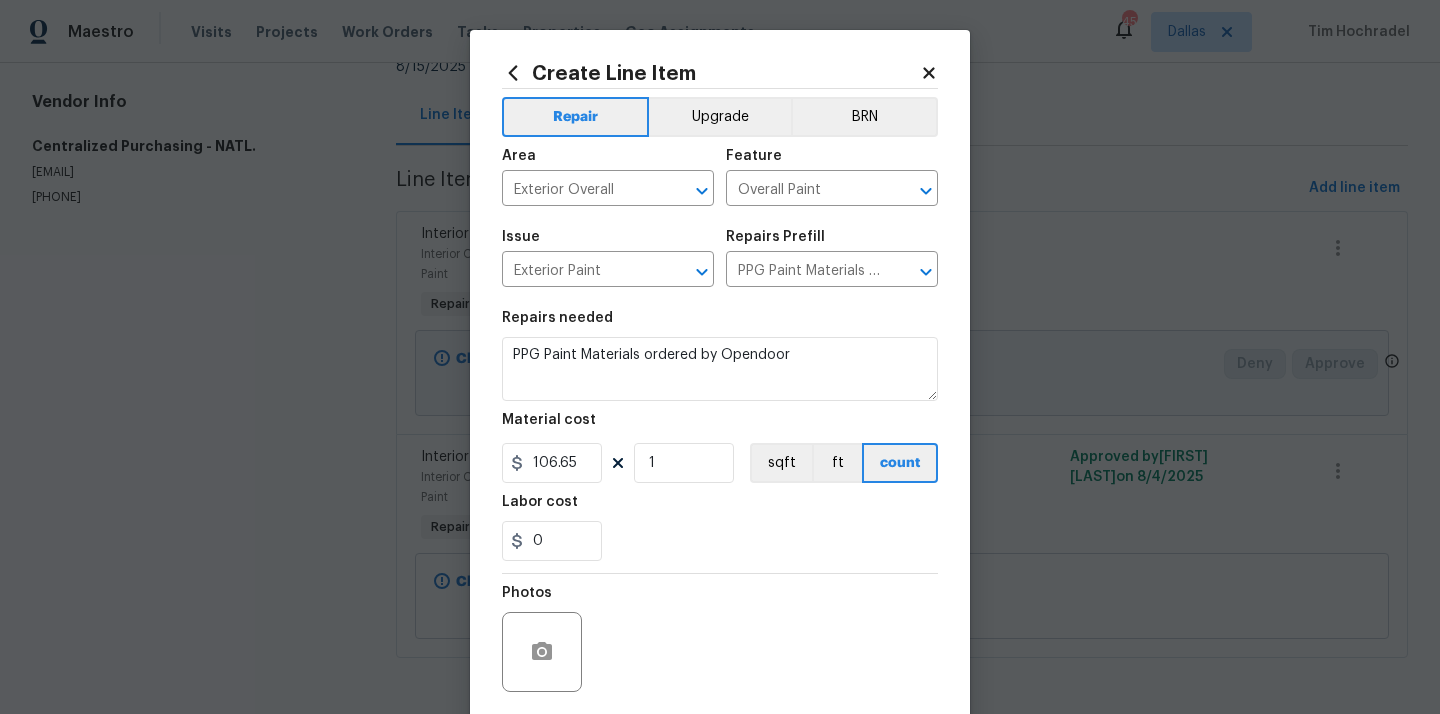 click on "Repairs needed PPG Paint Materials ordered by Opendoor Material cost 106.65 1 sqft ft count Labor cost 0" at bounding box center [720, 436] 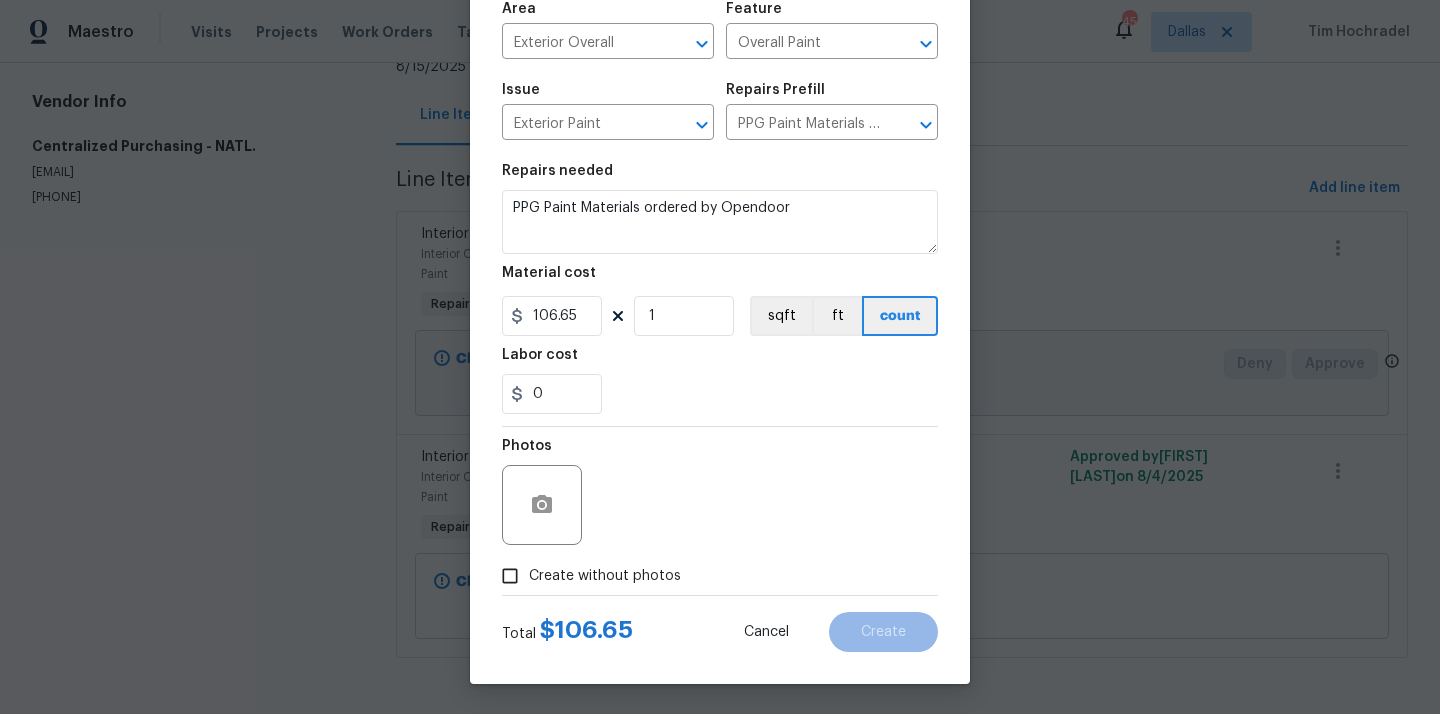 click on "Create without photos" at bounding box center (586, 576) 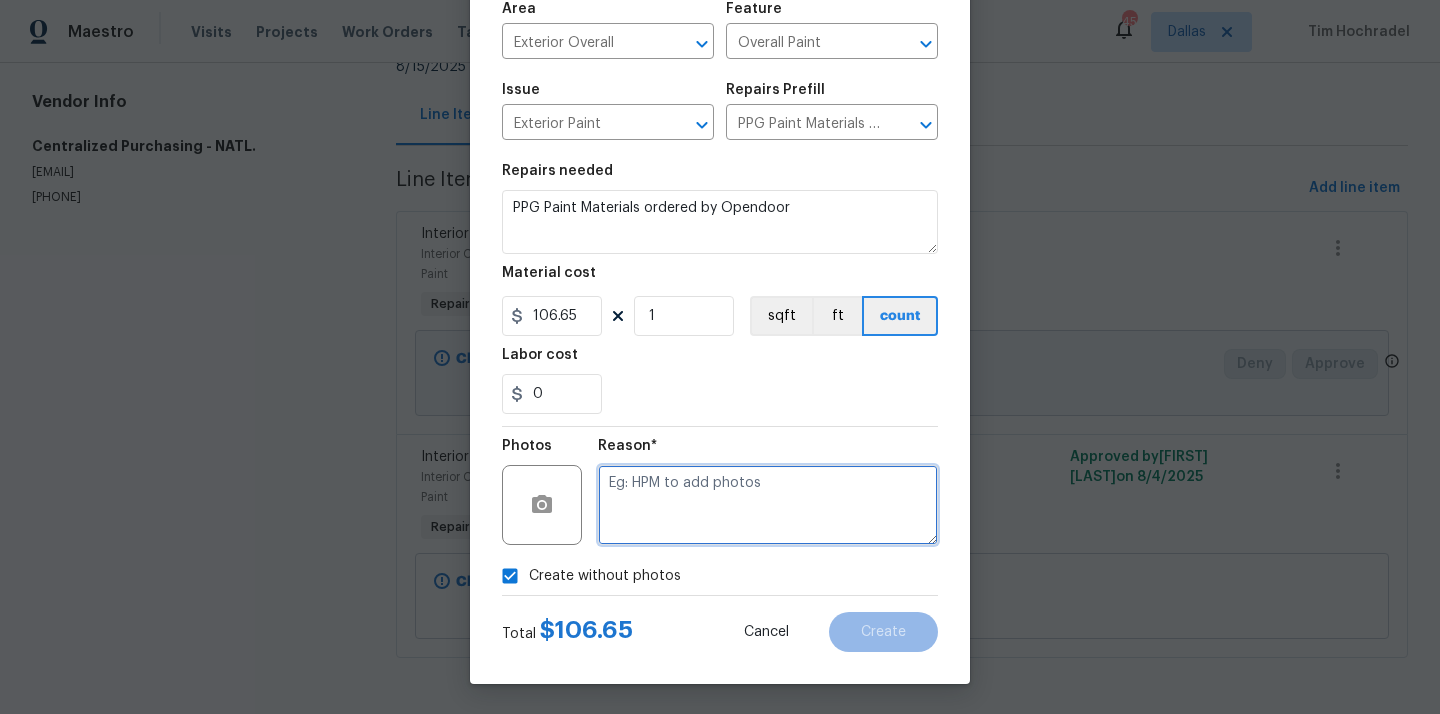 click at bounding box center [768, 505] 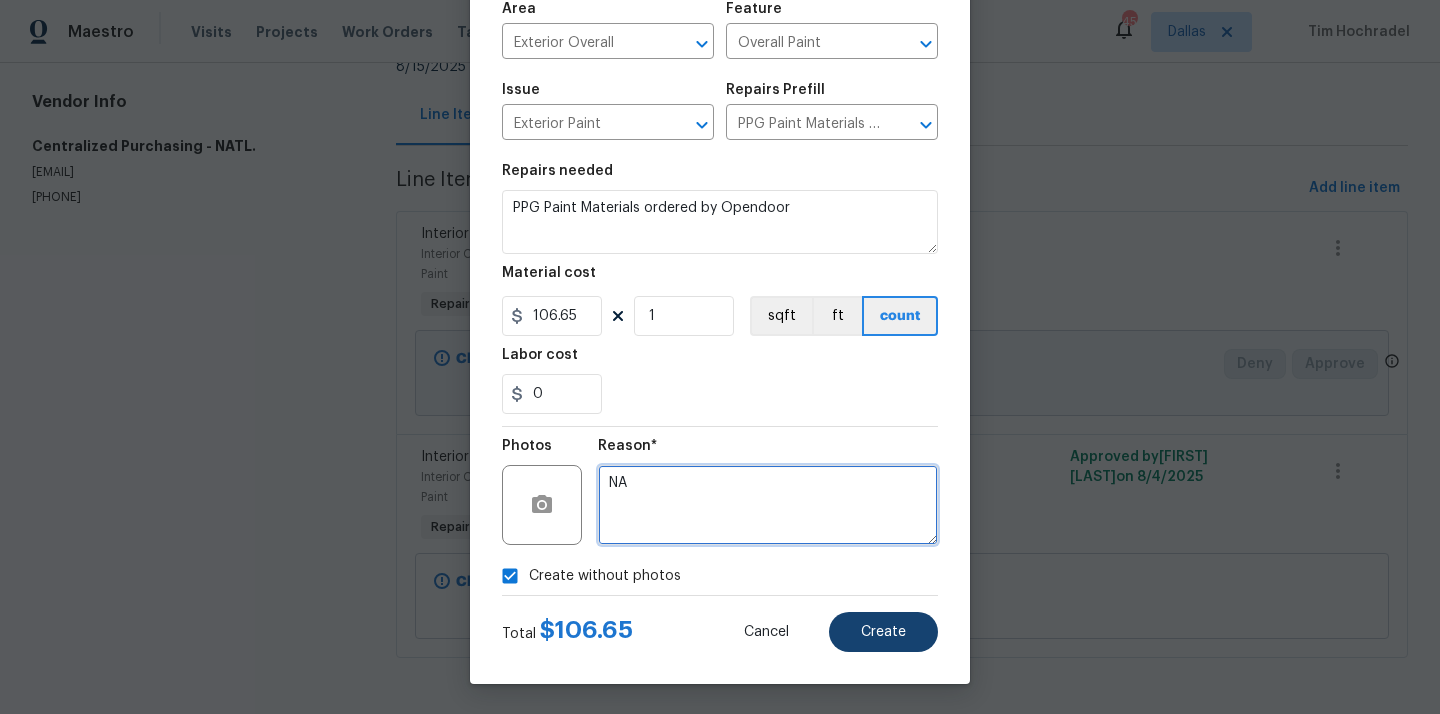 type on "NA" 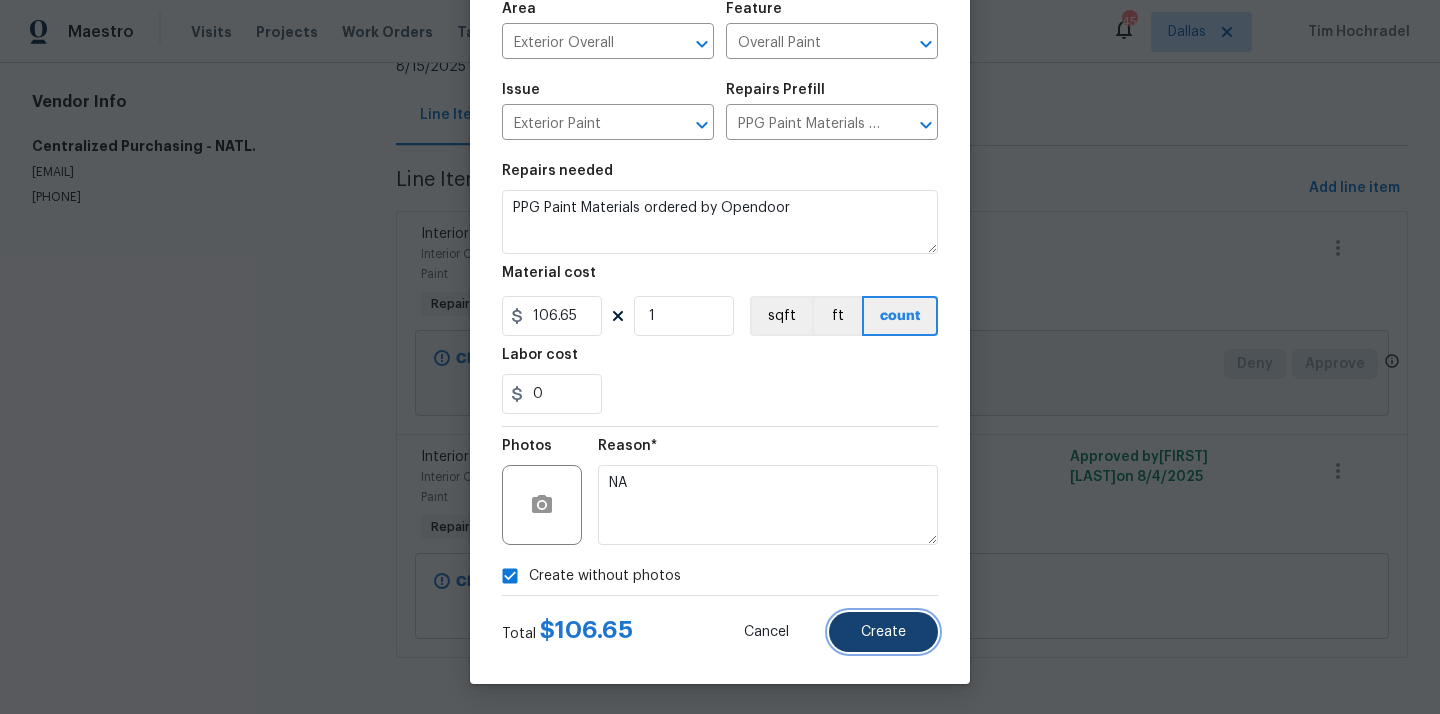 click on "Create" at bounding box center (883, 632) 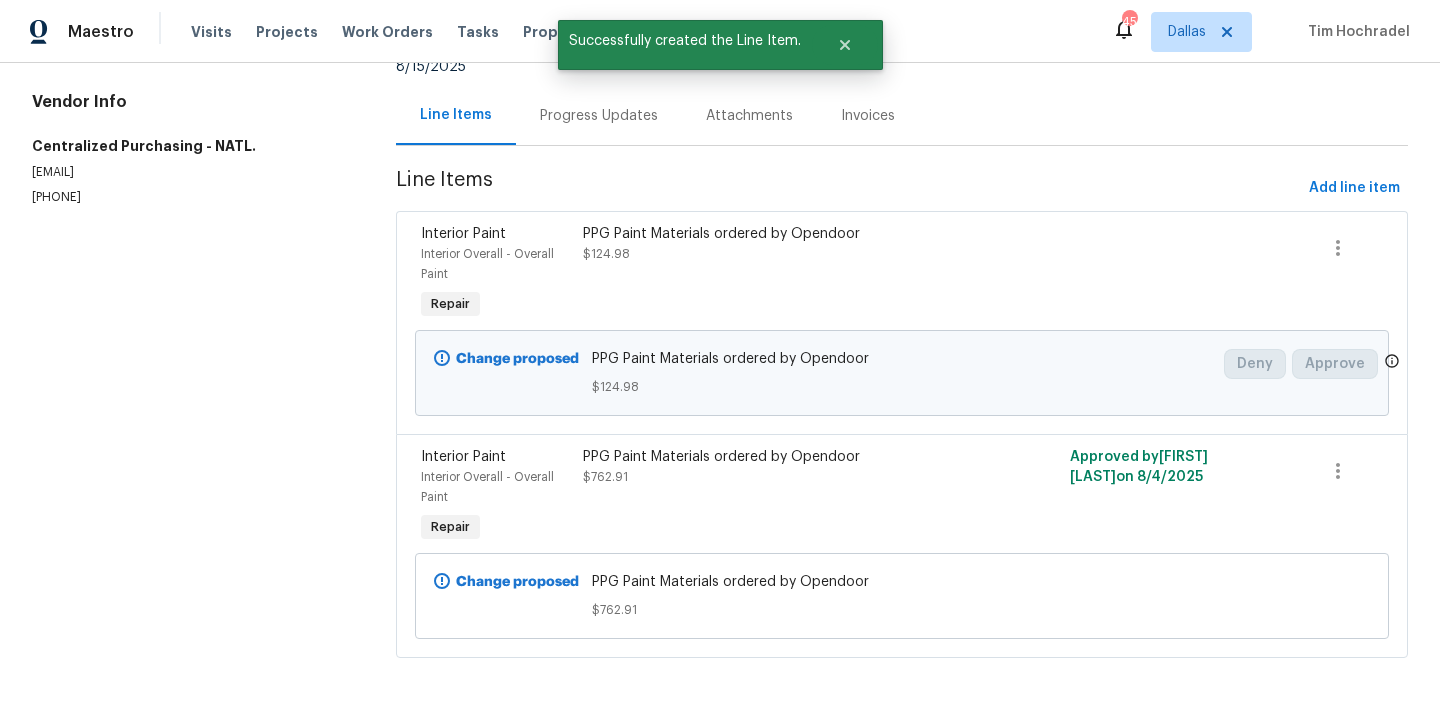 scroll, scrollTop: 0, scrollLeft: 0, axis: both 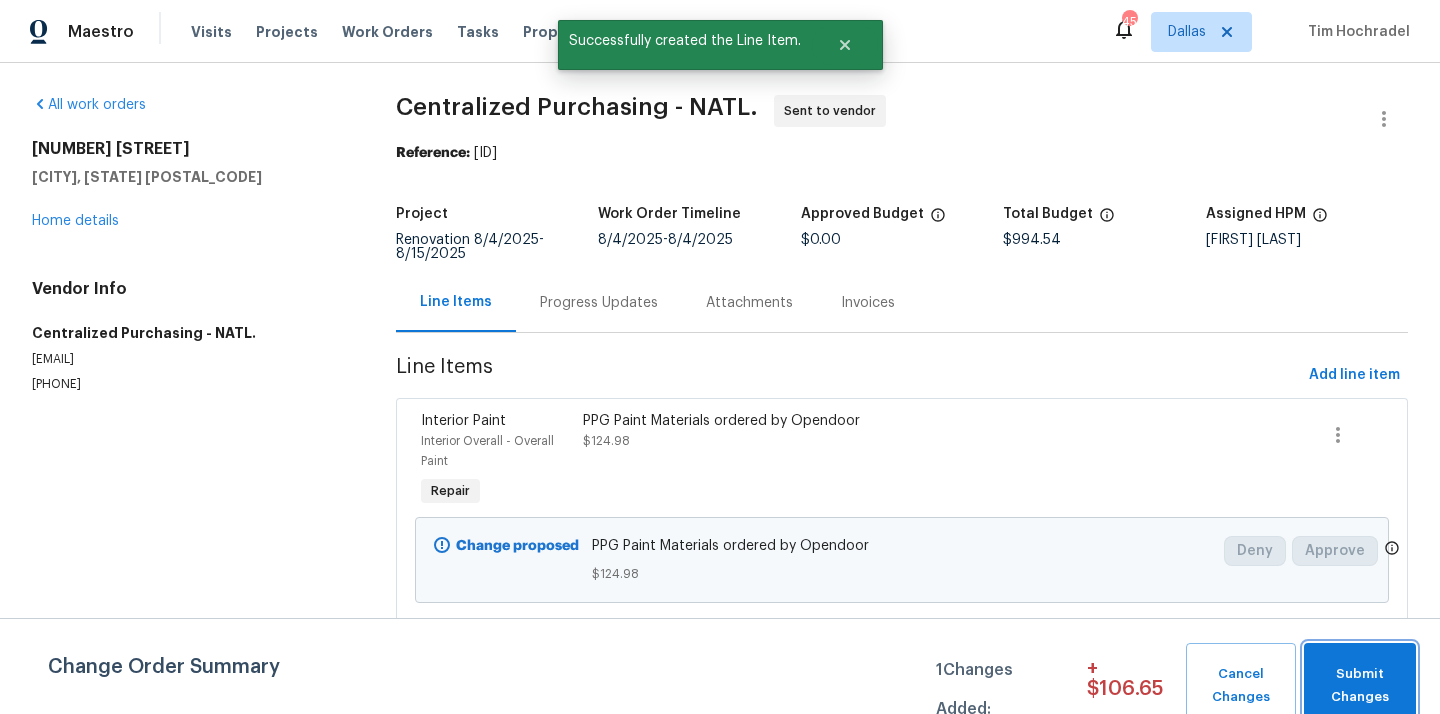 click on "Submit Changes" at bounding box center [1360, 686] 